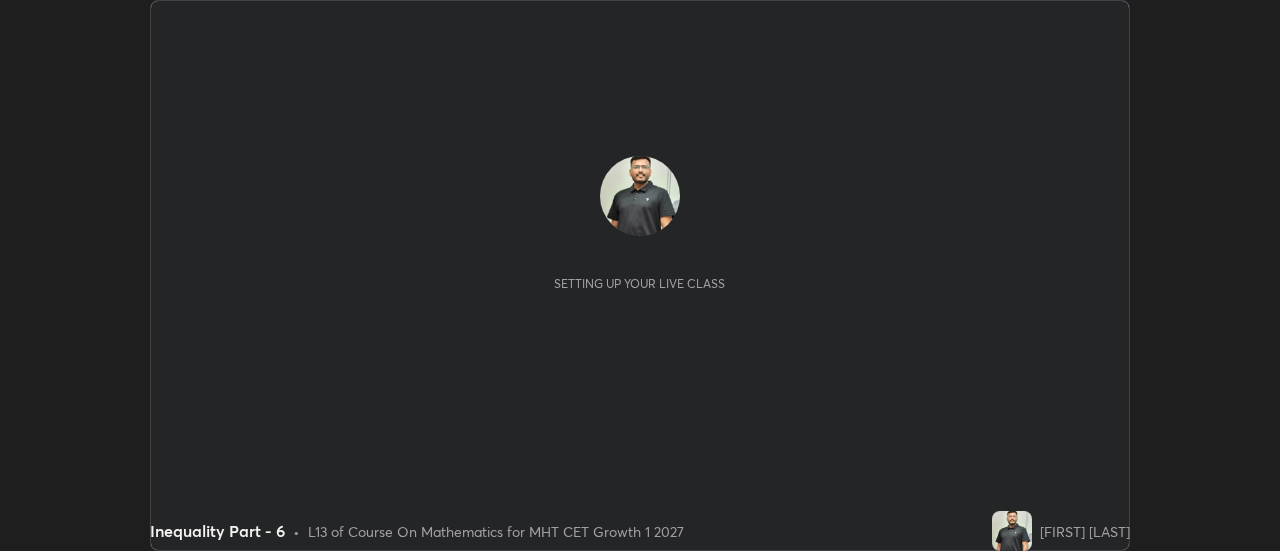 scroll, scrollTop: 0, scrollLeft: 0, axis: both 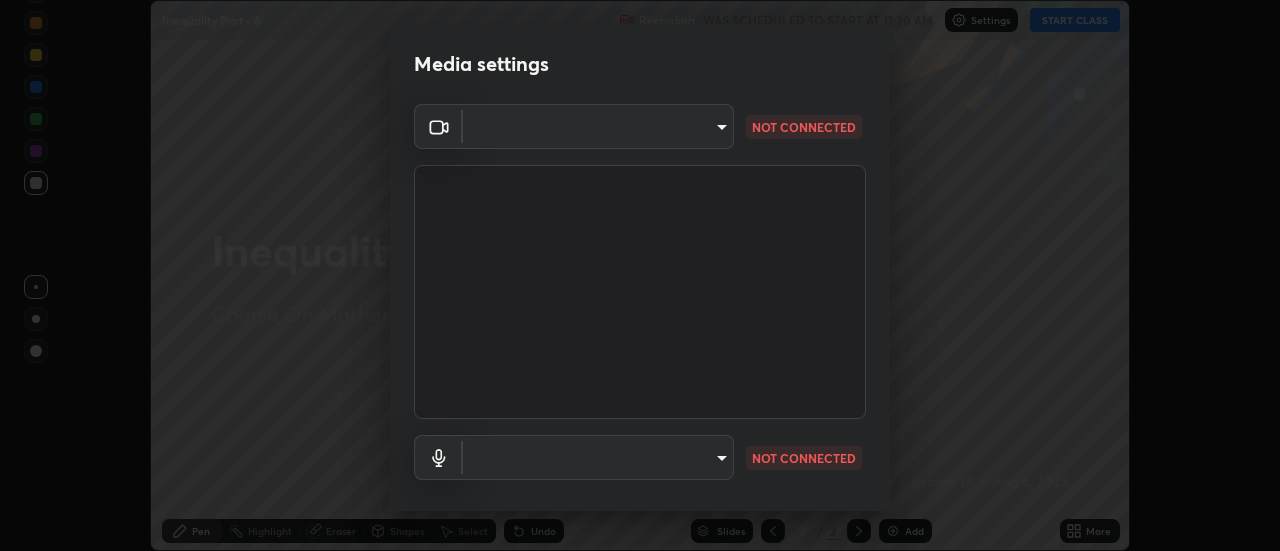type on "f4ea8680b79eb92e15555447595460d1008e84c9b25948f1cd1a12945e44a0fe" 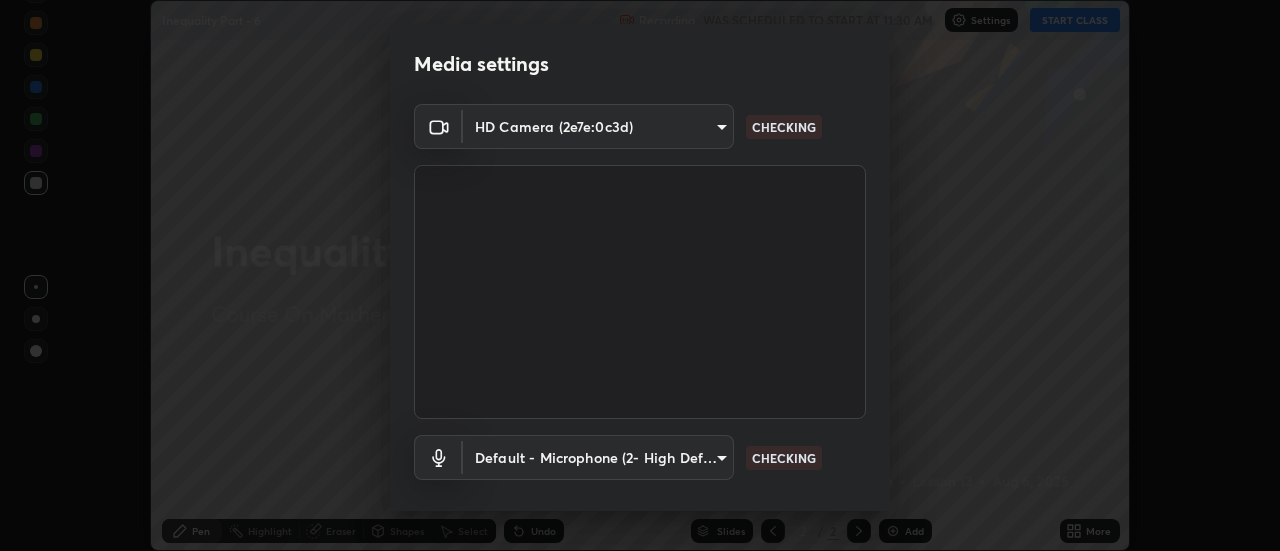 click on "Erase all Inequality Part - 6 Recording WAS SCHEDULED TO START AT  11:30 AM Settings START CLASS Setting up your live class Inequality Part - 6 • L13 of Course On Mathematics for MHT CET Growth 1 2027 Pradip Kumar Jha Pen Highlight Eraser Shapes Select Undo Slides 2 / 2 Add More No doubts shared Encourage your learners to ask a doubt for better clarity Report an issue Reason for reporting Buffering Chat not working Audio - Video sync issue Educator video quality low ​ Attach an image Report Media settings HD Camera (2e7e:0c3d) f4ea8680b79eb92e15555447595460d1008e84c9b25948f1cd1a12945e44a0fe CHECKING Default - Microphone (2- High Definition Audio Device) default CHECKING 1 / 5 Next" at bounding box center (640, 275) 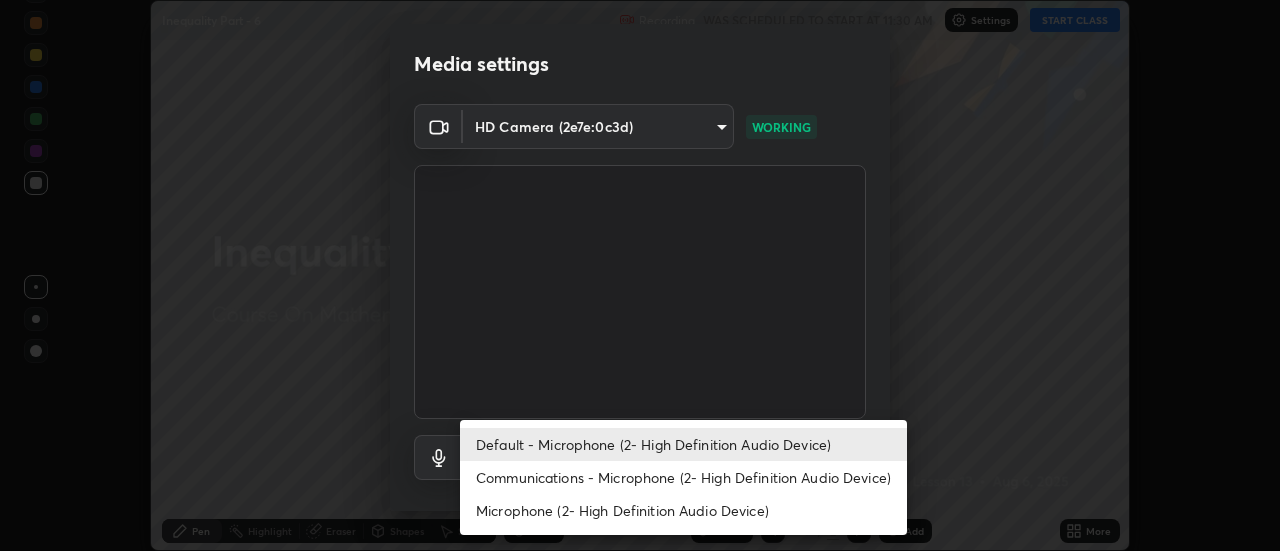 click on "Communications - Microphone (2- High Definition Audio Device)" at bounding box center (683, 477) 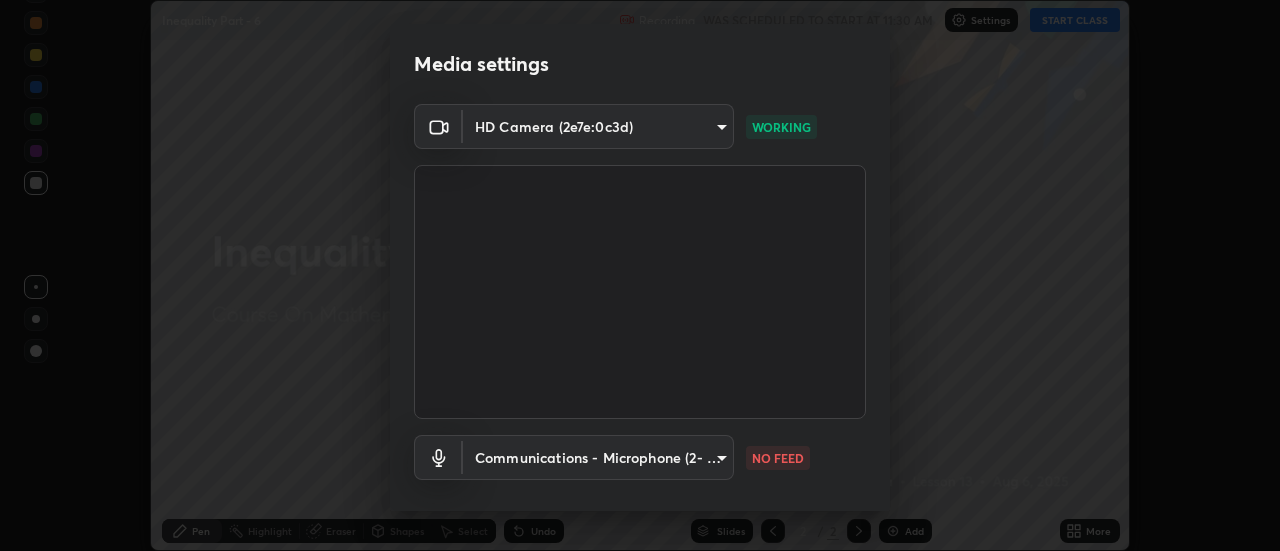 click on "Erase all Inequality Part - 6 Recording WAS SCHEDULED TO START AT  11:30 AM Settings START CLASS Setting up your live class Inequality Part - 6 • L13 of Course On Mathematics for MHT CET Growth 1 2027 Pradip Kumar Jha Pen Highlight Eraser Shapes Select Undo Slides 2 / 2 Add More No doubts shared Encourage your learners to ask a doubt for better clarity Report an issue Reason for reporting Buffering Chat not working Audio - Video sync issue Educator video quality low ​ Attach an image Report Media settings HD Camera (2e7e:0c3d) f4ea8680b79eb92e15555447595460d1008e84c9b25948f1cd1a12945e44a0fe WORKING Communications - Microphone (2- High Definition Audio Device) communications NO FEED 1 / 5 Next" at bounding box center (640, 275) 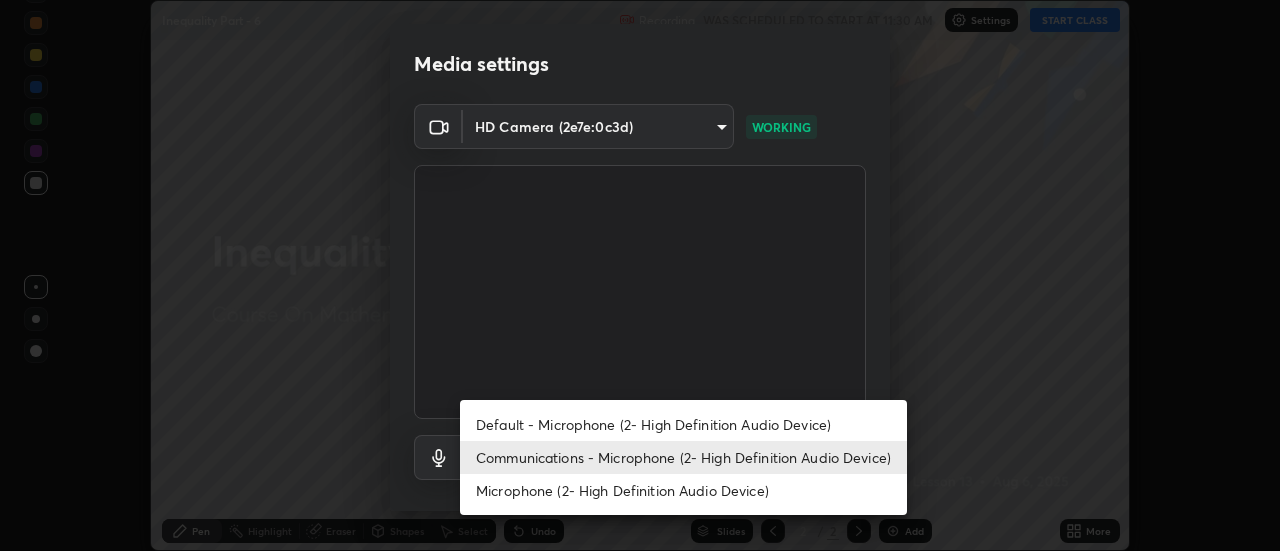 click on "Default - Microphone (2- High Definition Audio Device)" at bounding box center [683, 424] 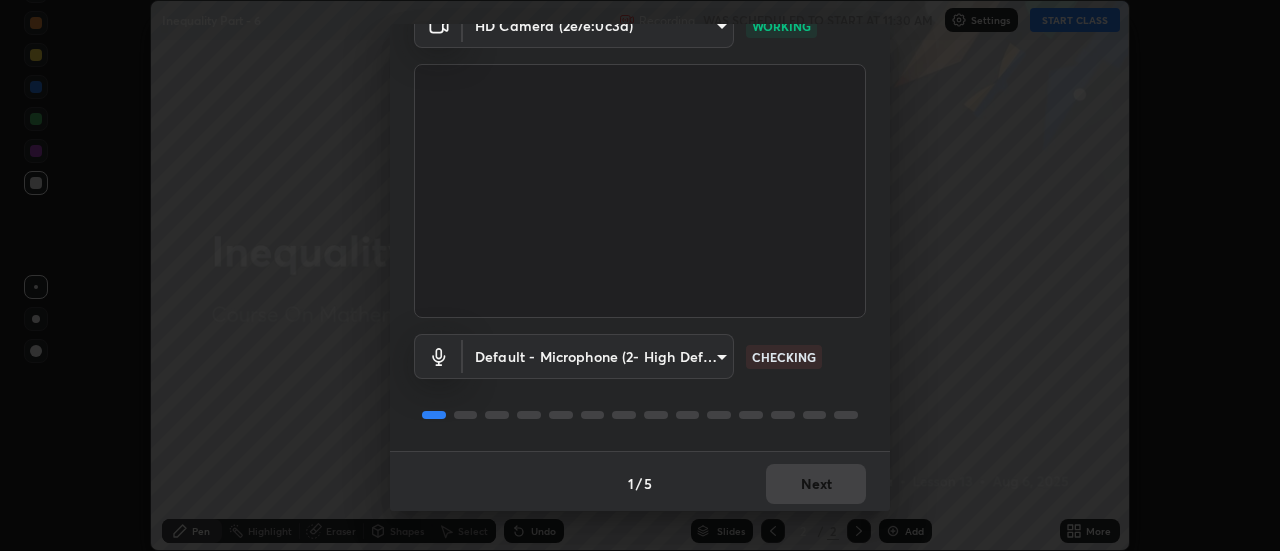 scroll, scrollTop: 105, scrollLeft: 0, axis: vertical 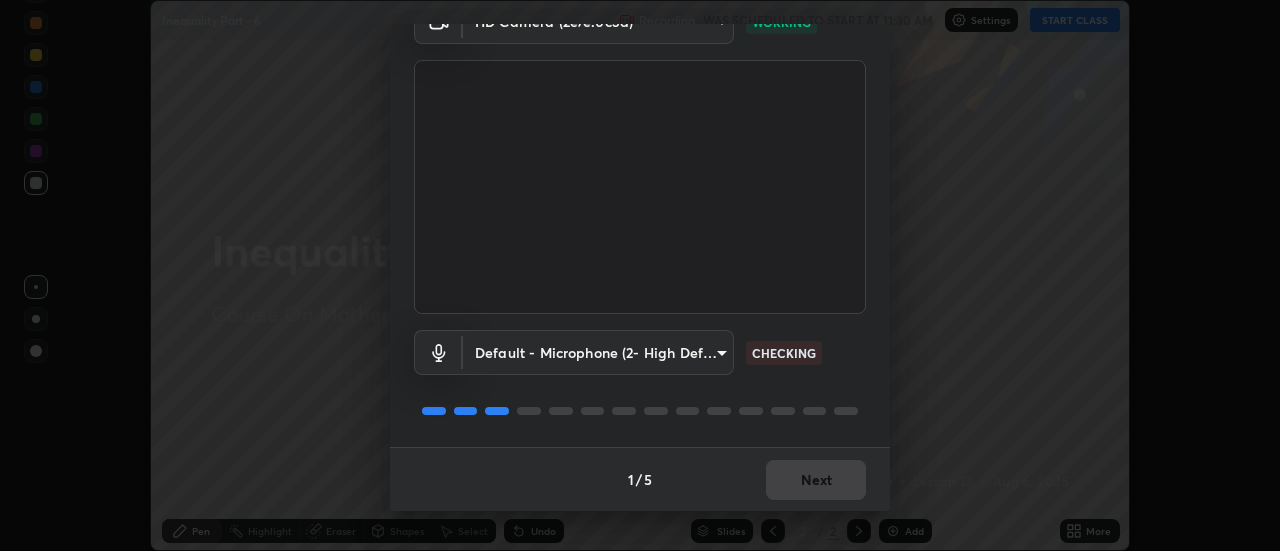 click on "1 / 5 Next" at bounding box center (640, 479) 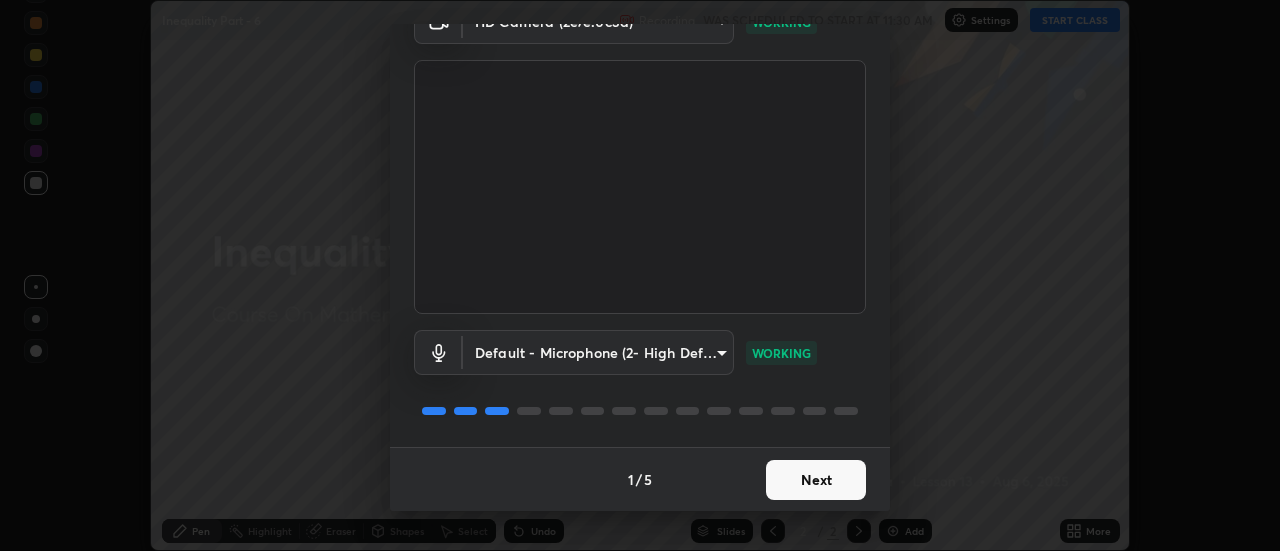 click on "Next" at bounding box center [816, 480] 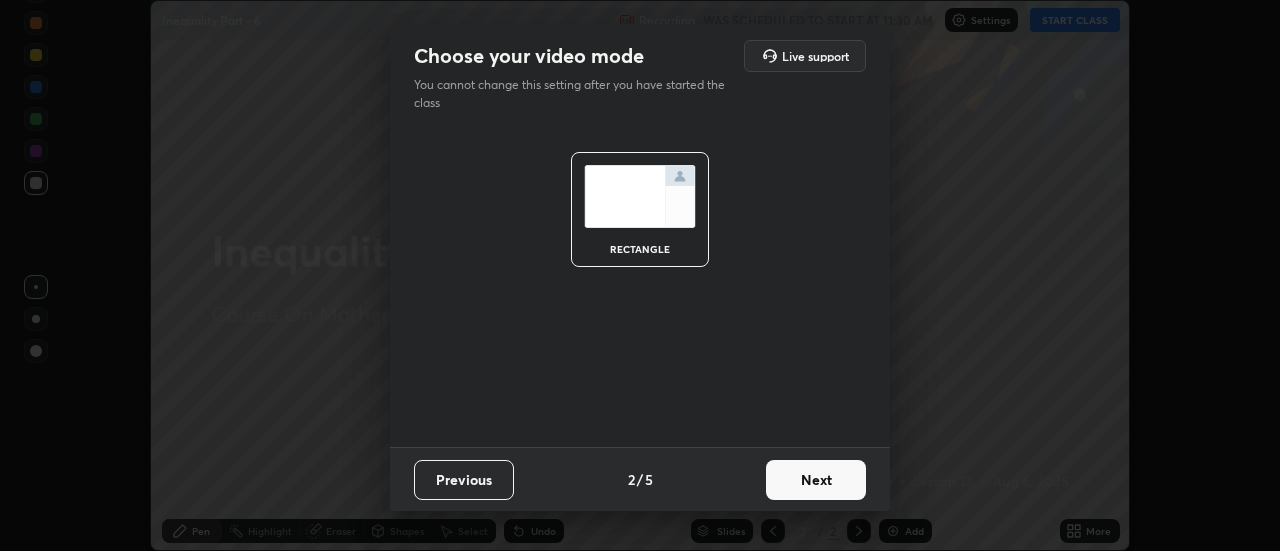 scroll, scrollTop: 0, scrollLeft: 0, axis: both 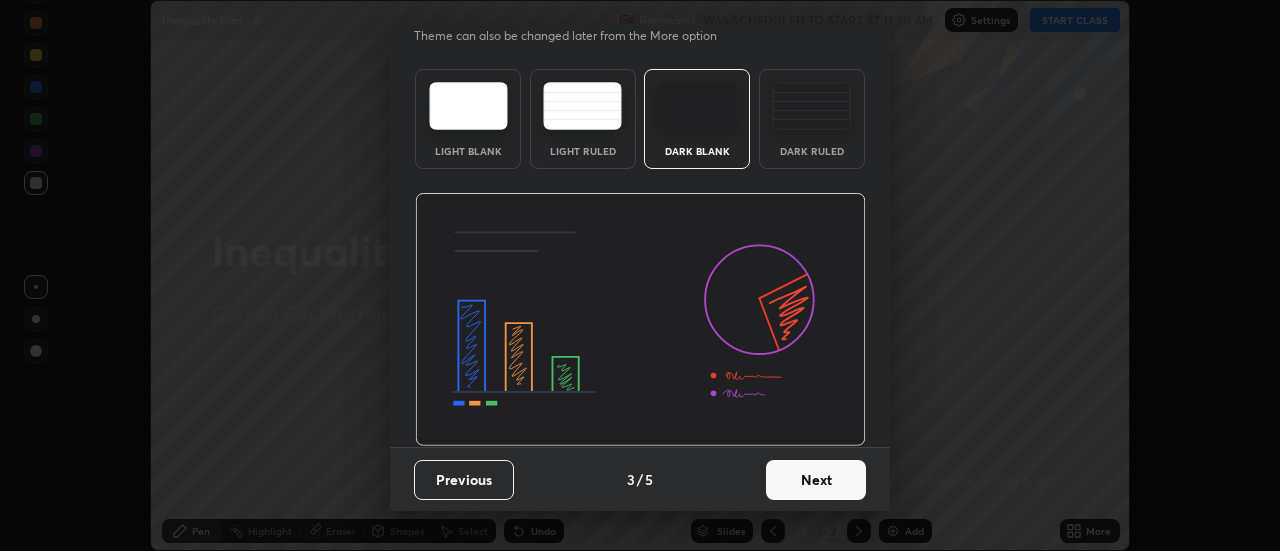 click on "Next" at bounding box center [816, 480] 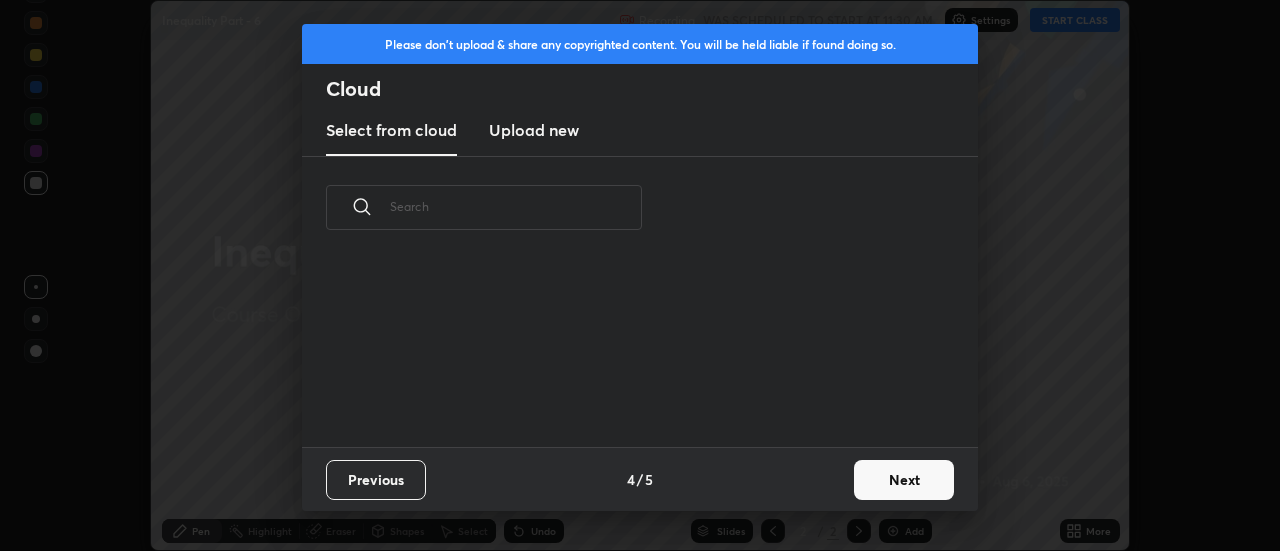 scroll, scrollTop: 7, scrollLeft: 11, axis: both 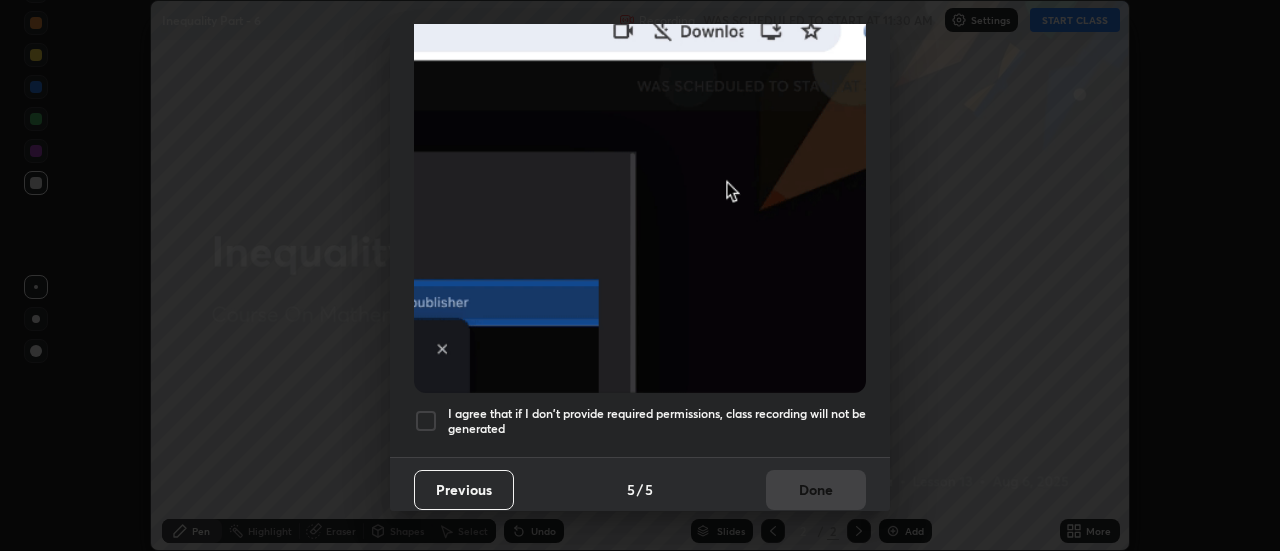 click on "I agree that if I don't provide required permissions, class recording will not be generated" at bounding box center [640, 421] 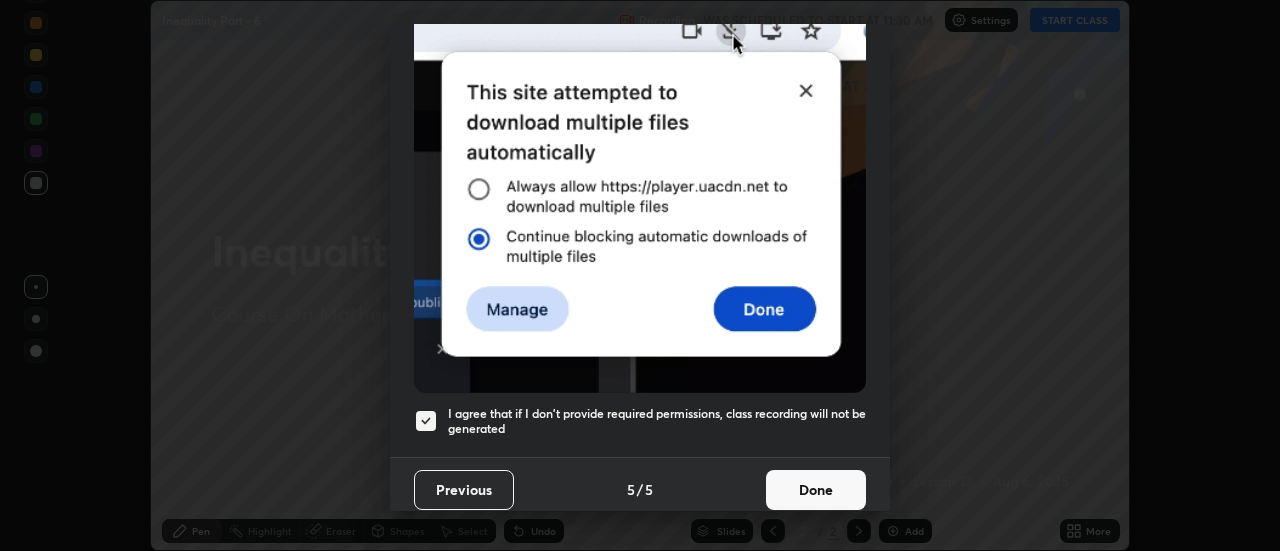 click on "Done" at bounding box center [816, 490] 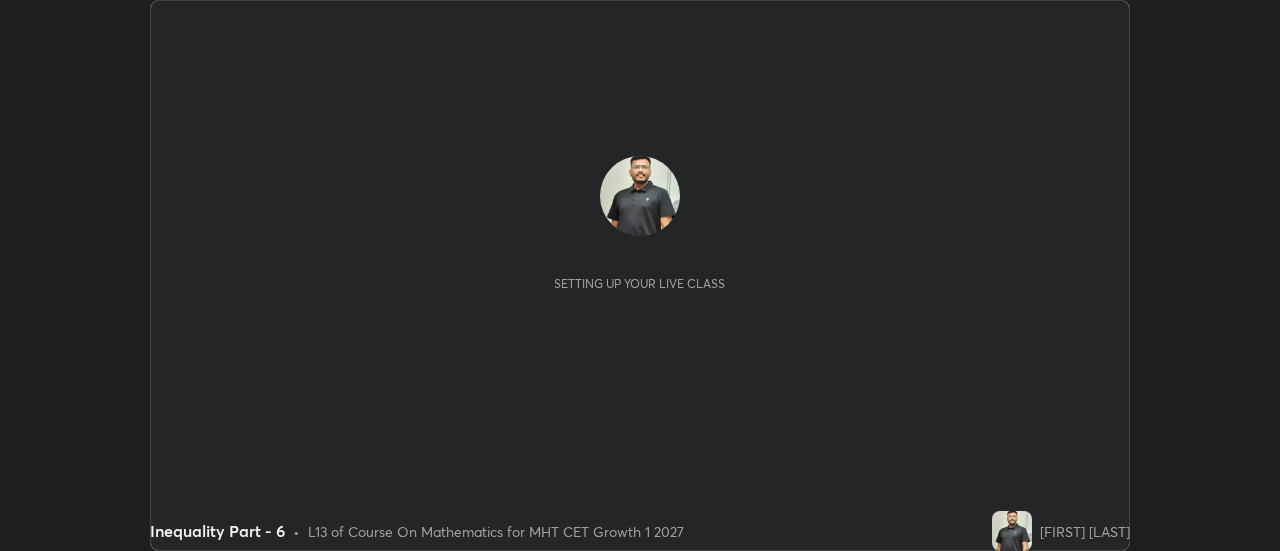 scroll, scrollTop: 0, scrollLeft: 0, axis: both 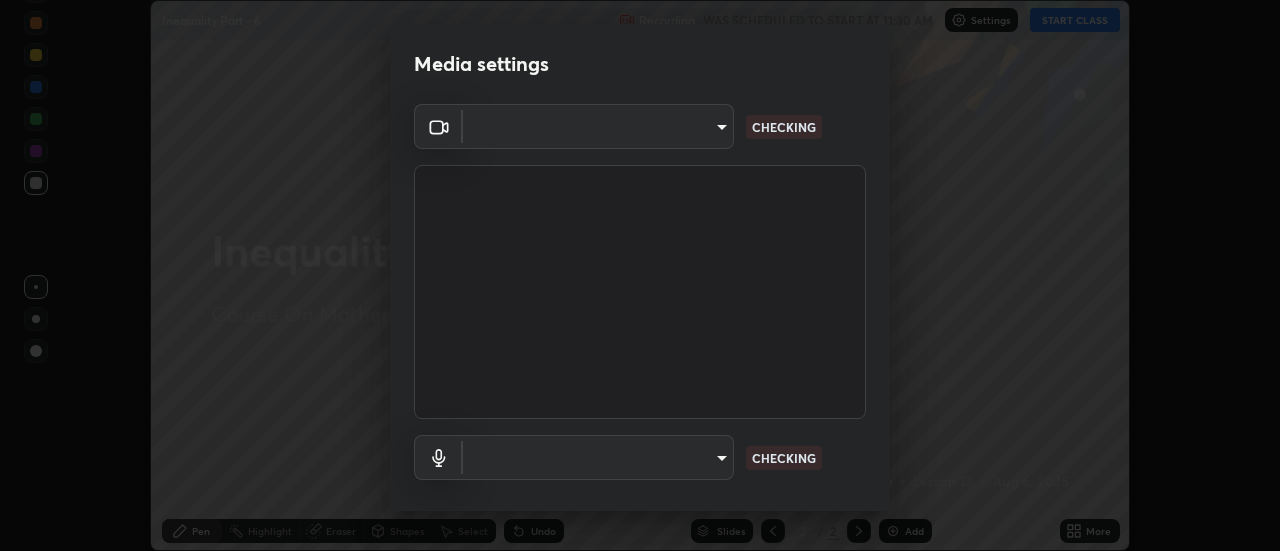 type on "f4ea8680b79eb92e15555447595460d1008e84c9b25948f1cd1a12945e44a0fe" 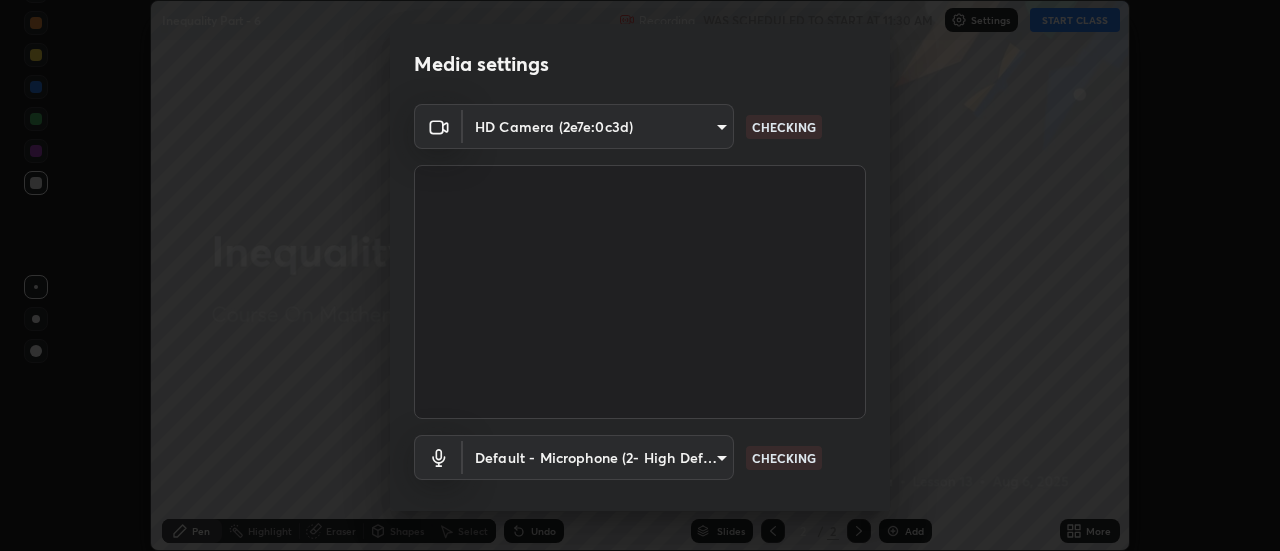 click on "Erase all Inequality Part - 6 Recording WAS SCHEDULED TO START AT  11:30 AM Settings START CLASS Setting up your live class Inequality Part - 6 • L13 of Course On Mathematics for MHT CET Growth 1 2027 Pradip Kumar Jha Pen Highlight Eraser Shapes Select Undo Slides 2 / 2 Add More No doubts shared Encourage your learners to ask a doubt for better clarity Report an issue Reason for reporting Buffering Chat not working Audio - Video sync issue Educator video quality low ​ Attach an image Report Media settings HD Camera (2e7e:0c3d) f4ea8680b79eb92e15555447595460d1008e84c9b25948f1cd1a12945e44a0fe CHECKING Default - Microphone (2- High Definition Audio Device) default CHECKING 1 / 5 Next" at bounding box center (640, 275) 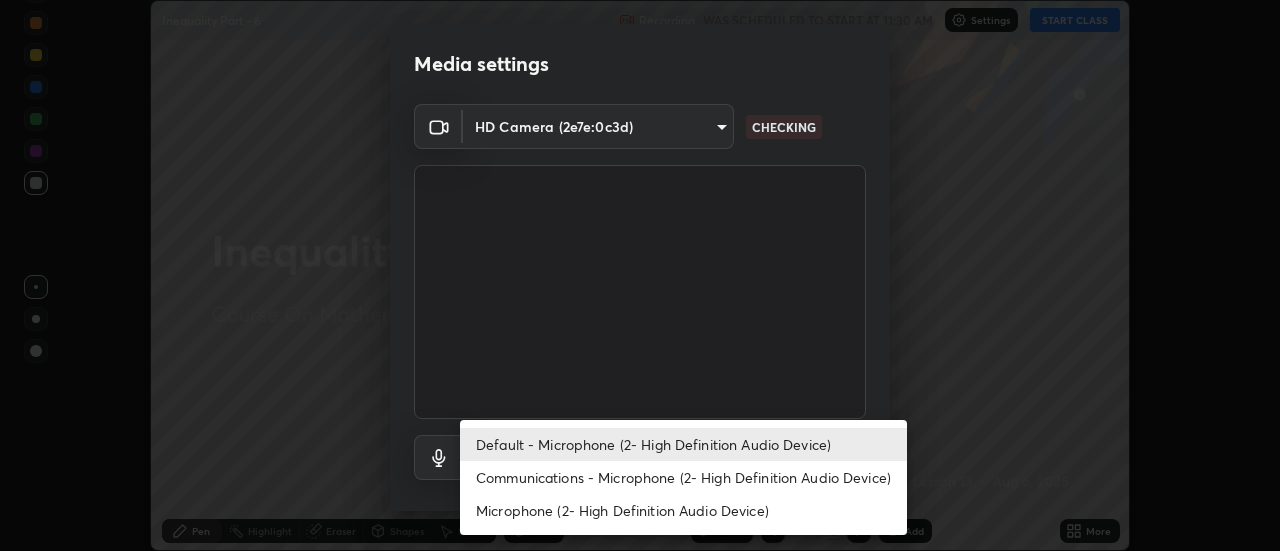 click on "Communications - Microphone (2- High Definition Audio Device)" at bounding box center (683, 477) 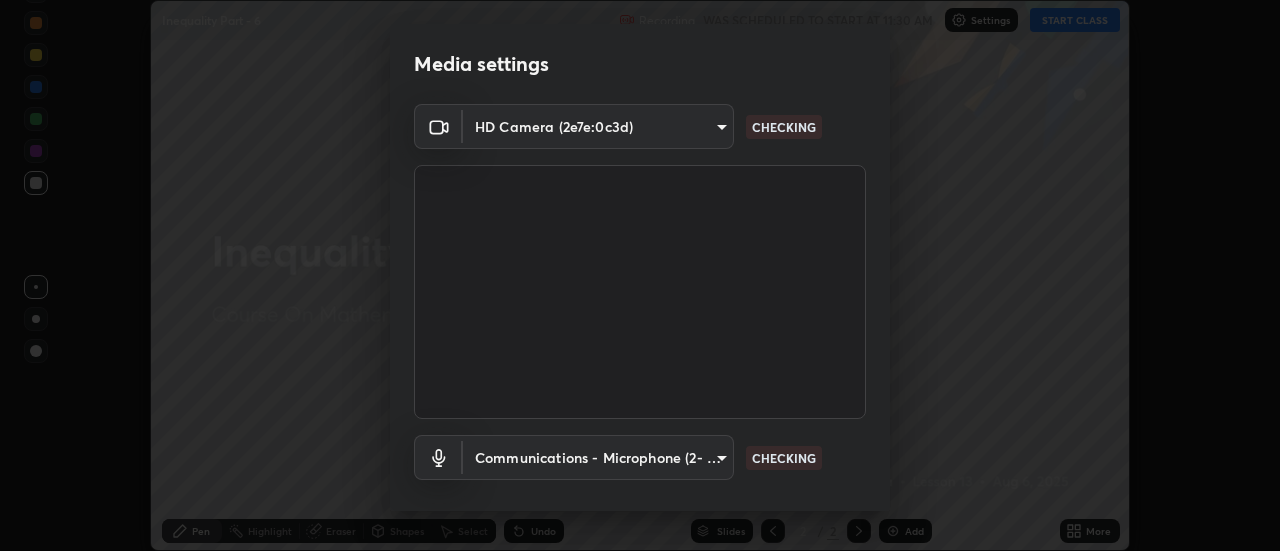 click on "Erase all Inequality Part - 6 Recording WAS SCHEDULED TO START AT  11:30 AM Settings START CLASS Setting up your live class Inequality Part - 6 • L13 of Course On Mathematics for MHT CET Growth 1 2027 Pradip Kumar Jha Pen Highlight Eraser Shapes Select Undo Slides 2 / 2 Add More No doubts shared Encourage your learners to ask a doubt for better clarity Report an issue Reason for reporting Buffering Chat not working Audio - Video sync issue Educator video quality low ​ Attach an image Report Media settings HD Camera (2e7e:0c3d) f4ea8680b79eb92e15555447595460d1008e84c9b25948f1cd1a12945e44a0fe CHECKING Communications - Microphone (2- High Definition Audio Device) communications CHECKING 1 / 5 Next" at bounding box center [640, 275] 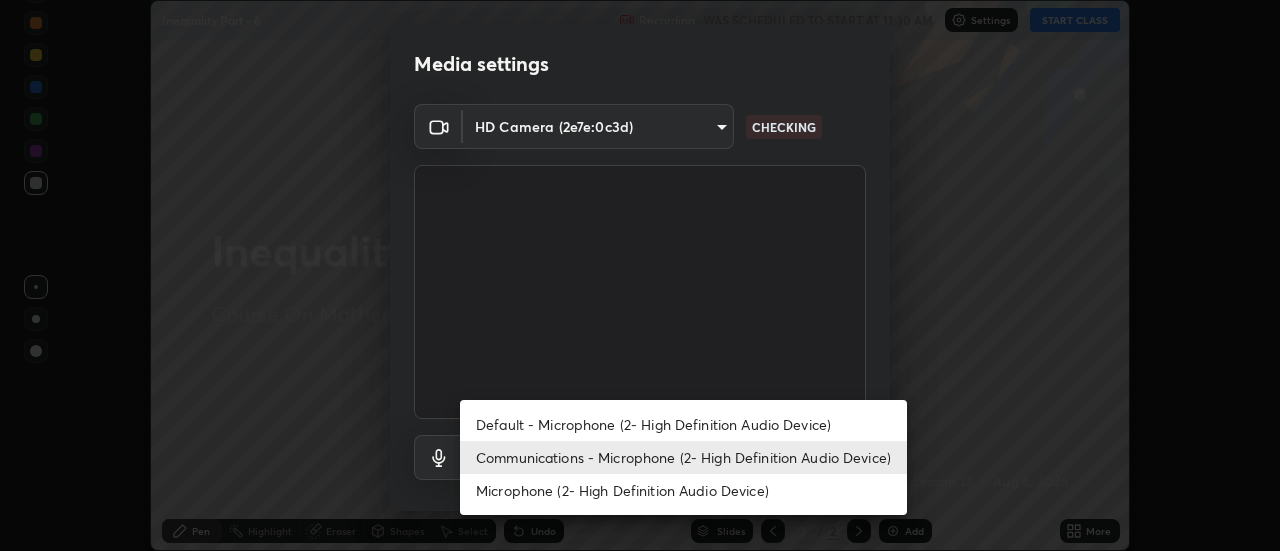 click on "Default - Microphone (2- High Definition Audio Device)" at bounding box center [683, 424] 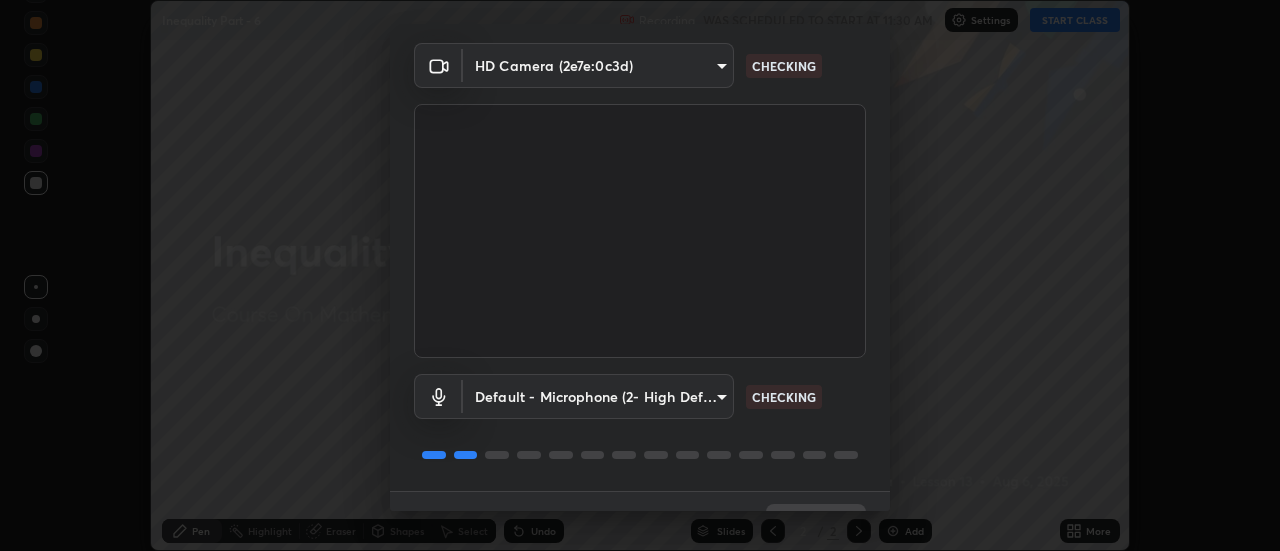 scroll, scrollTop: 105, scrollLeft: 0, axis: vertical 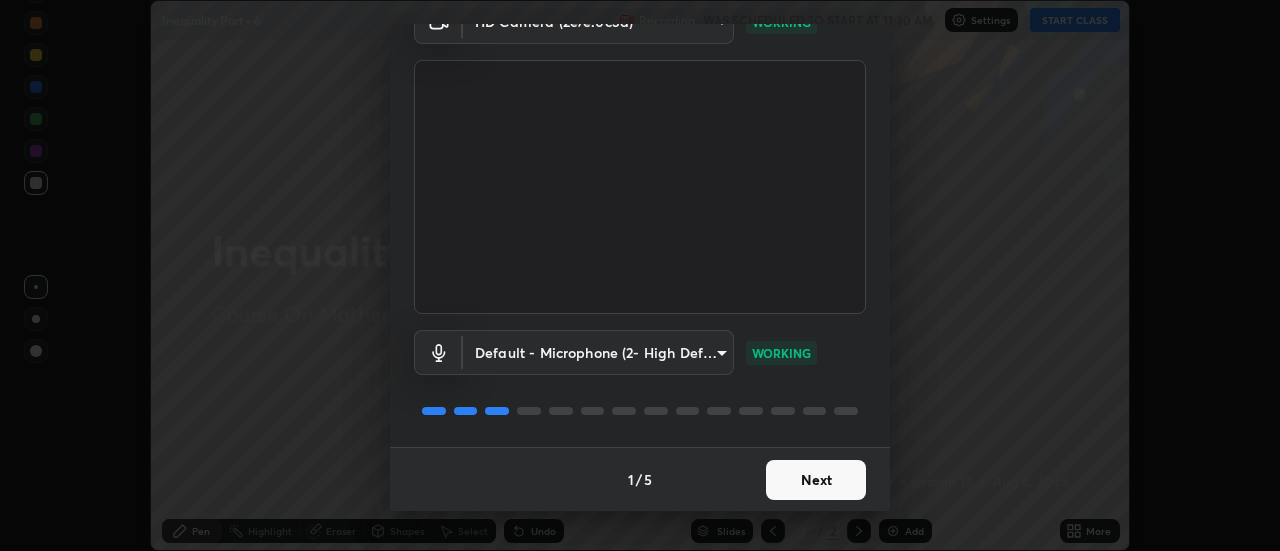 click on "Next" at bounding box center (816, 480) 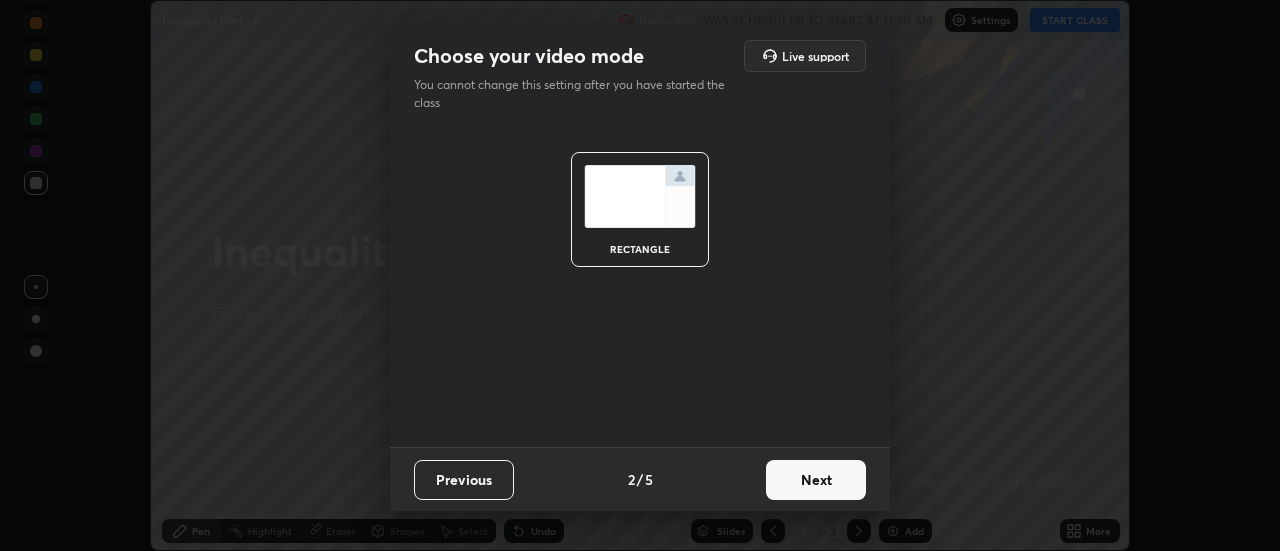scroll, scrollTop: 0, scrollLeft: 0, axis: both 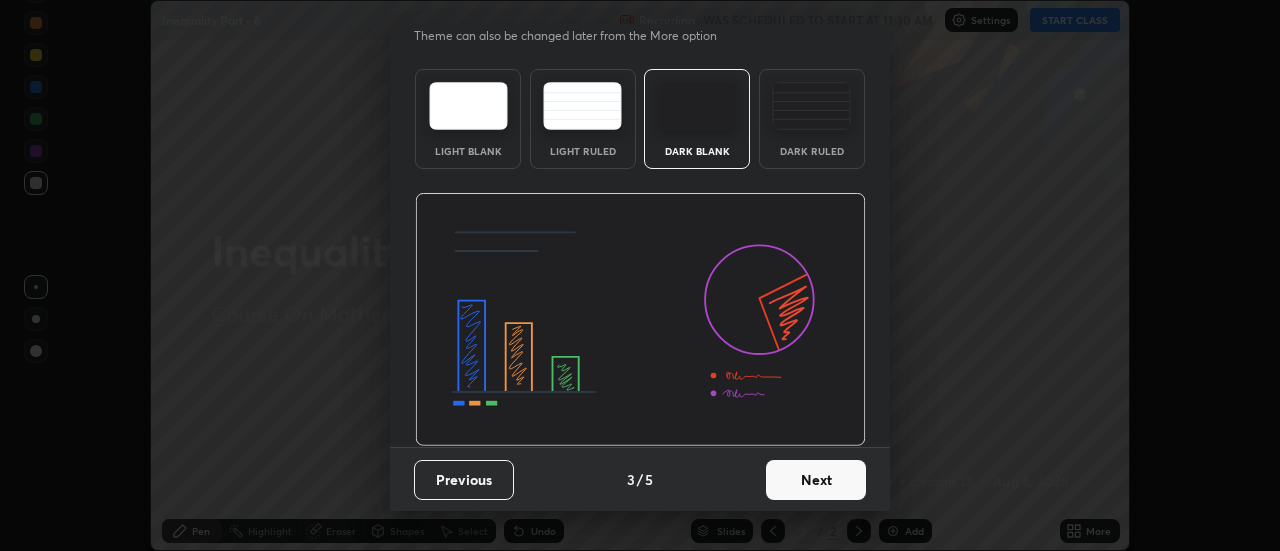 click on "Next" at bounding box center (816, 480) 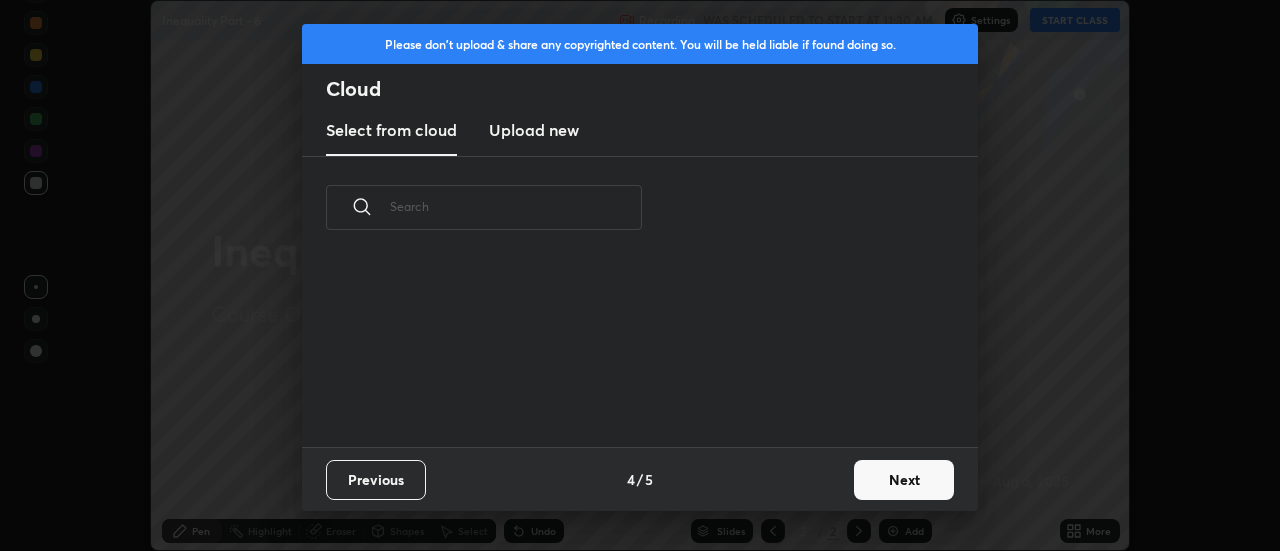 scroll, scrollTop: 0, scrollLeft: 0, axis: both 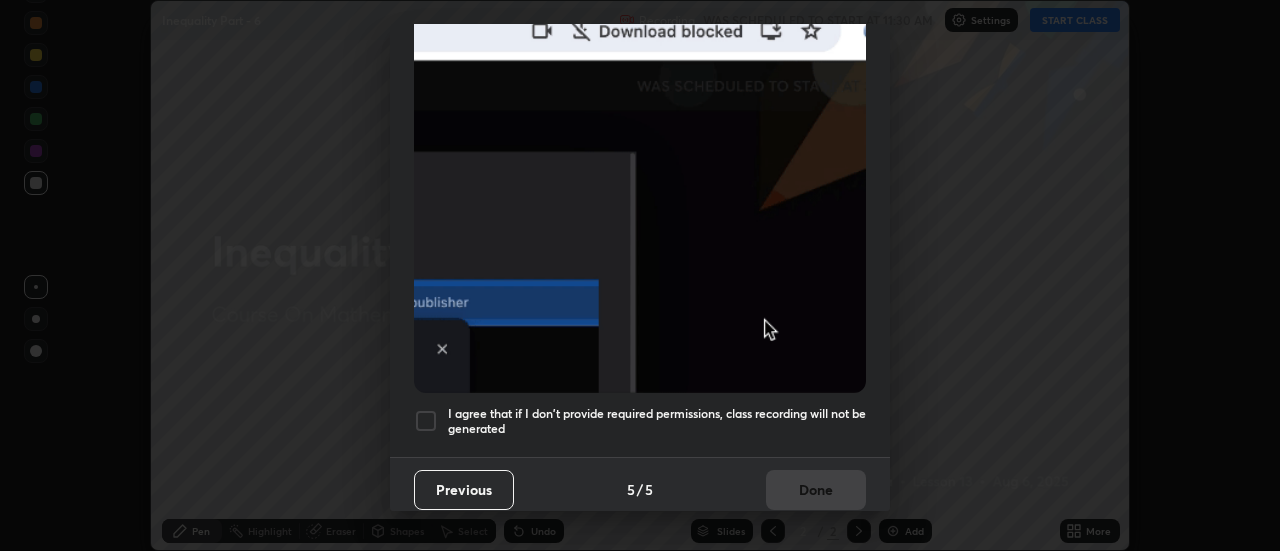 click at bounding box center (426, 421) 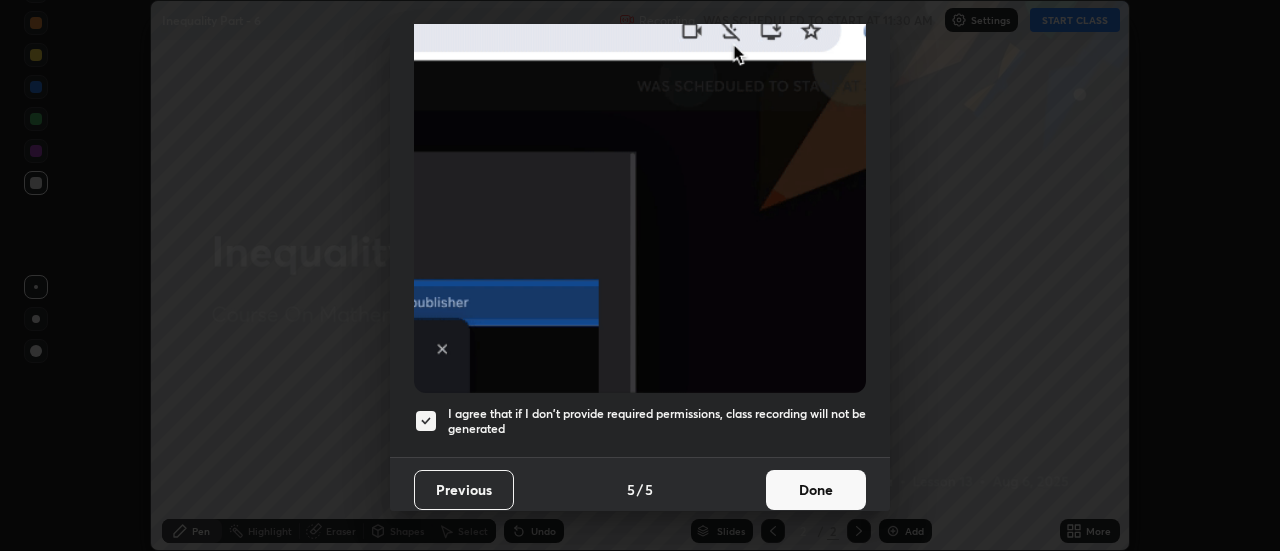 click on "Done" at bounding box center [816, 490] 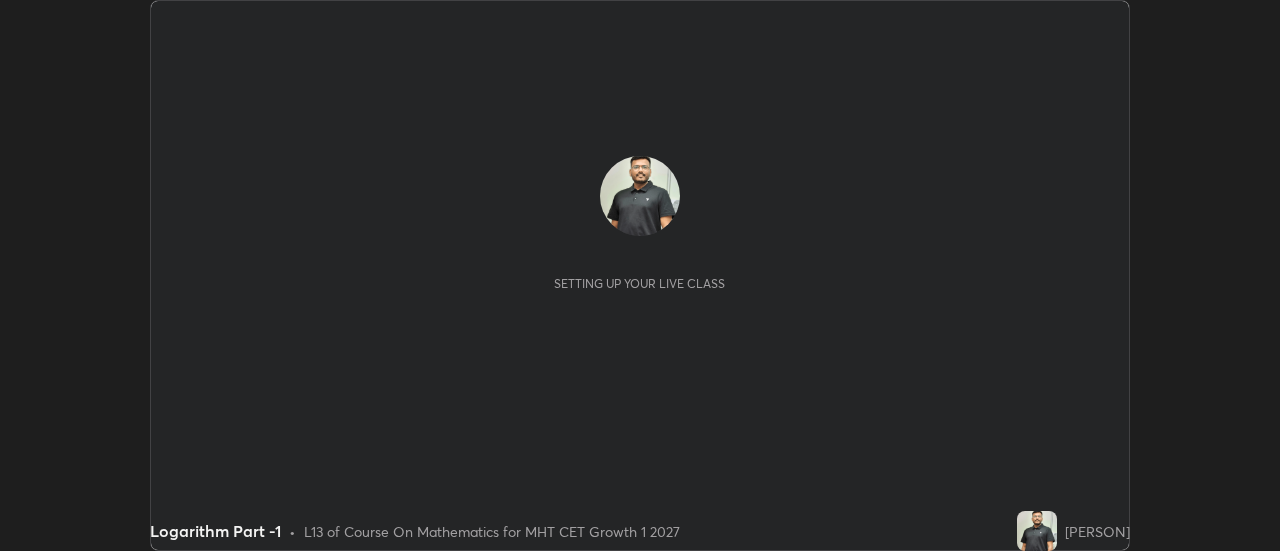 scroll, scrollTop: 0, scrollLeft: 0, axis: both 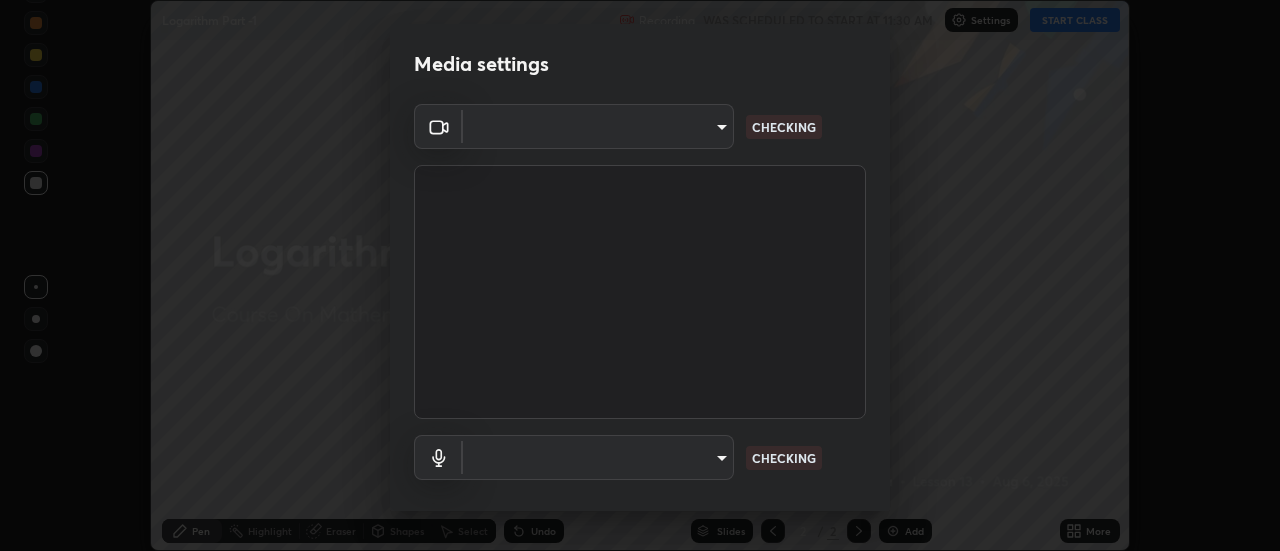 type on "f4ea8680b79eb92e15555447595460d1008e84c9b25948f1cd1a12945e44a0fe" 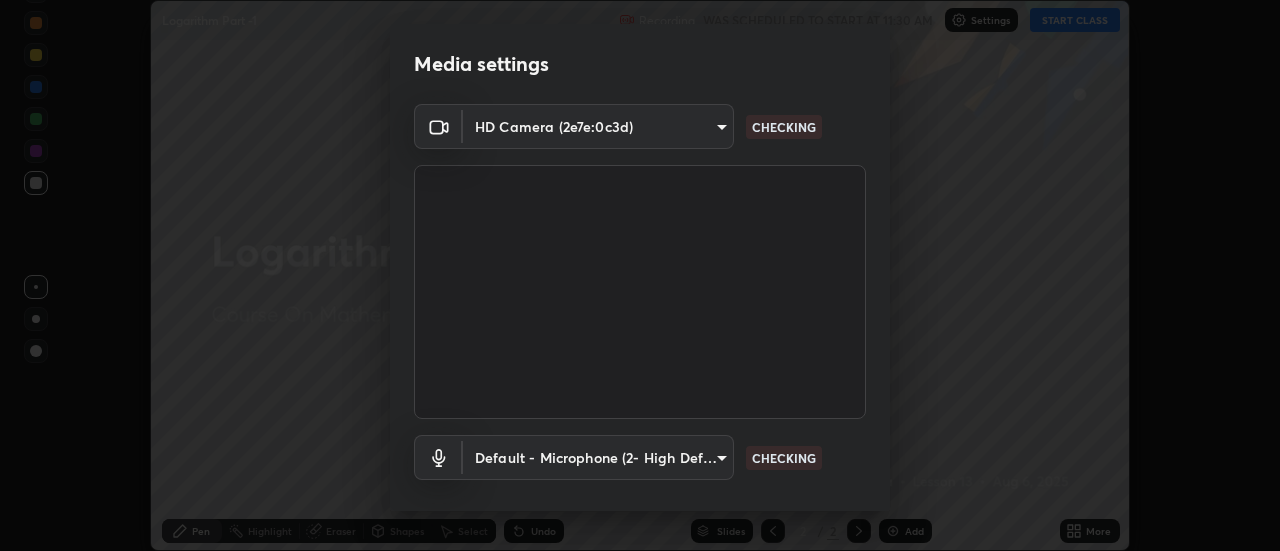click on "Erase all Logarithm Part -1 Recording WAS SCHEDULED TO START AT  11:30 AM Settings START CLASS Setting up your live class Logarithm Part -1 • L13 of Course On Mathematics for MHT CET Growth 1 2027 [PERSON] Pen Highlight Eraser Shapes Select Undo Slides 2 / 2 Add More No doubts shared Encourage your learners to ask a doubt for better clarity Report an issue Reason for reporting Buffering Chat not working Audio - Video sync issue Educator video quality low ​ Attach an image Report Media settings HD Camera (2e7e:0c3d) f4ea8680b79eb92e15555447595460d1008e84c9b25948f1cd1a12945e44a0fe CHECKING Default - Microphone (2- High Definition Audio Device) default CHECKING 1 / 5 Next" at bounding box center [640, 275] 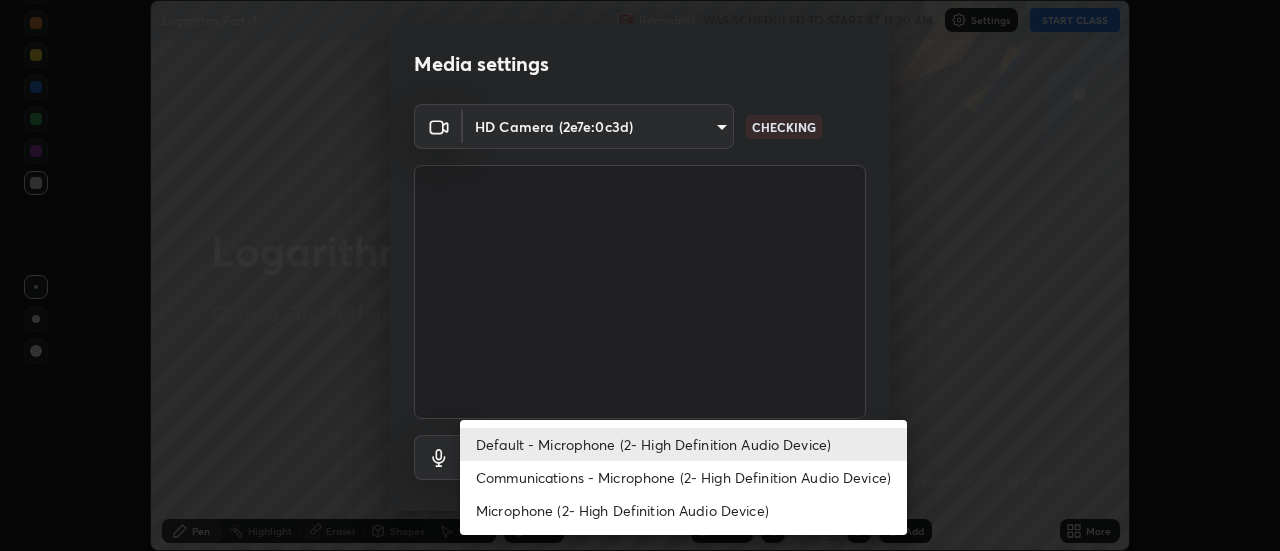 click on "Communications - Microphone (2- High Definition Audio Device)" at bounding box center (683, 477) 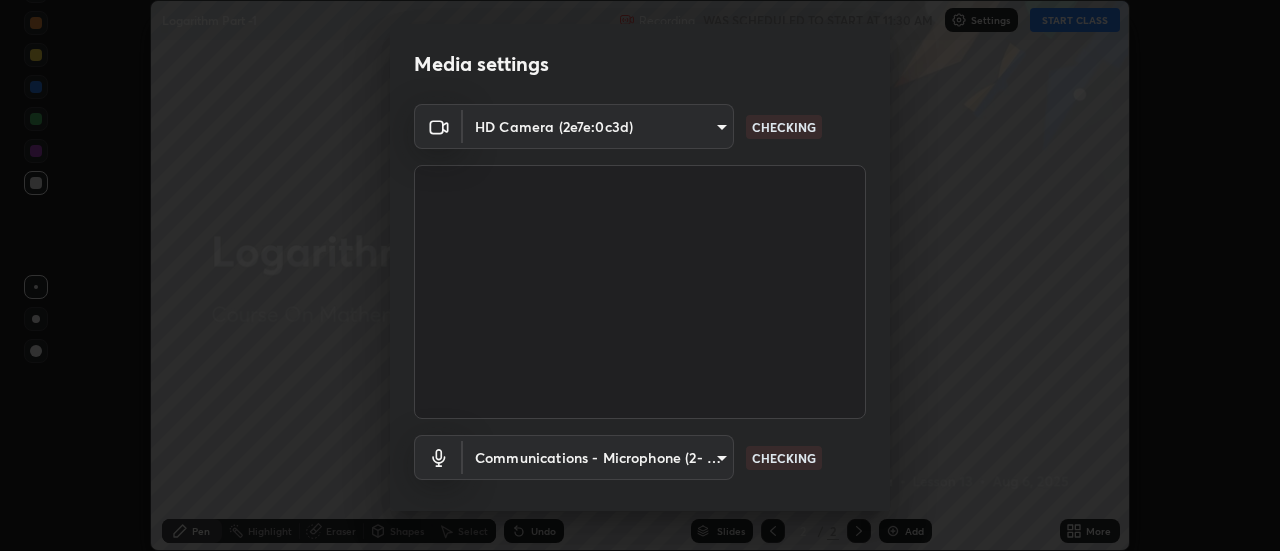 click on "Erase all Logarithm Part -1 Recording WAS SCHEDULED TO START AT  11:30 AM Settings START CLASS Setting up your live class Logarithm Part -1 • L13 of Course On Mathematics for MHT CET Growth 1 2027 [PERSON] Pen Highlight Eraser Shapes Select Undo Slides 2 / 2 Add More No doubts shared Encourage your learners to ask a doubt for better clarity Report an issue Reason for reporting Buffering Chat not working Audio - Video sync issue Educator video quality low ​ Attach an image Report Media settings HD Camera (2e7e:0c3d) f4ea8680b79eb92e15555447595460d1008e84c9b25948f1cd1a12945e44a0fe CHECKING Communications - Microphone (2- High Definition Audio Device) communications CHECKING 1 / 5 Next" at bounding box center [640, 275] 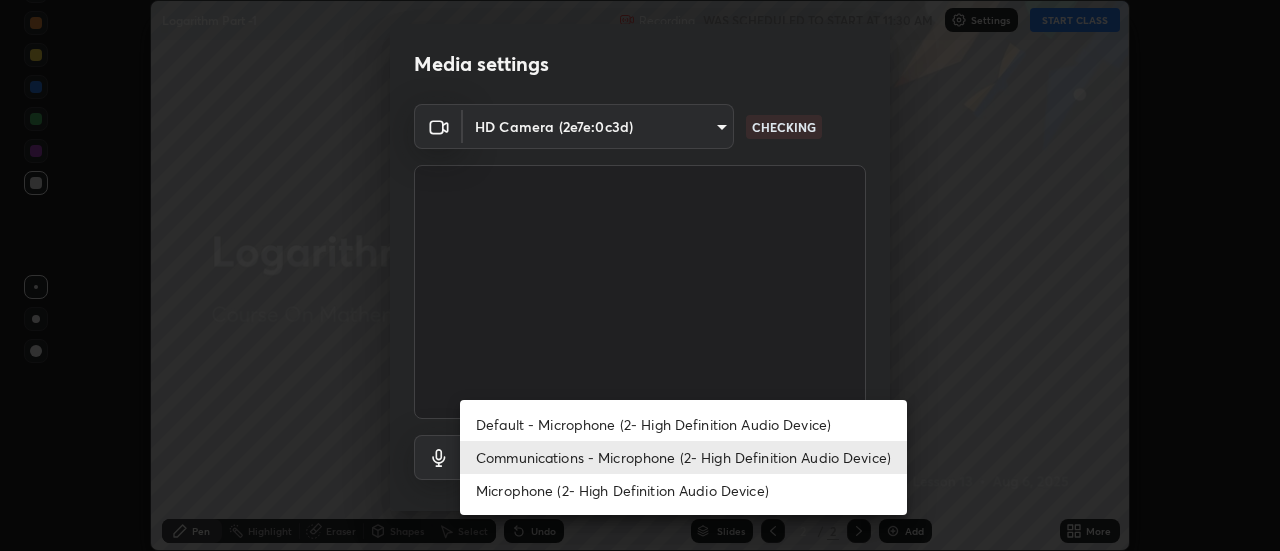 click on "Default - Microphone (2- High Definition Audio Device)" at bounding box center [683, 424] 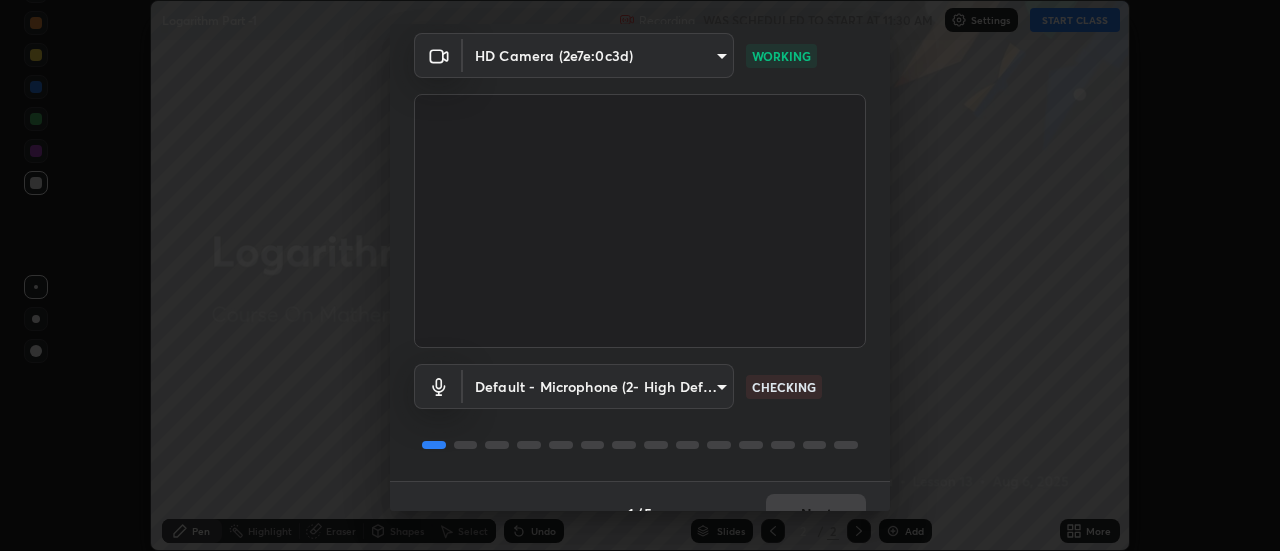 scroll, scrollTop: 105, scrollLeft: 0, axis: vertical 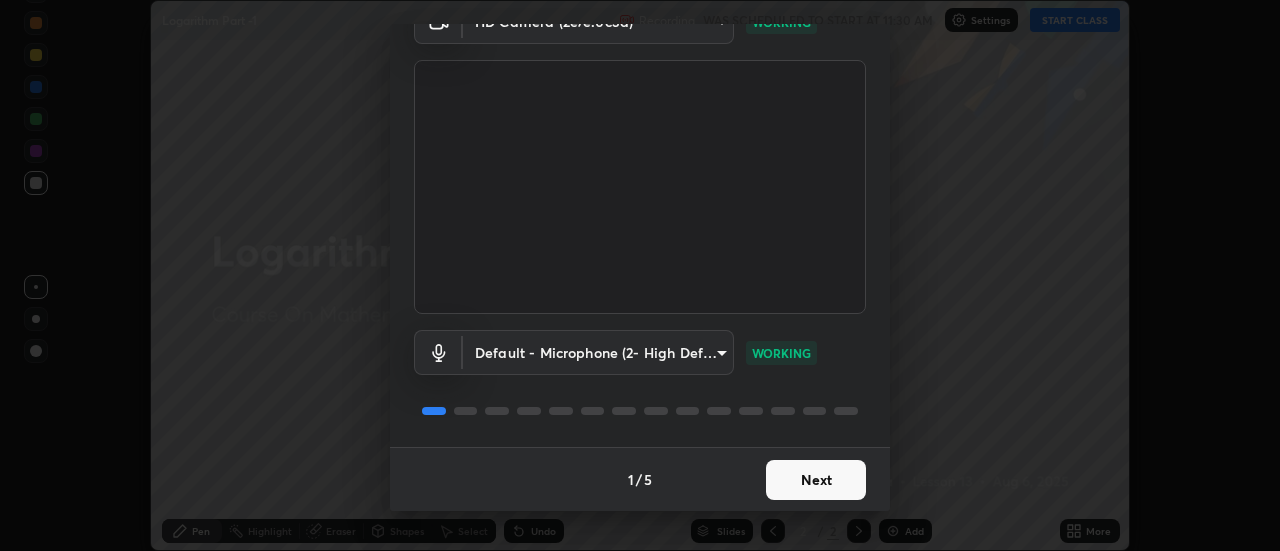 click on "Next" at bounding box center [816, 480] 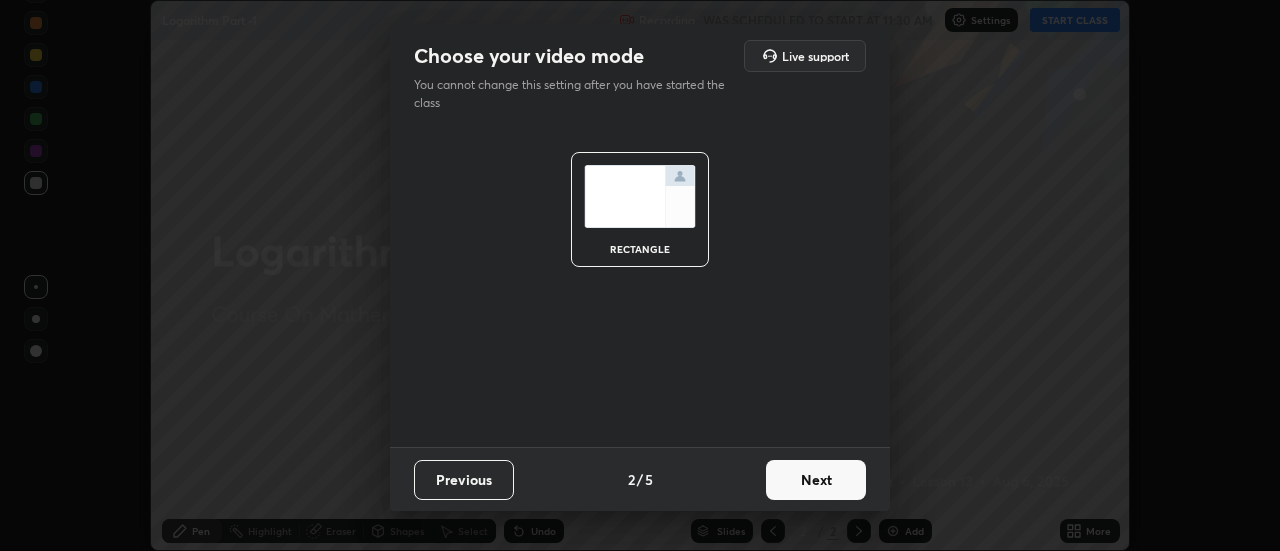 scroll, scrollTop: 0, scrollLeft: 0, axis: both 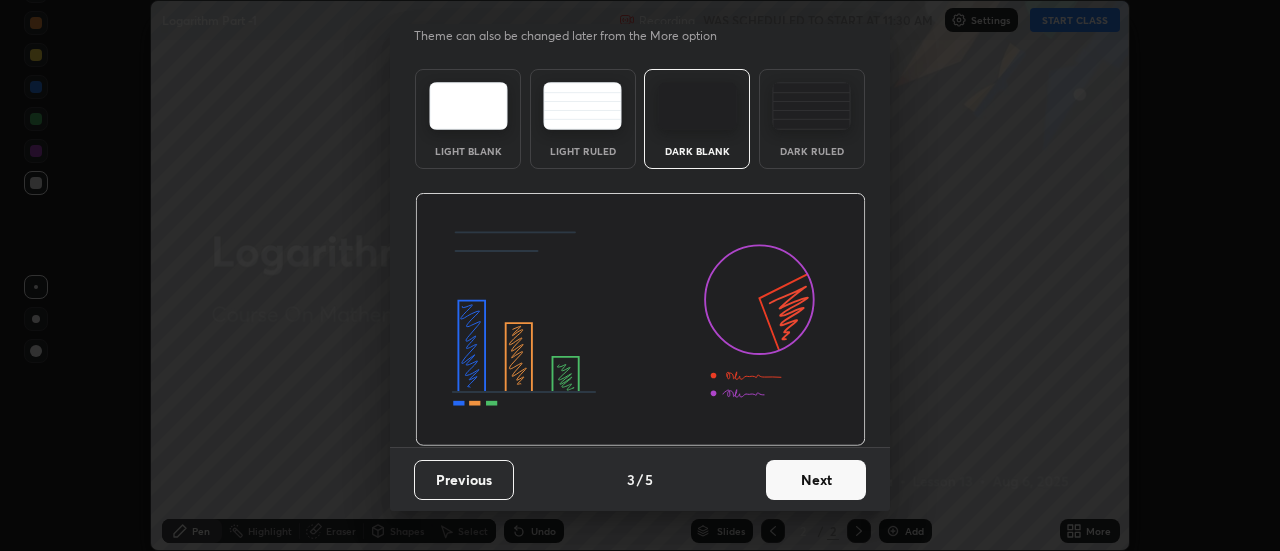 click on "Next" at bounding box center (816, 480) 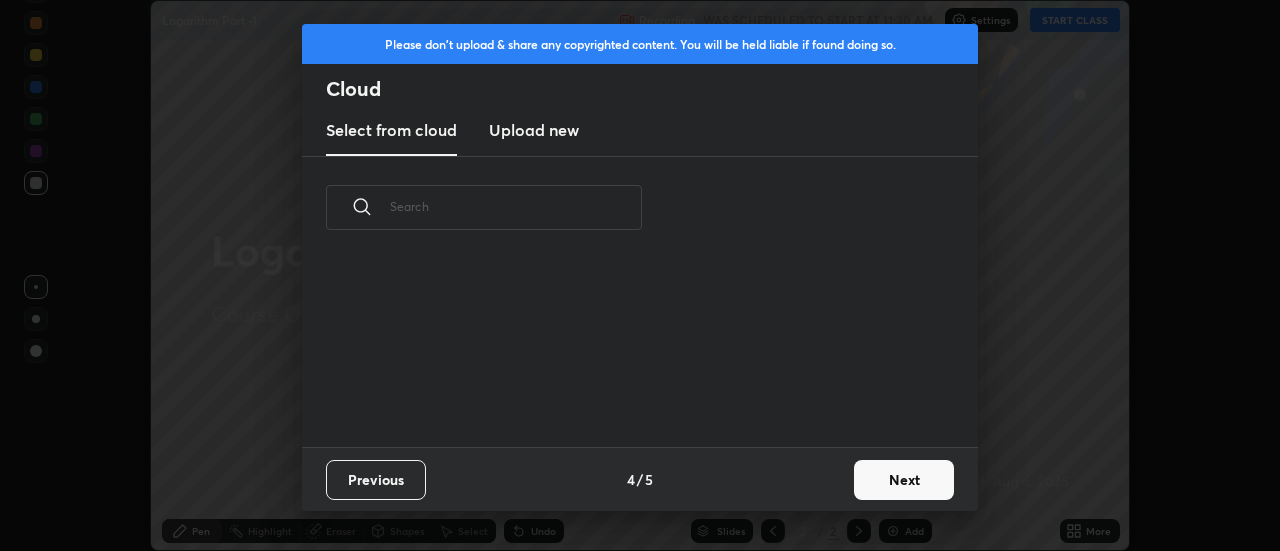 click on "Next" at bounding box center [904, 480] 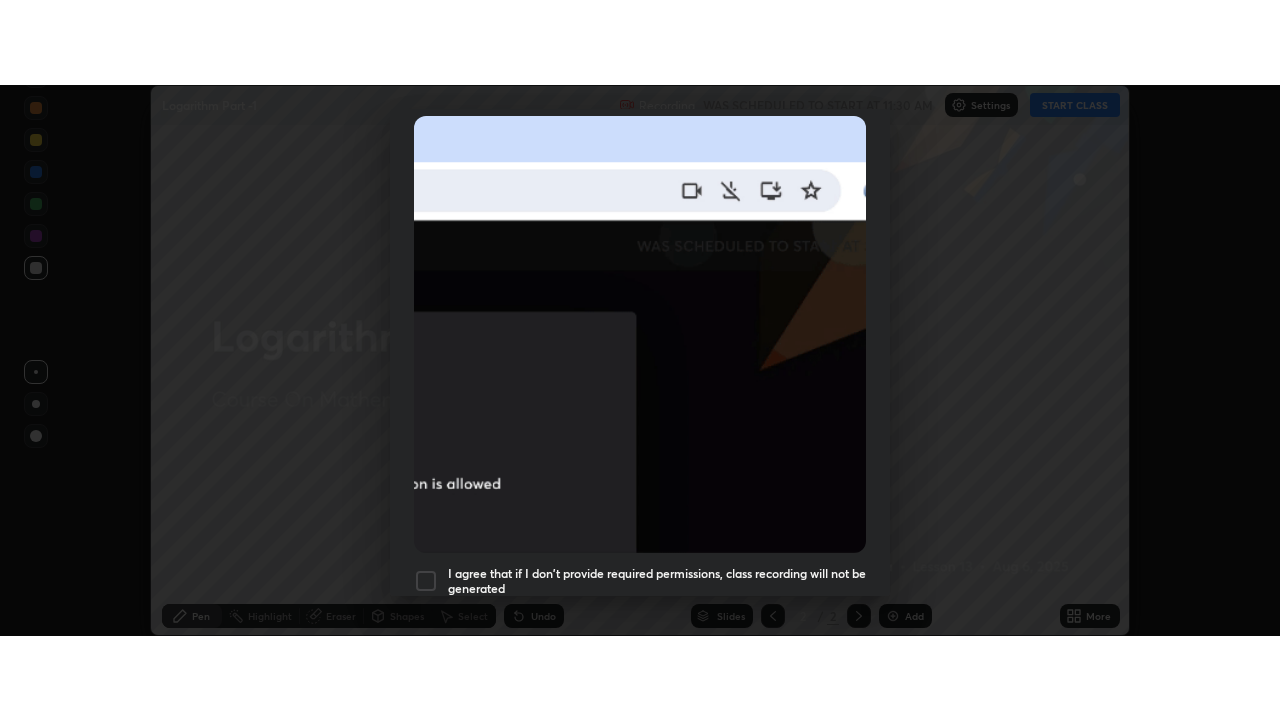 scroll, scrollTop: 513, scrollLeft: 0, axis: vertical 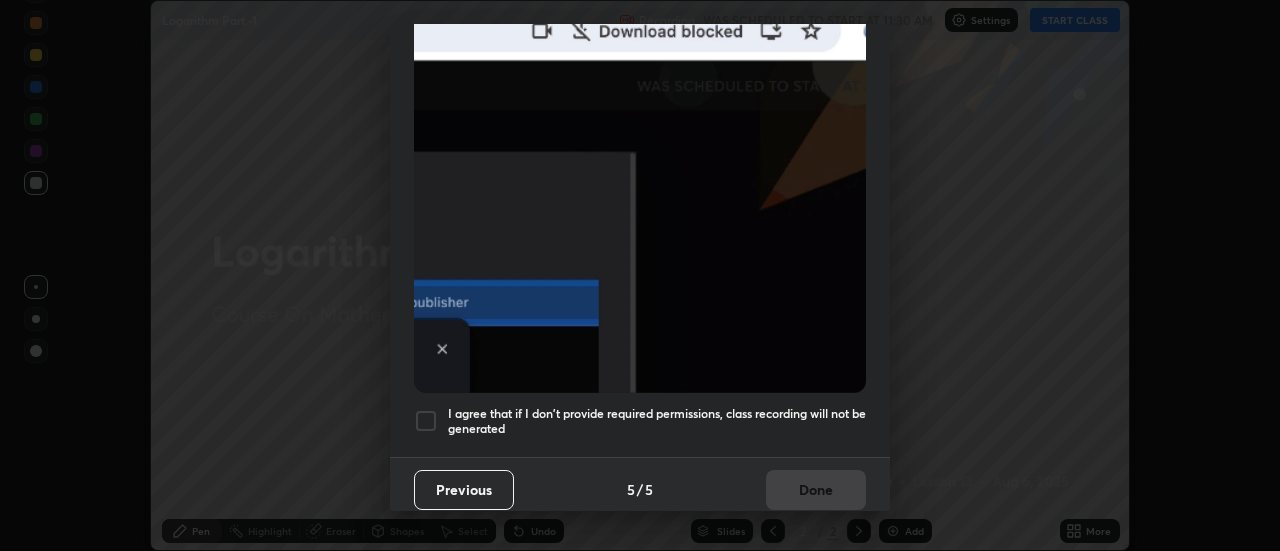 click at bounding box center (426, 421) 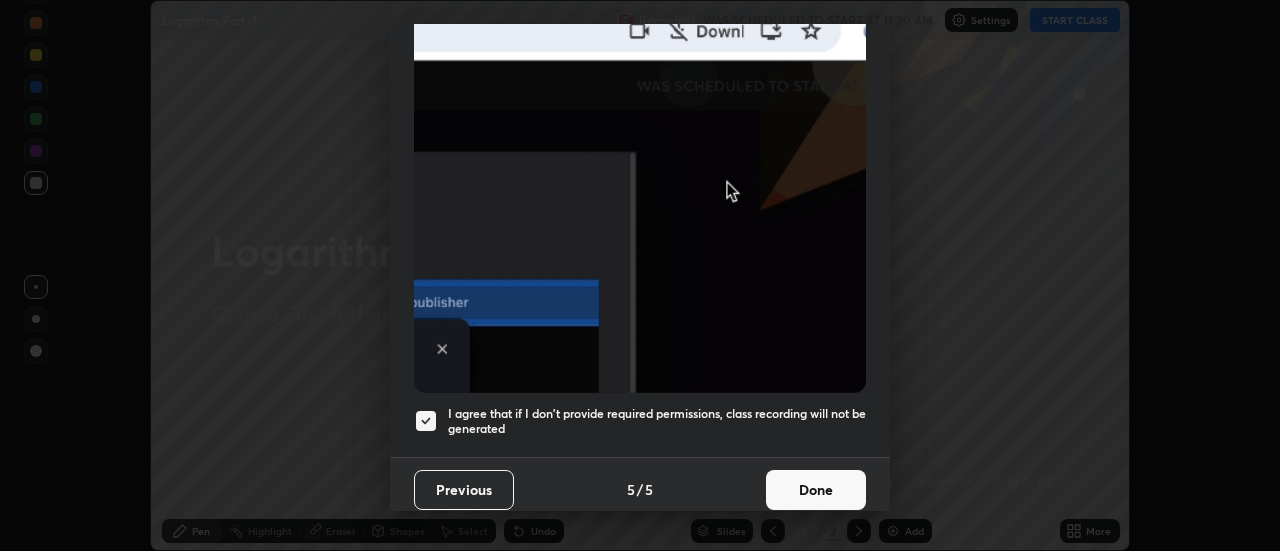 click on "Done" at bounding box center [816, 490] 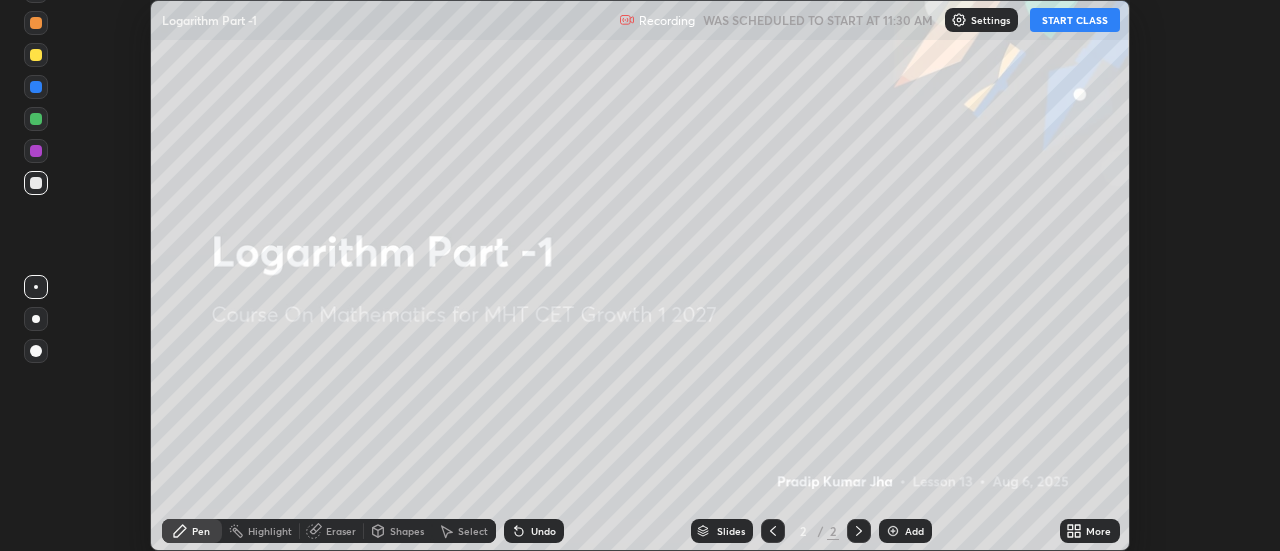 click on "START CLASS" at bounding box center [1075, 20] 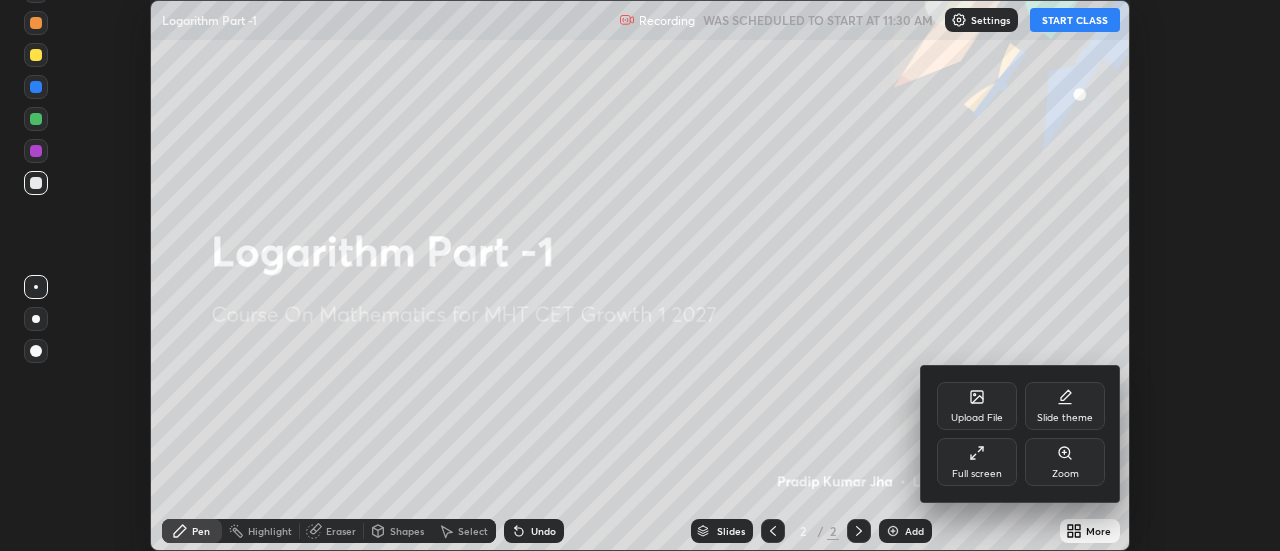 click on "Full screen" at bounding box center [977, 474] 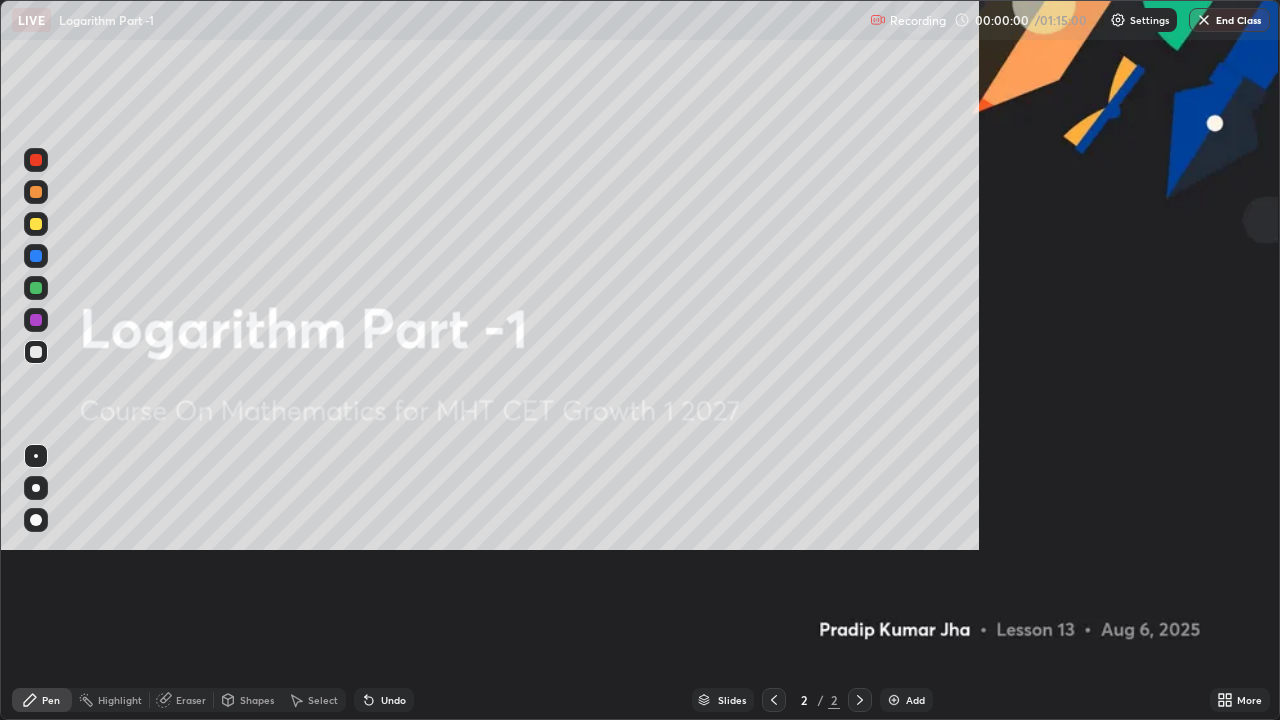 scroll, scrollTop: 99280, scrollLeft: 98720, axis: both 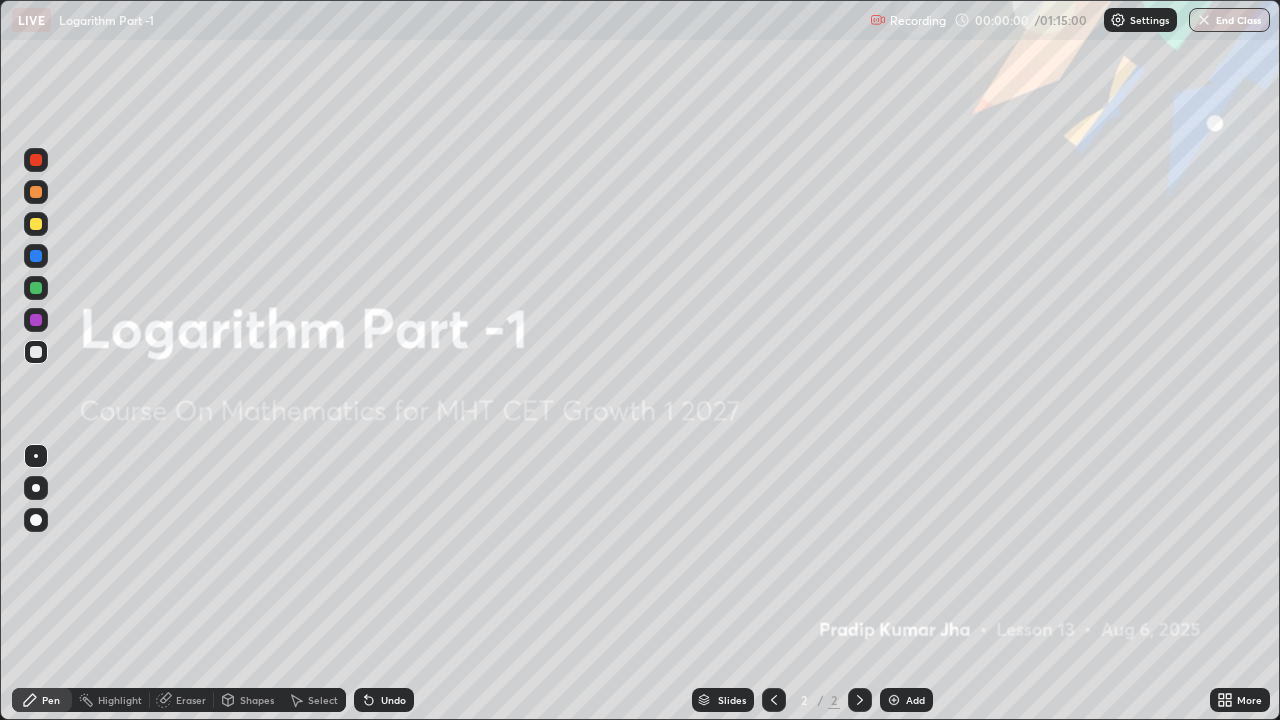 click on "Add" at bounding box center (915, 700) 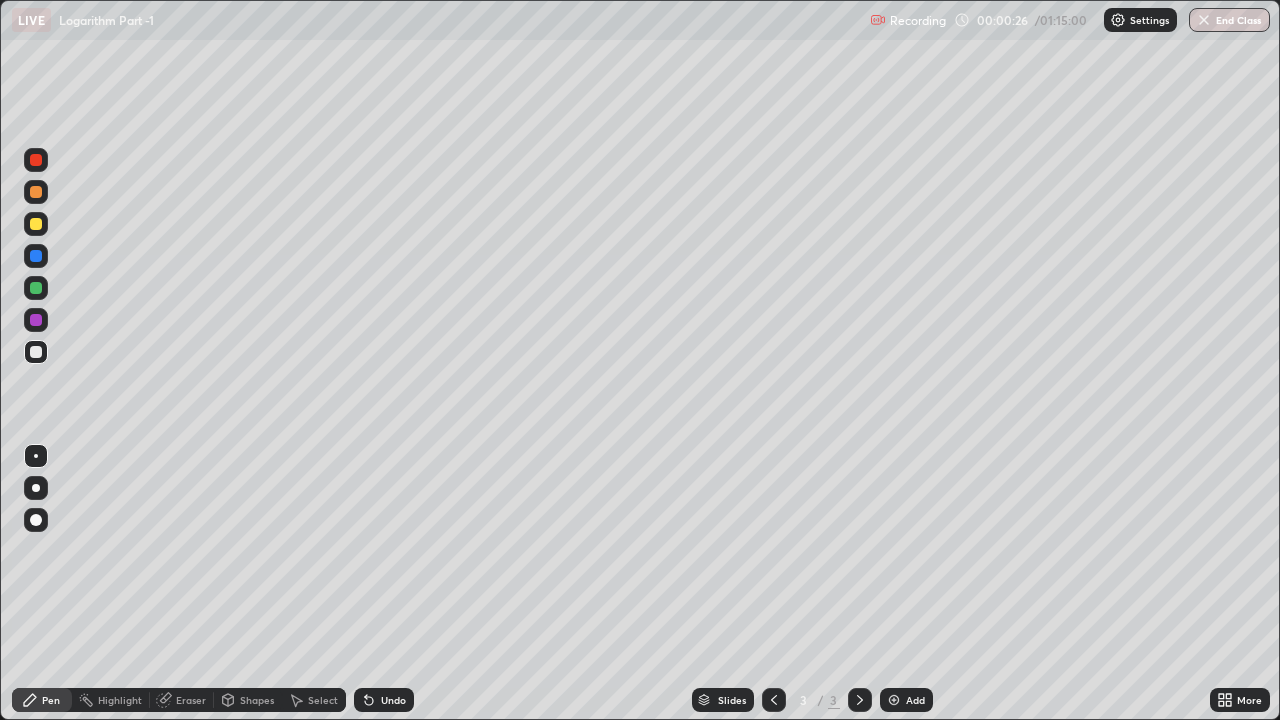 click on "Pen" at bounding box center (42, 700) 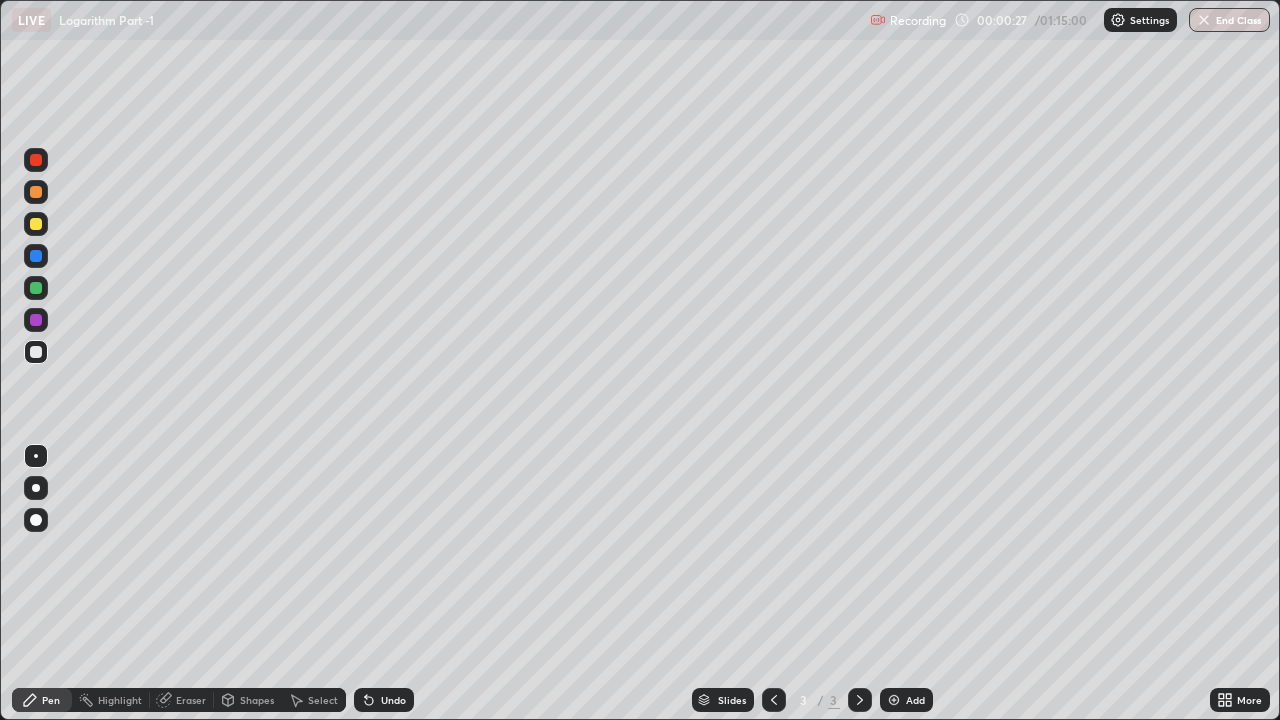 click at bounding box center [36, 224] 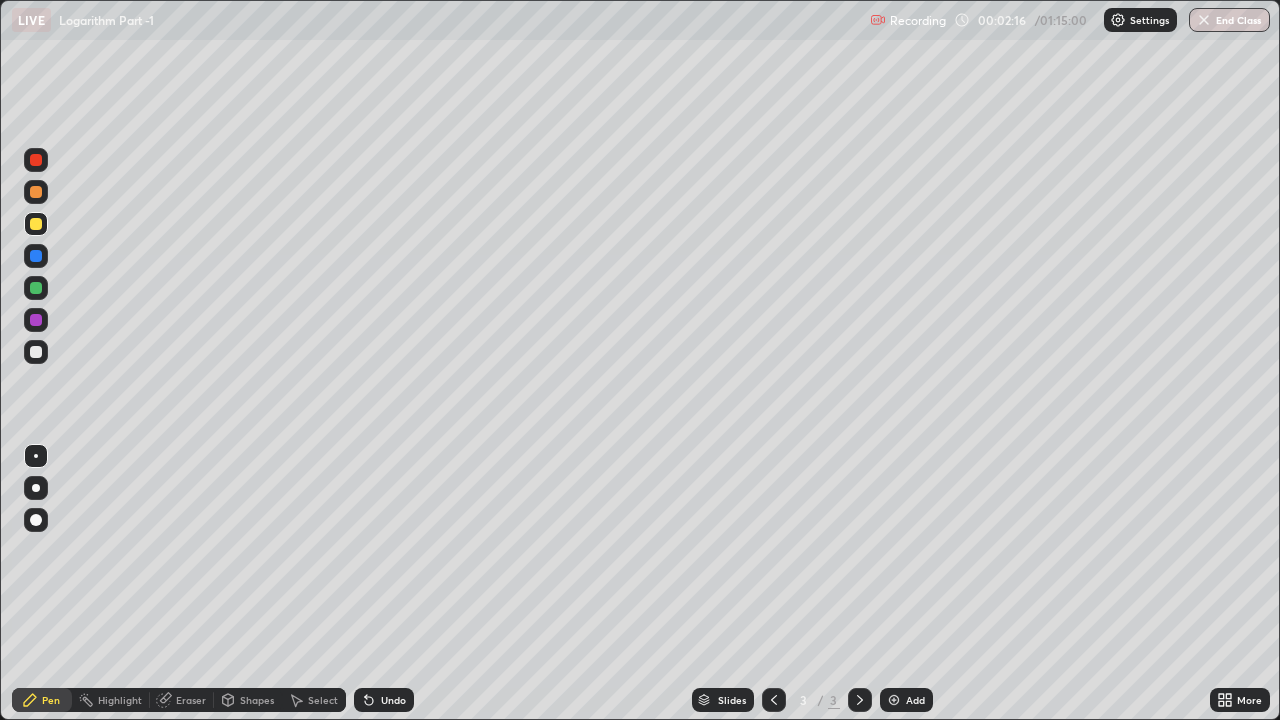 click at bounding box center (36, 352) 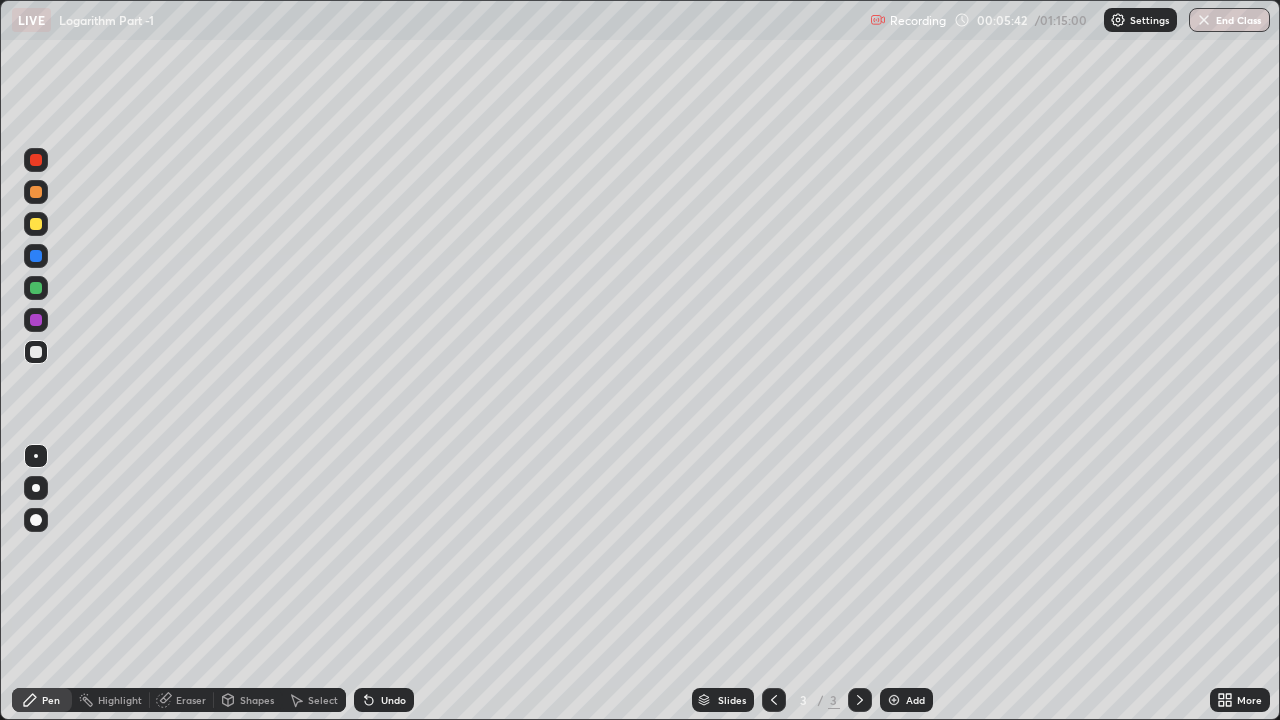 click at bounding box center [36, 224] 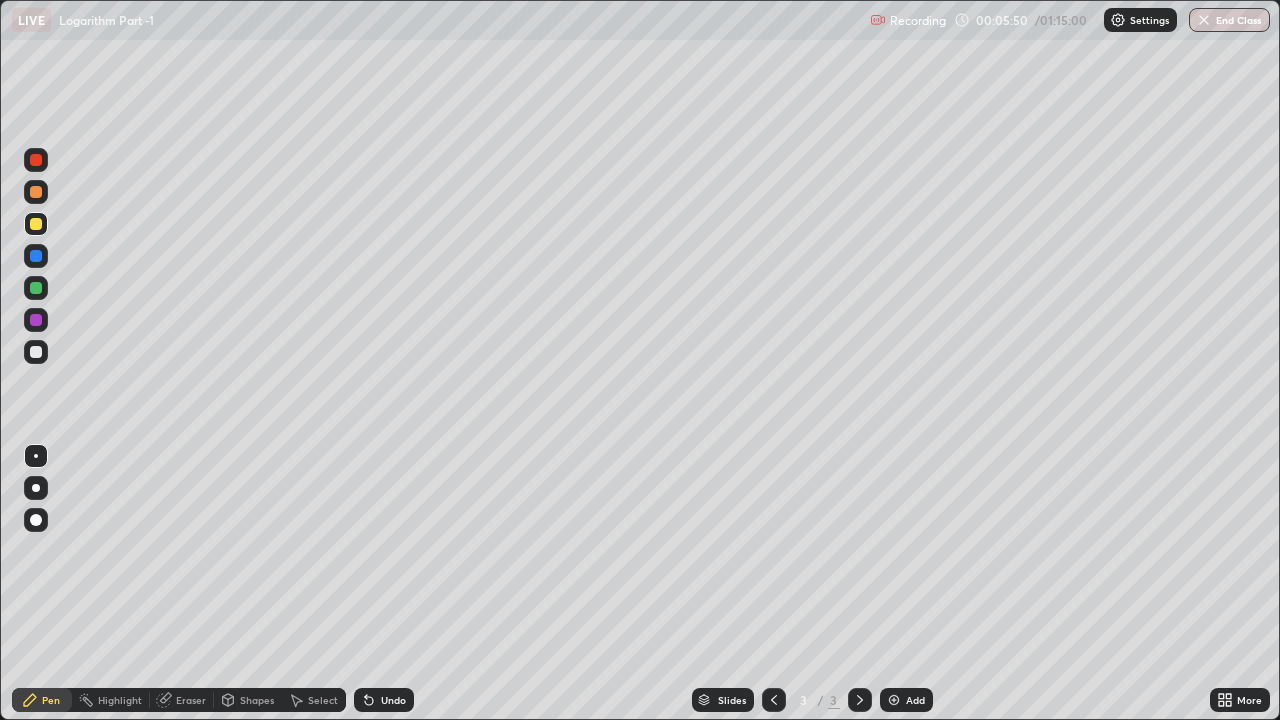 click at bounding box center (36, 352) 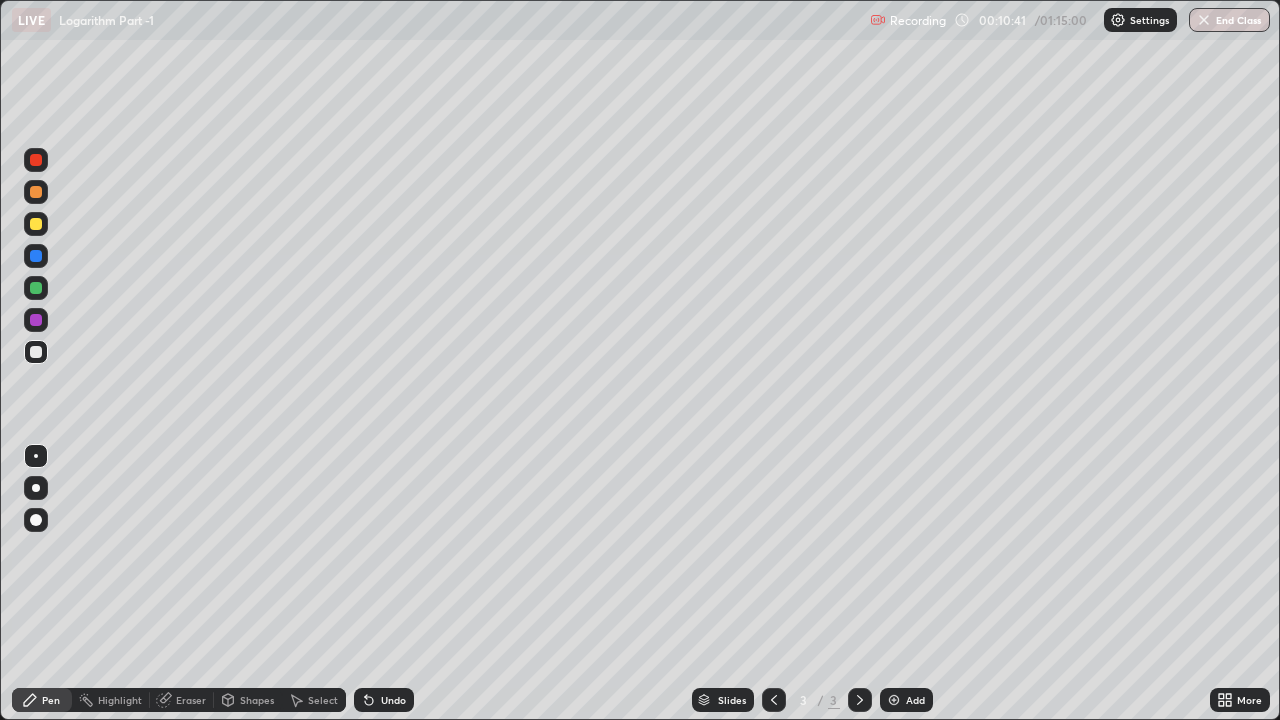 click on "Add" at bounding box center [906, 700] 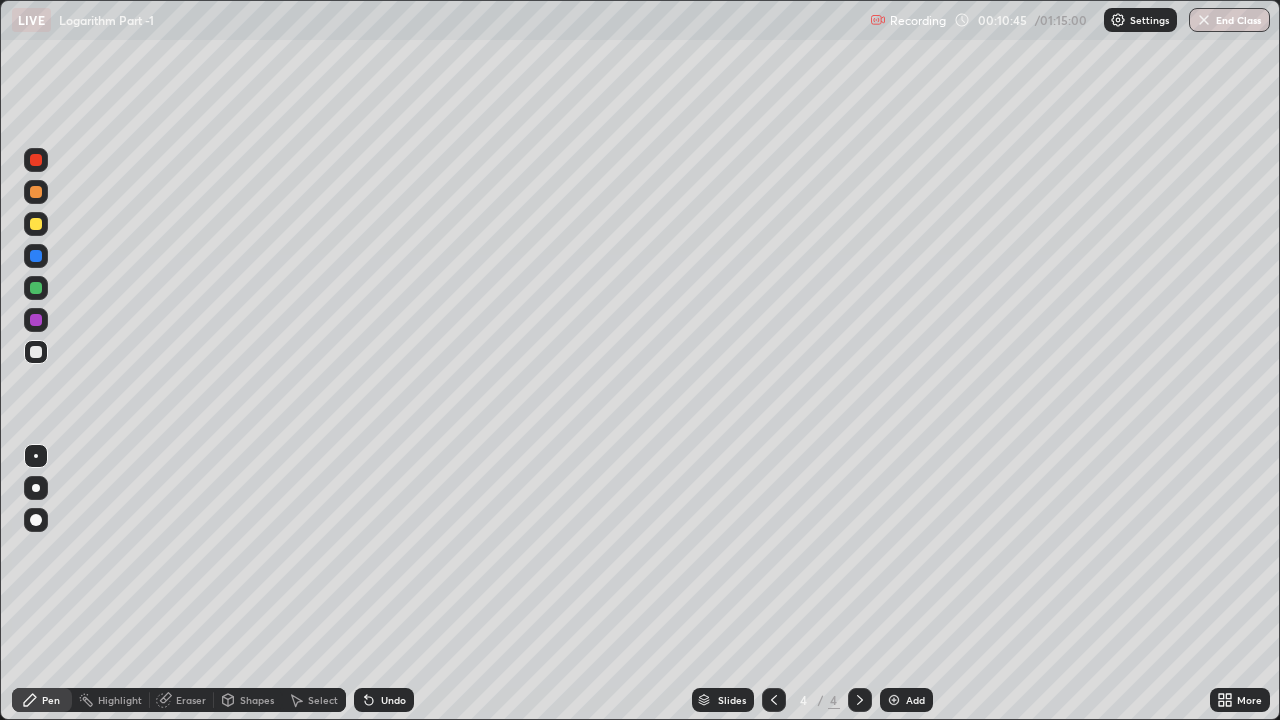 click at bounding box center [774, 700] 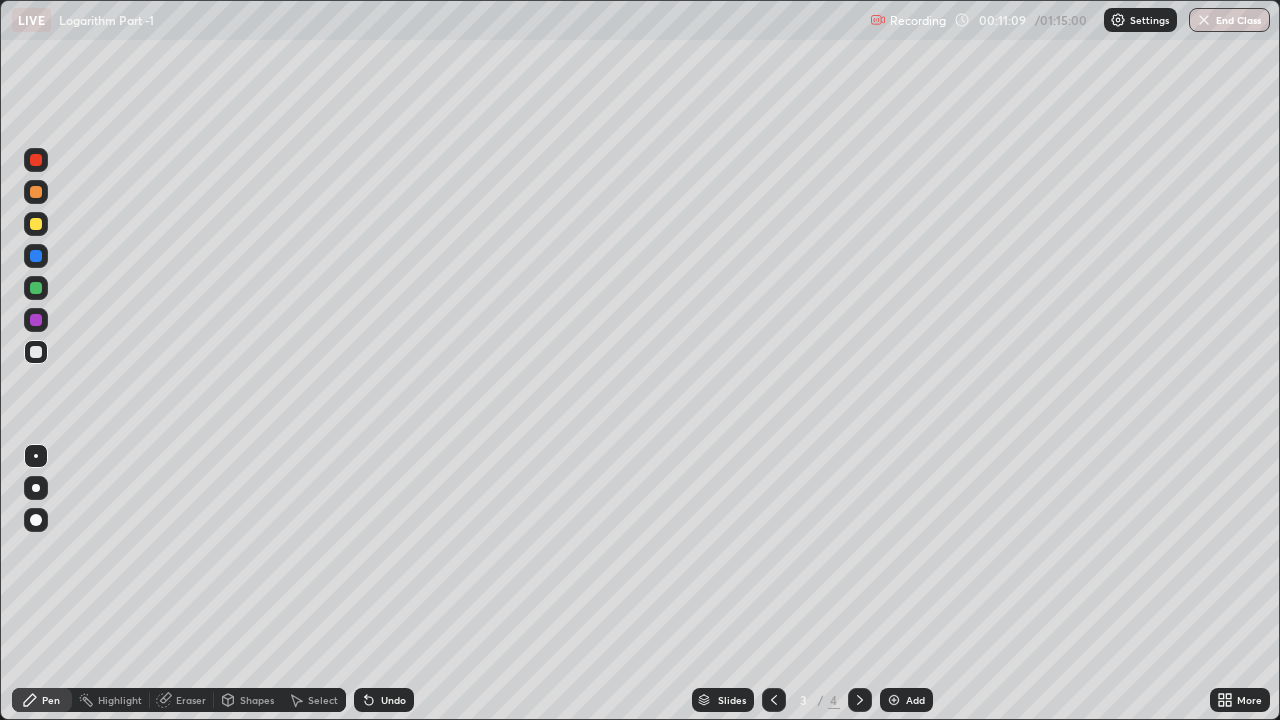 click 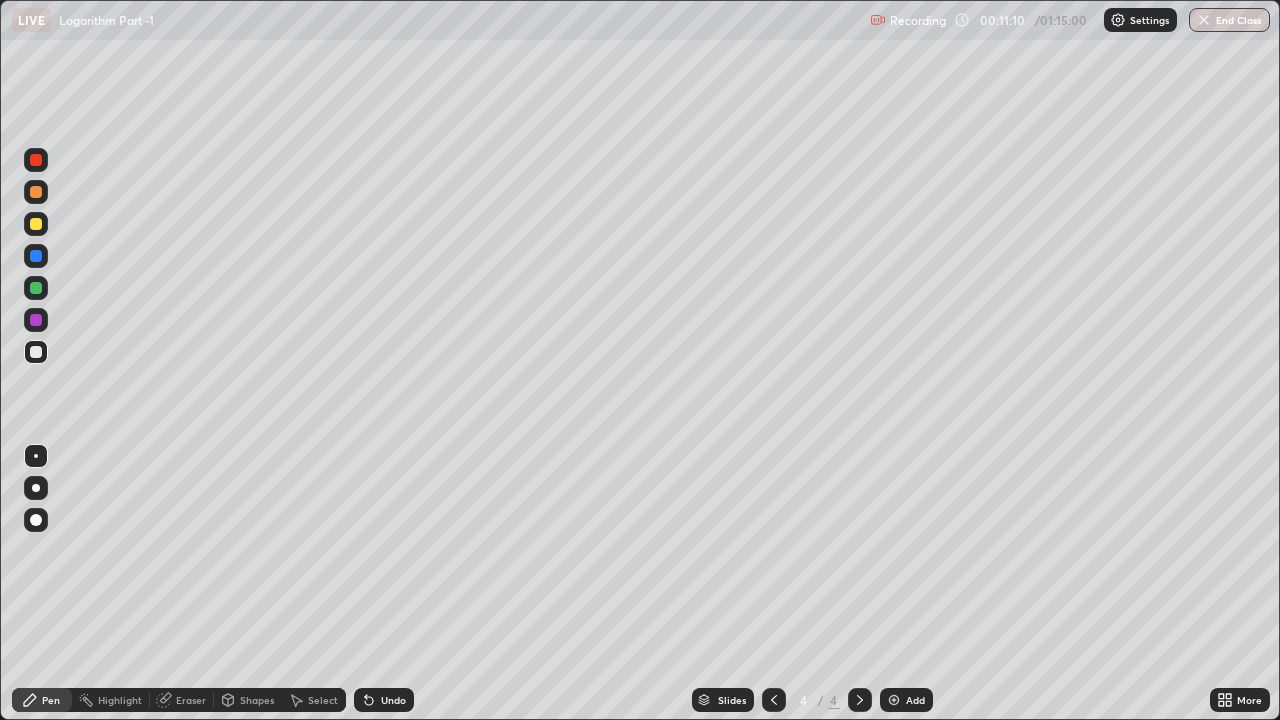 click on "Pen" at bounding box center (42, 700) 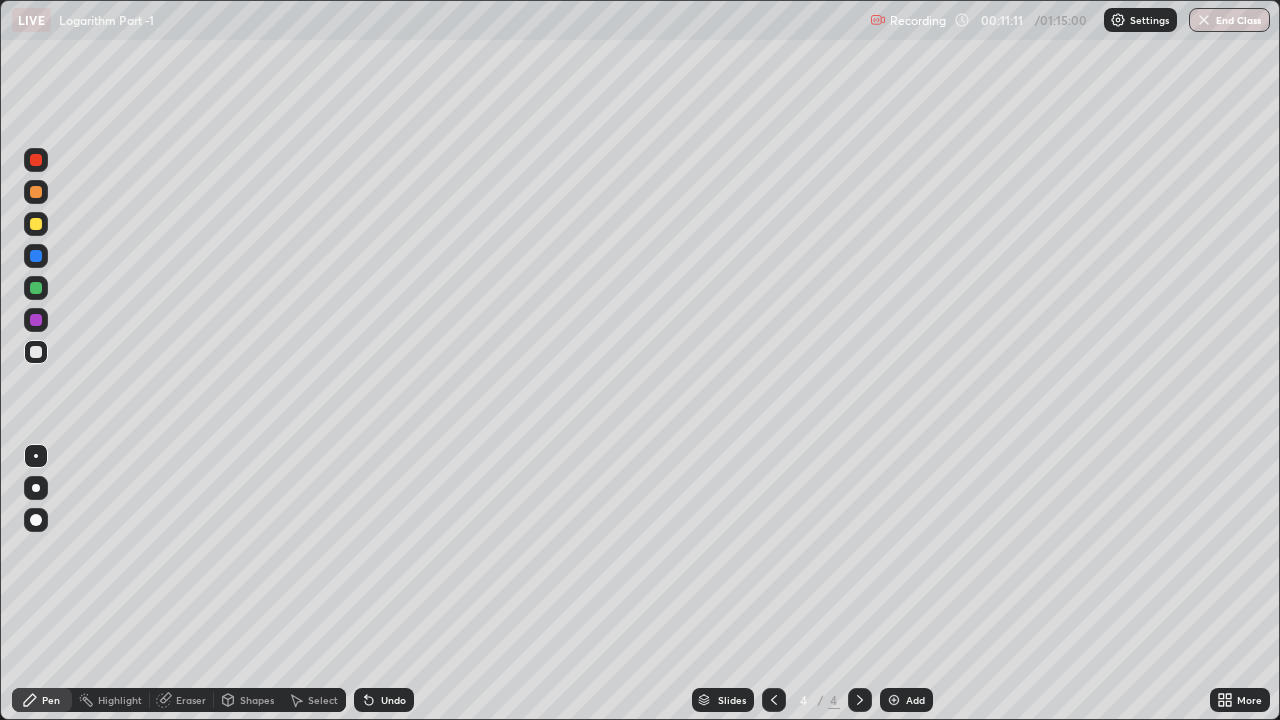 click at bounding box center (36, 224) 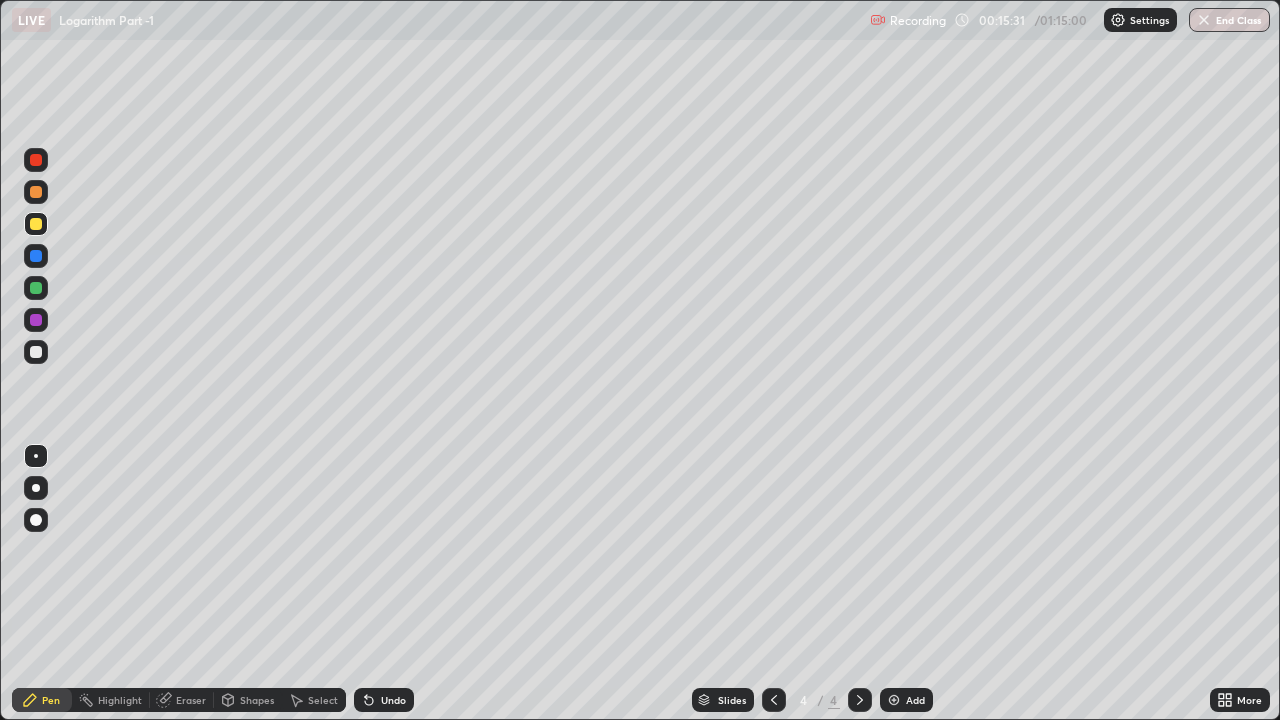 click at bounding box center [36, 352] 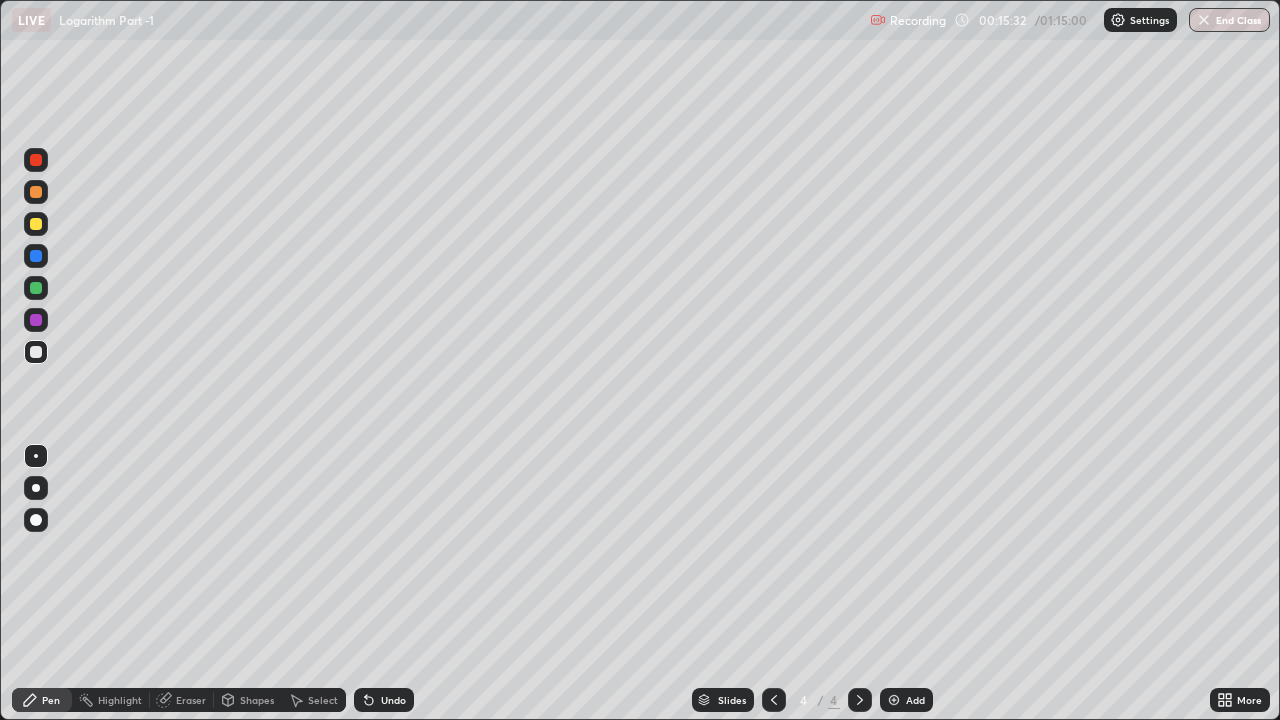 click at bounding box center [36, 288] 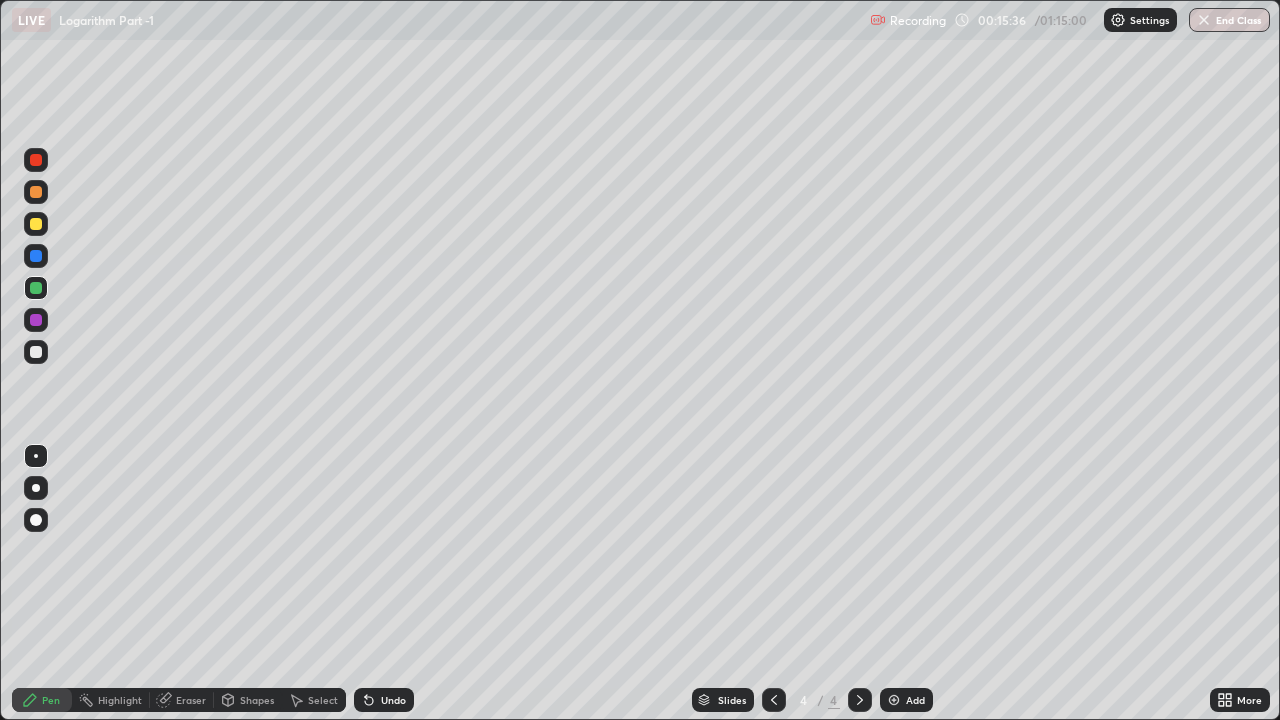 click at bounding box center (36, 352) 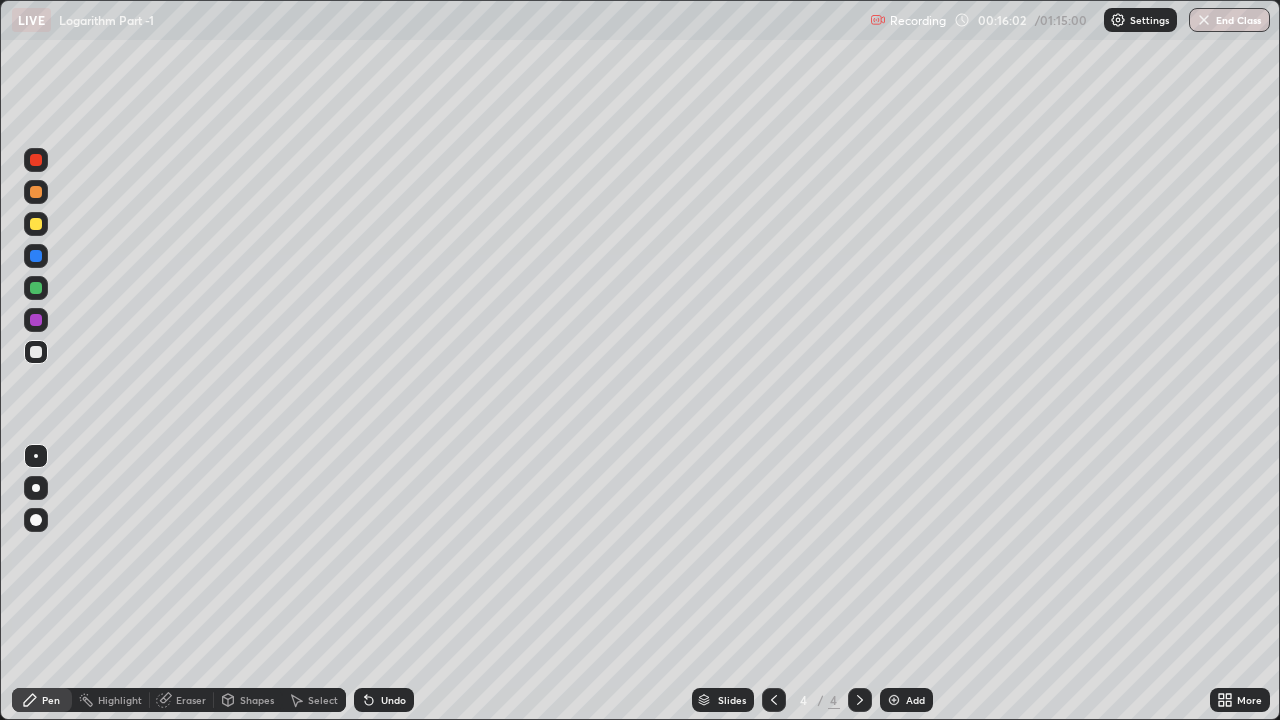 click at bounding box center (36, 192) 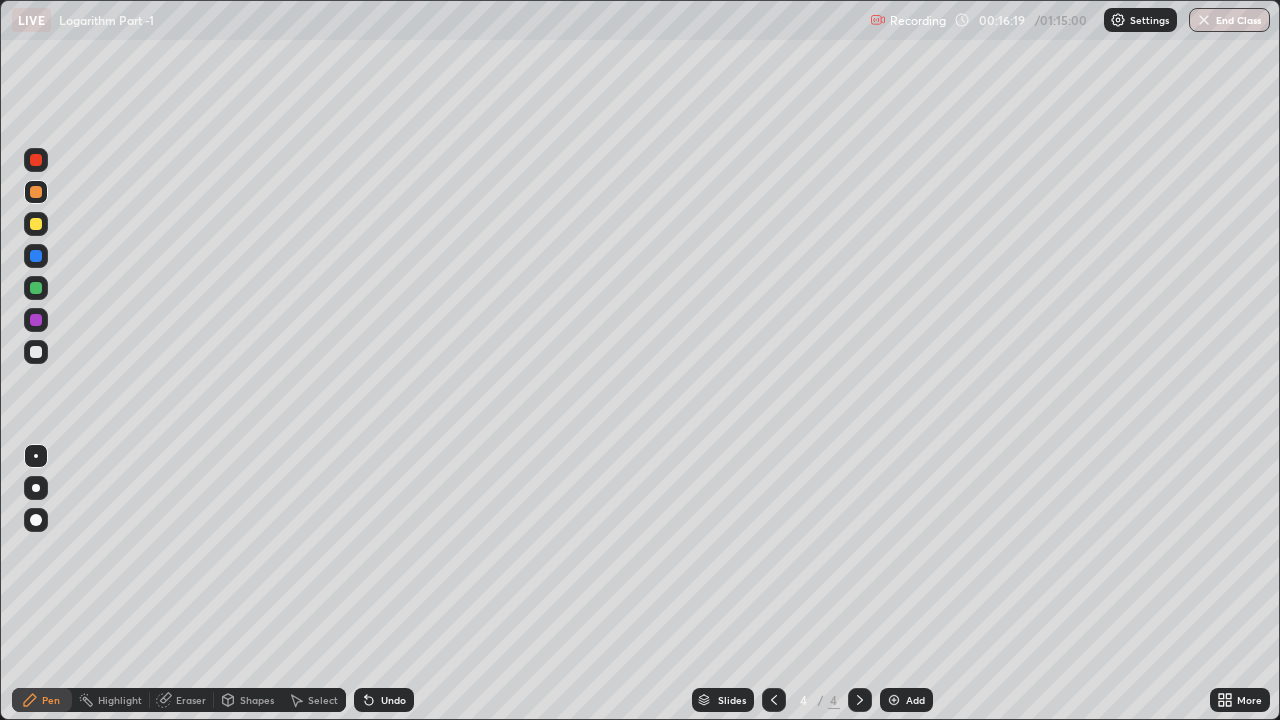 click at bounding box center [36, 224] 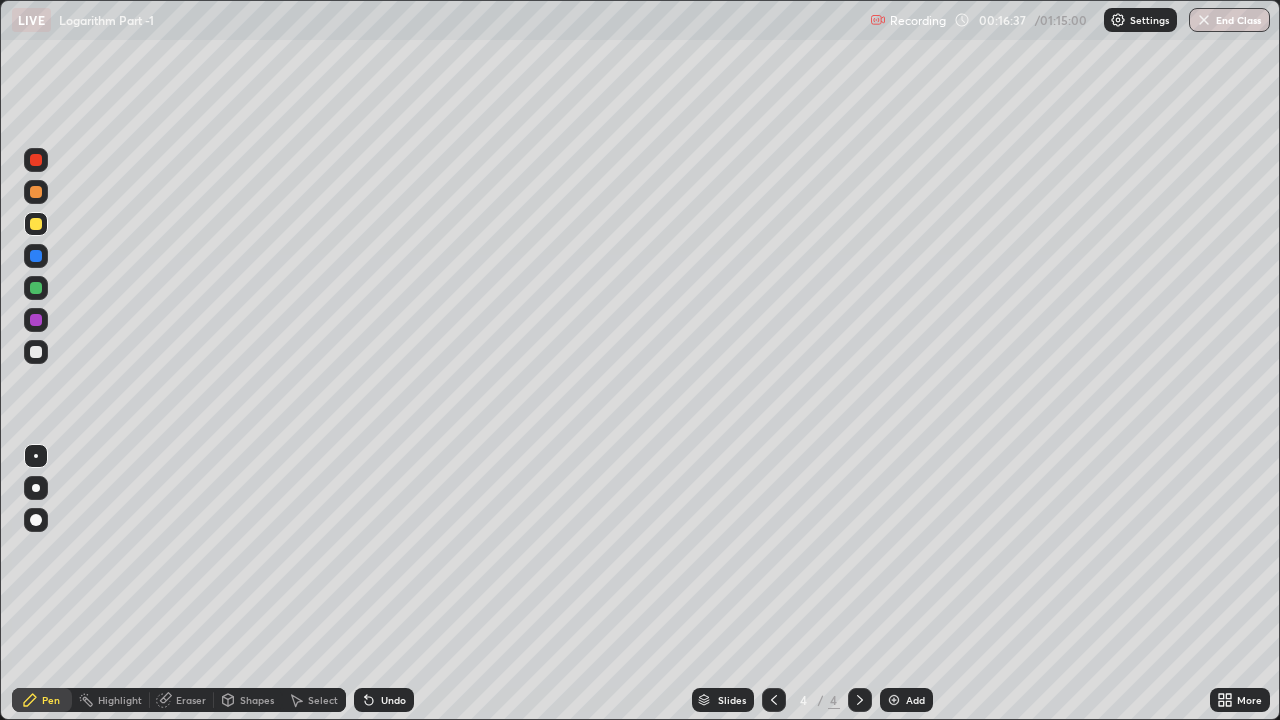click at bounding box center [36, 352] 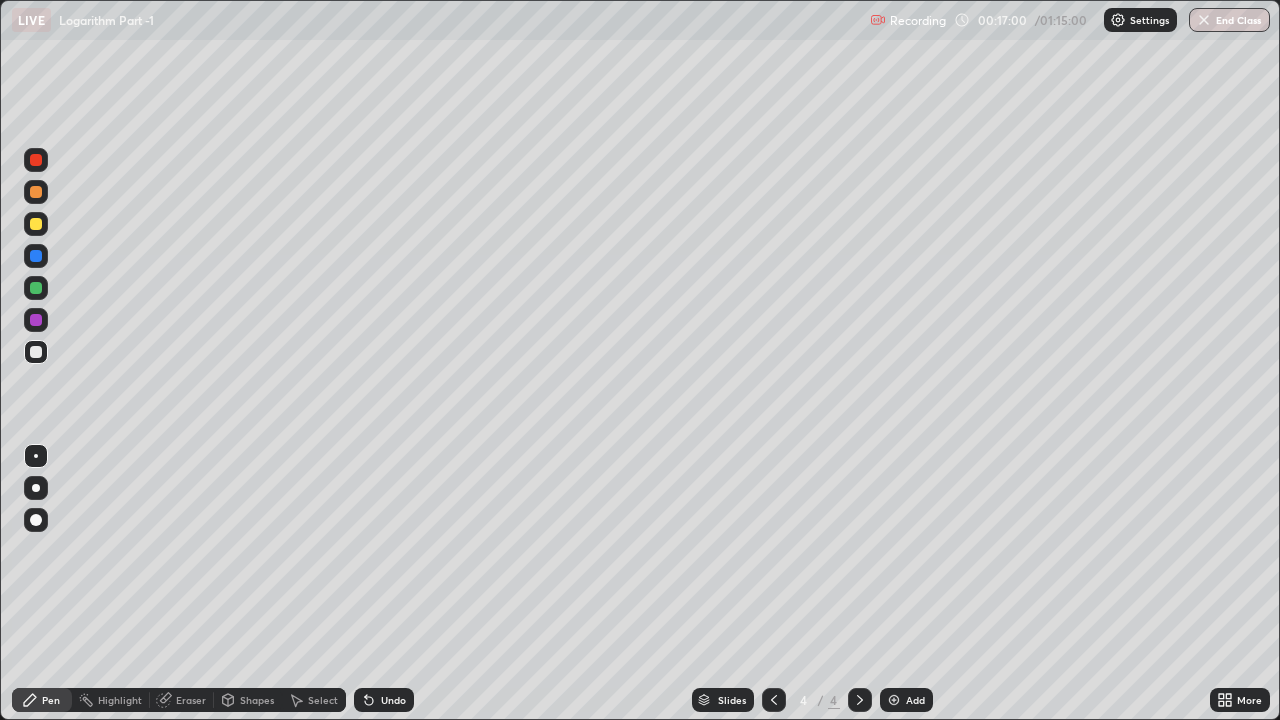 click 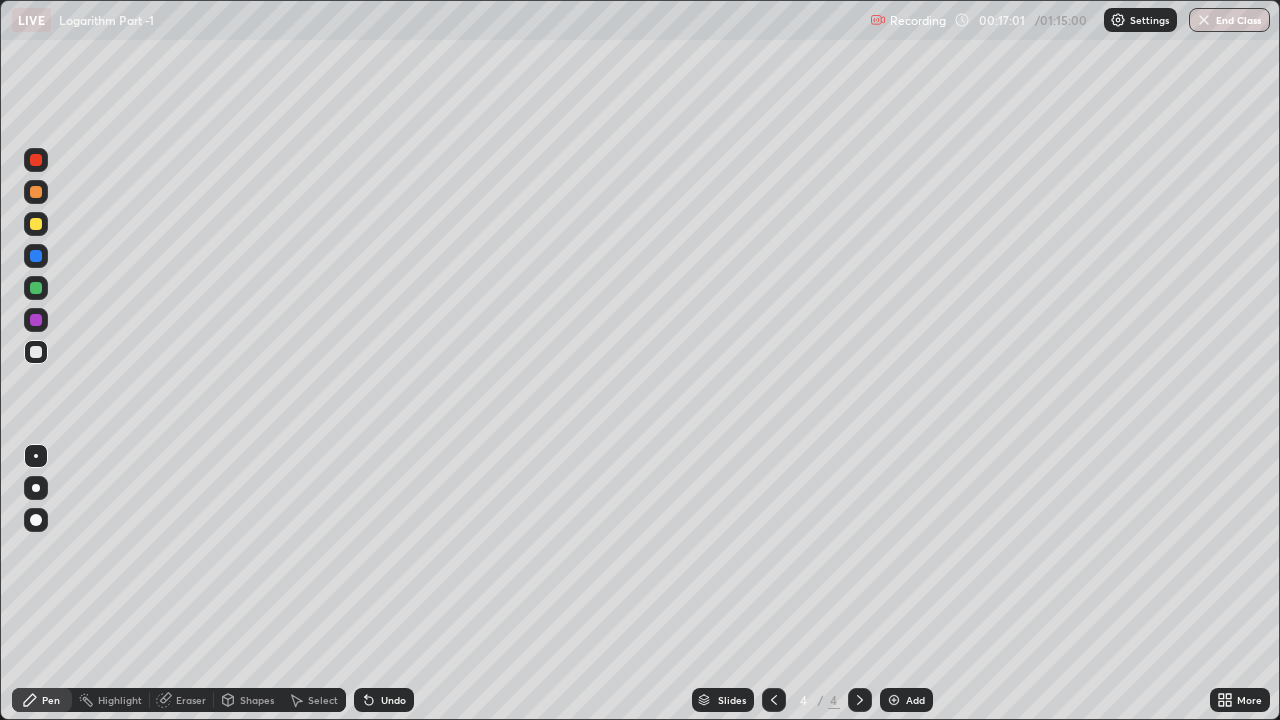 click 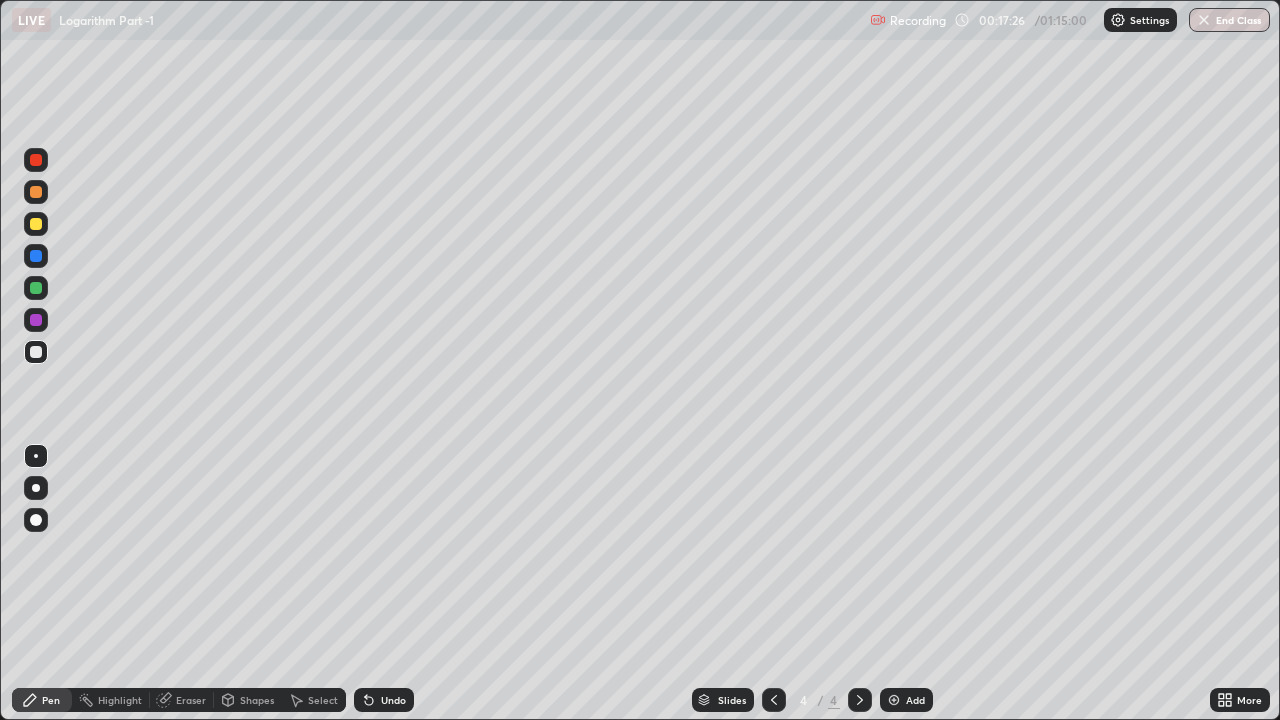 click at bounding box center [36, 288] 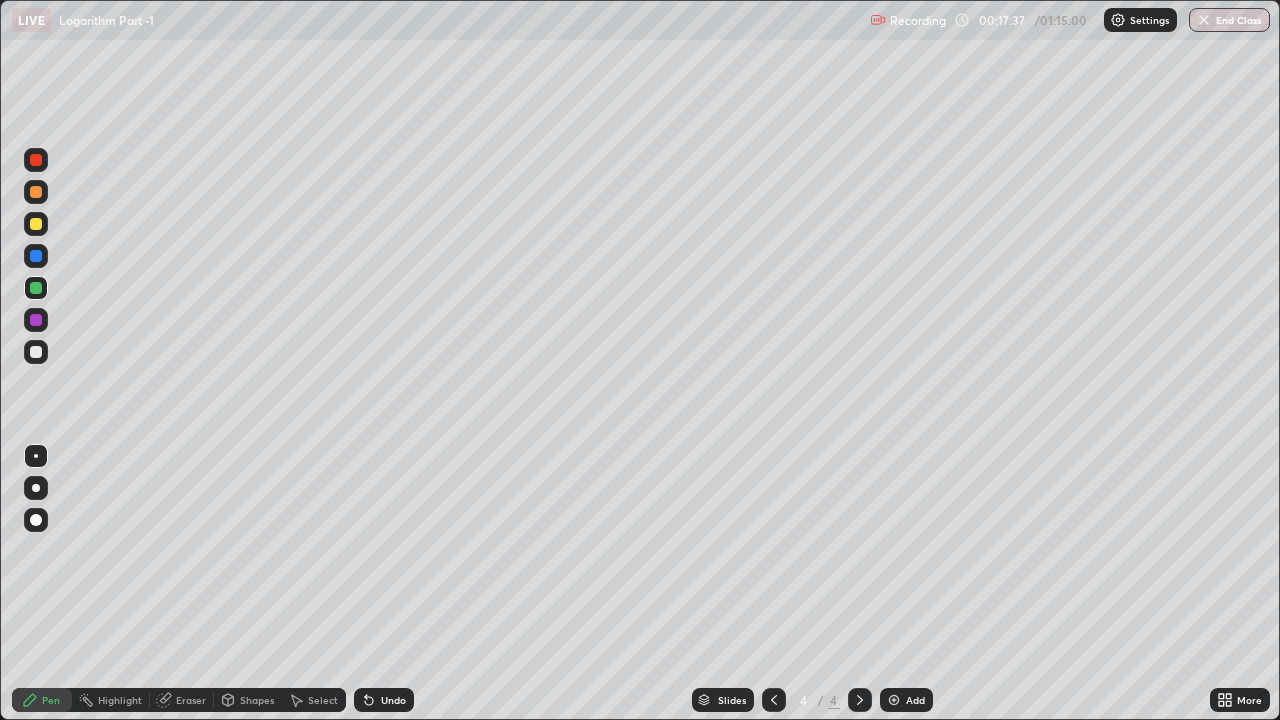 click at bounding box center (36, 352) 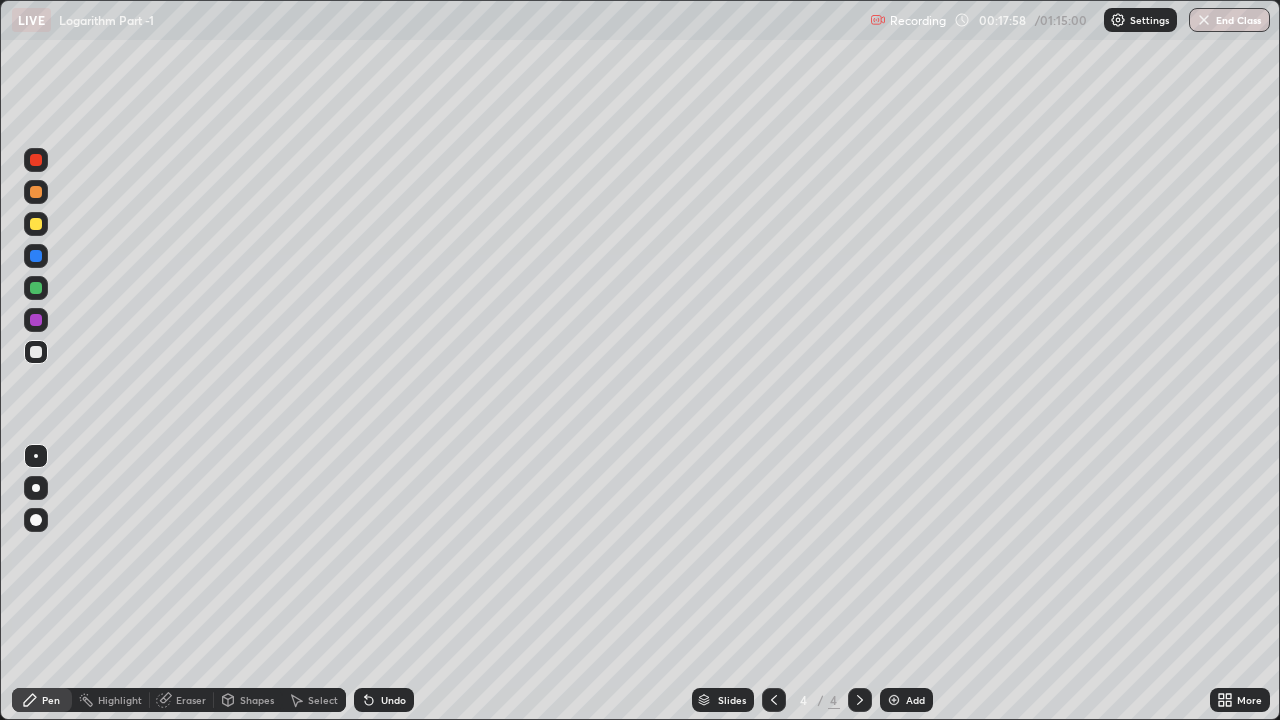 click on "Undo" at bounding box center [384, 700] 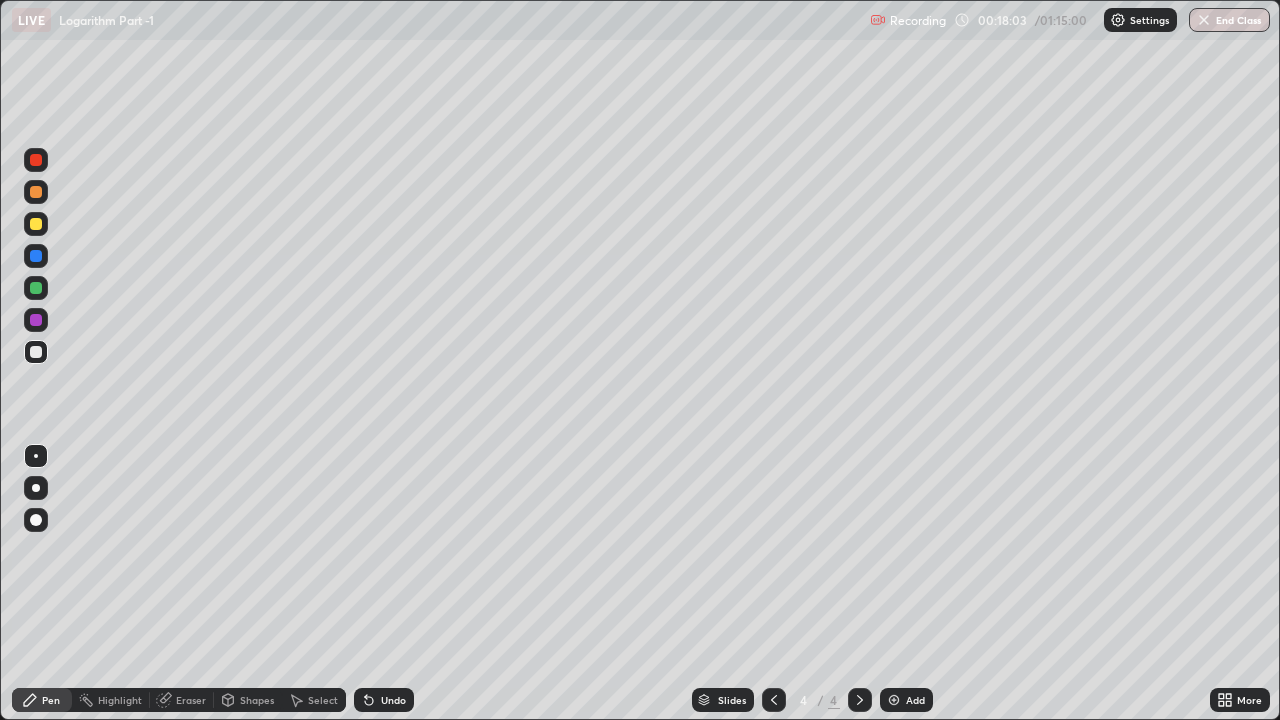 click on "Undo" at bounding box center [384, 700] 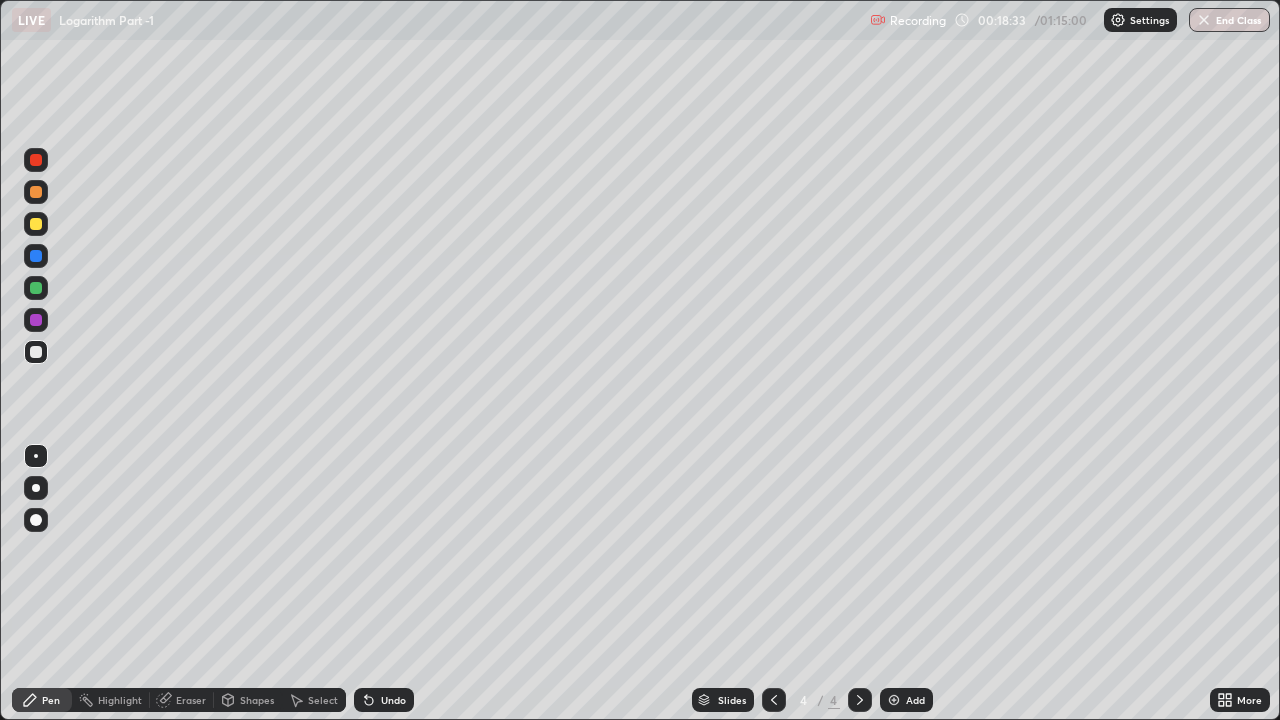 click at bounding box center (36, 320) 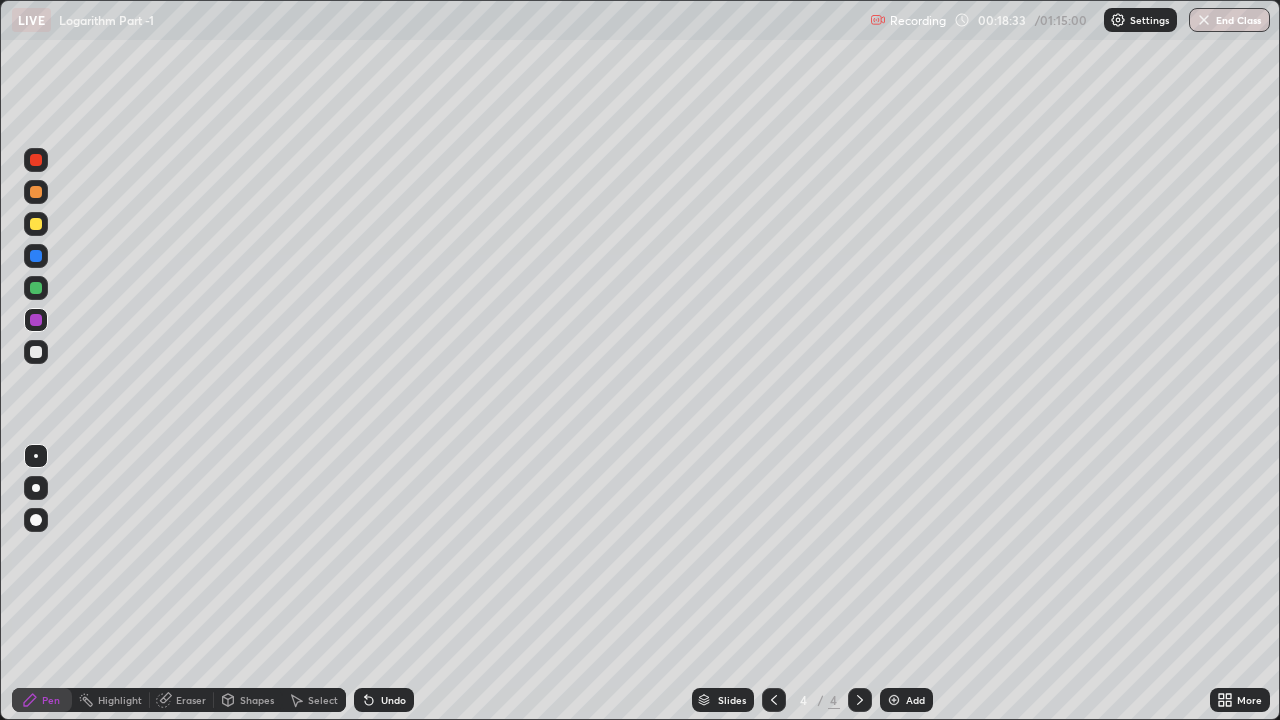 click at bounding box center [36, 224] 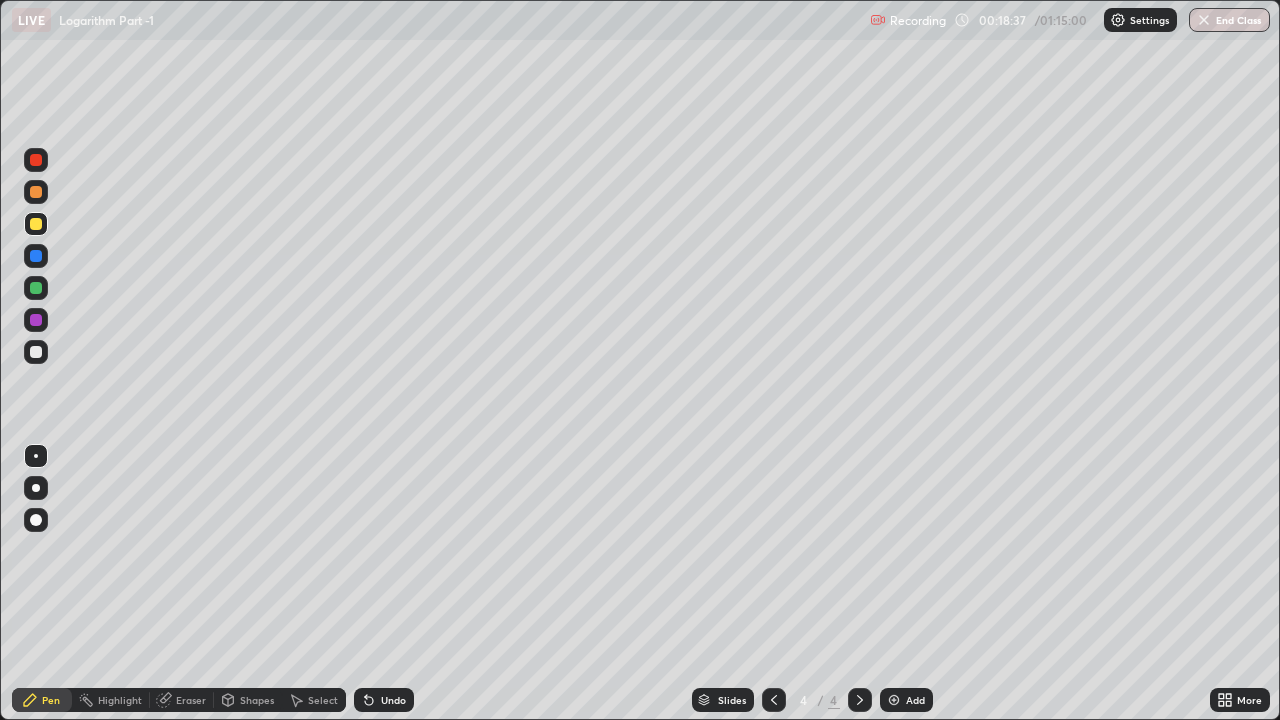 click at bounding box center [36, 352] 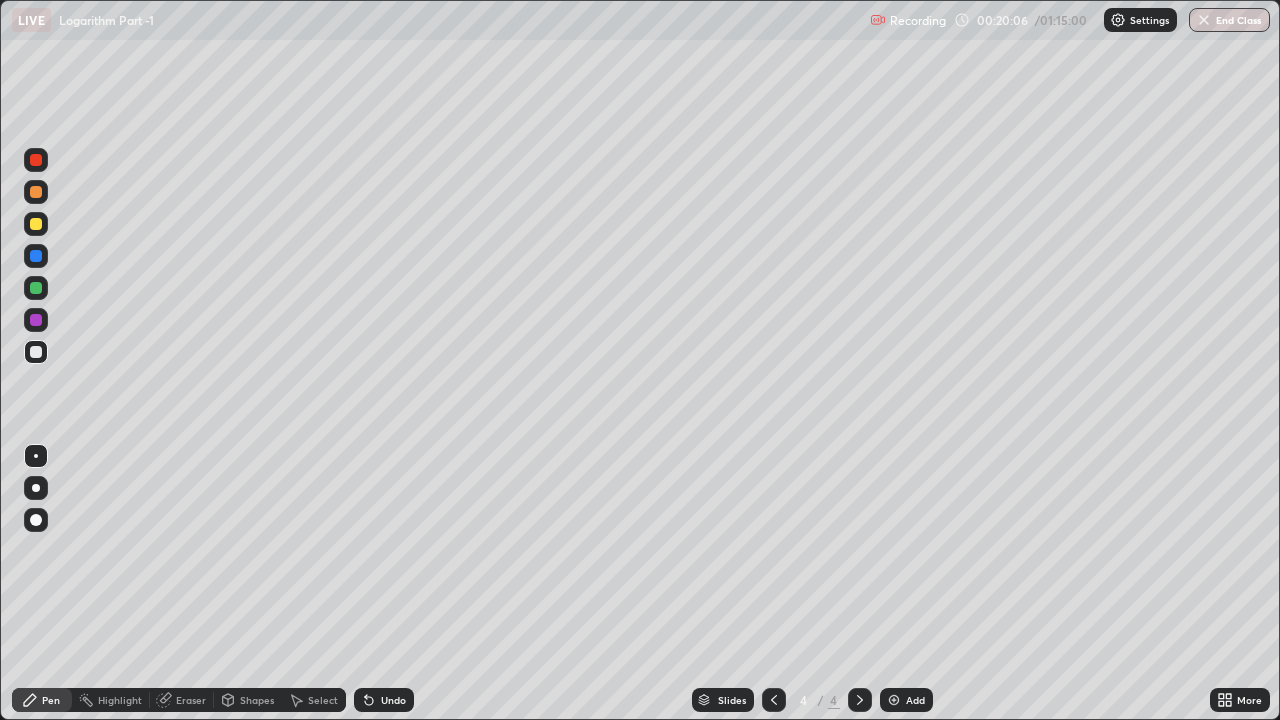 click 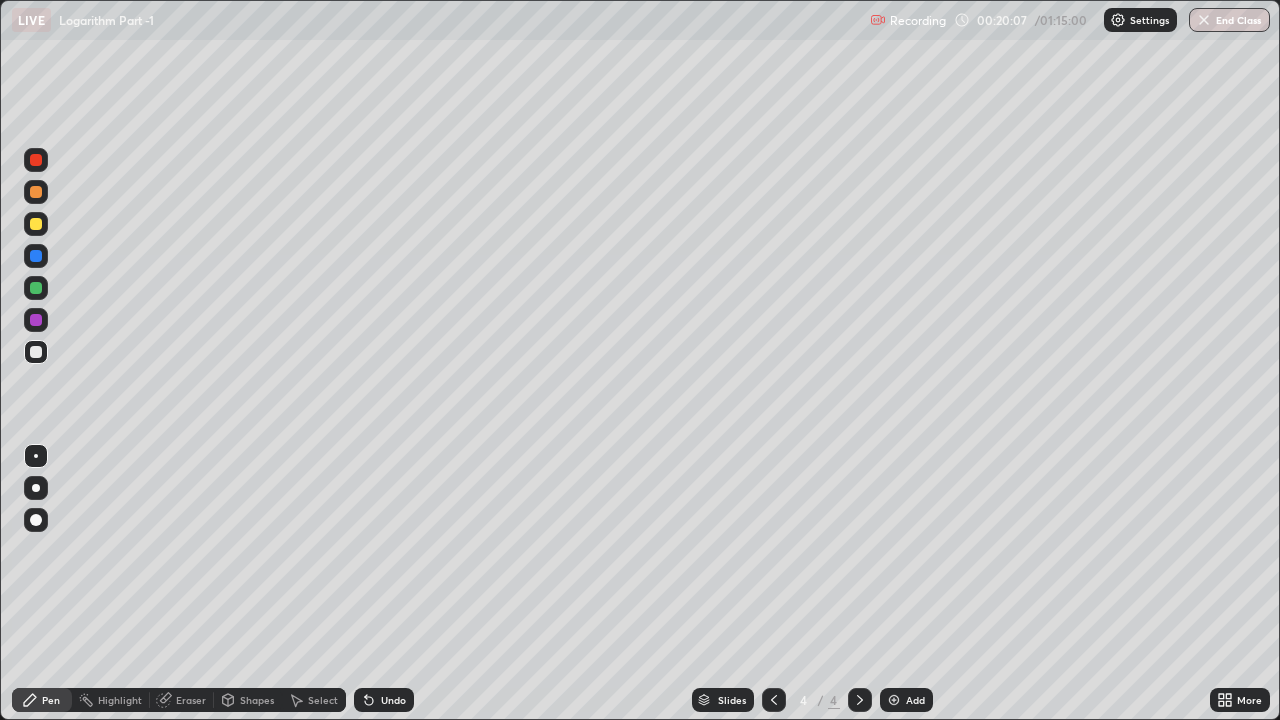 click on "Undo" at bounding box center (384, 700) 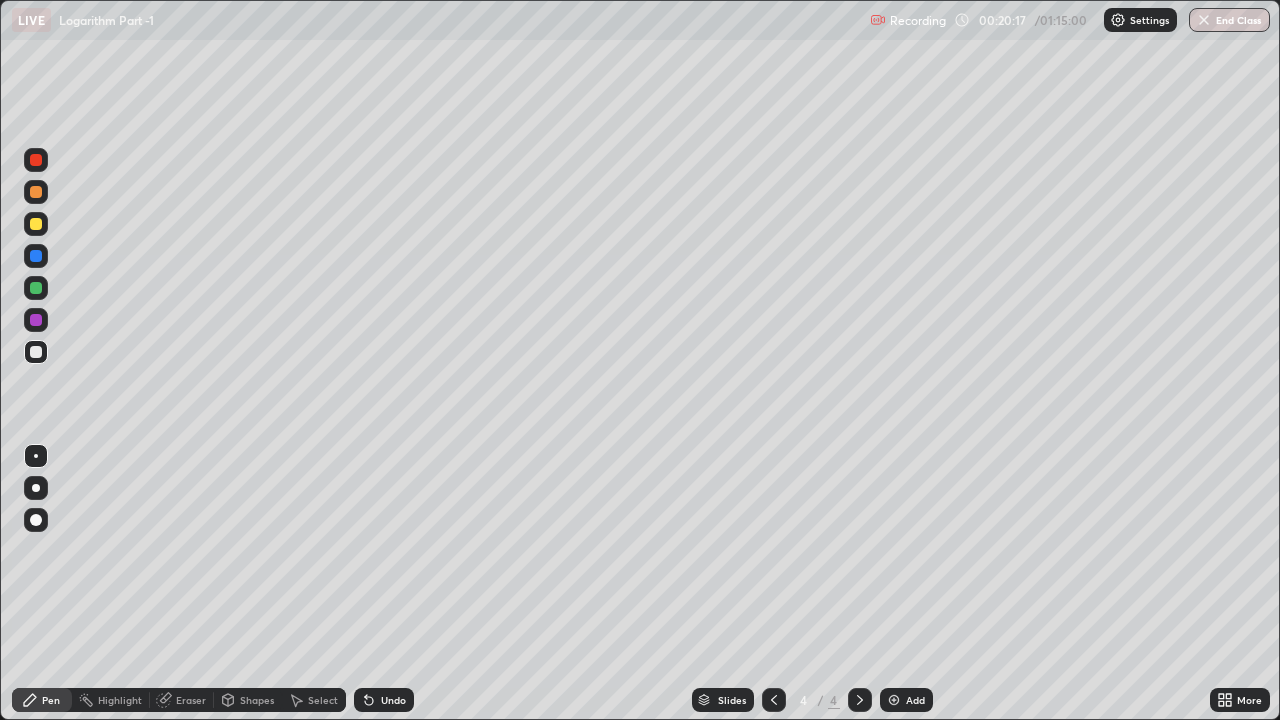 click on "Select" at bounding box center [314, 700] 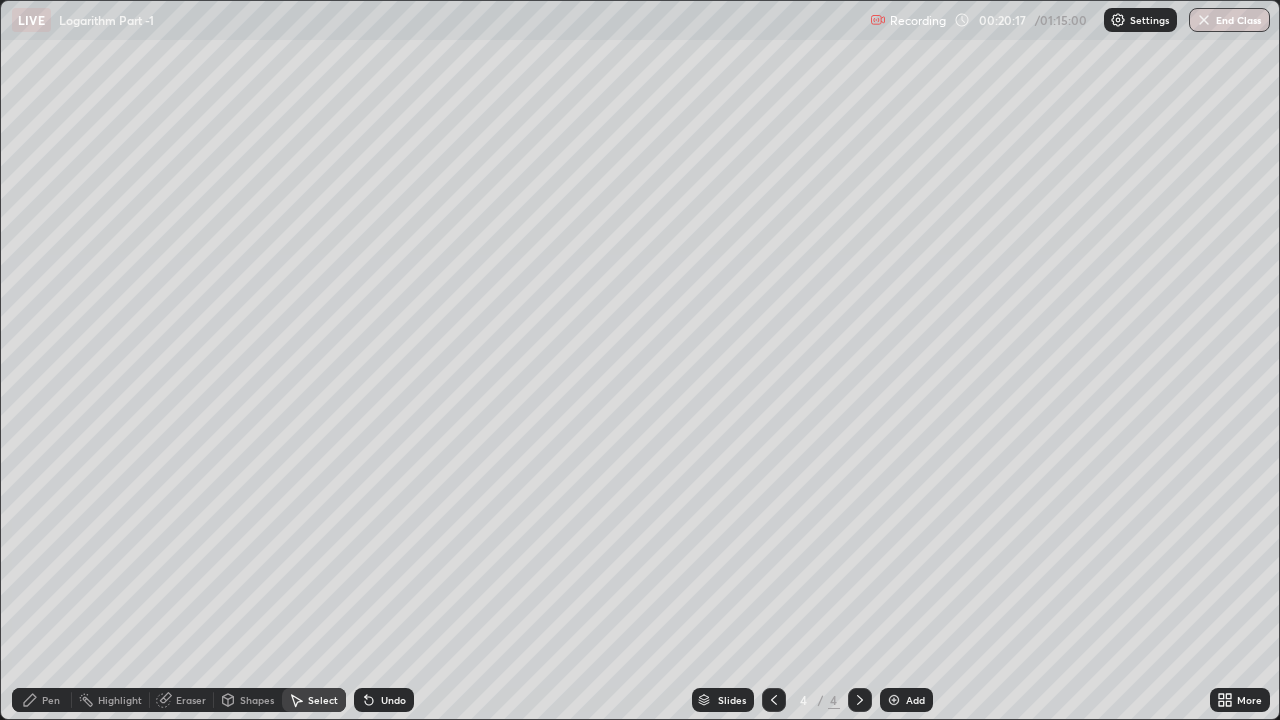 click on "Shapes" at bounding box center [257, 700] 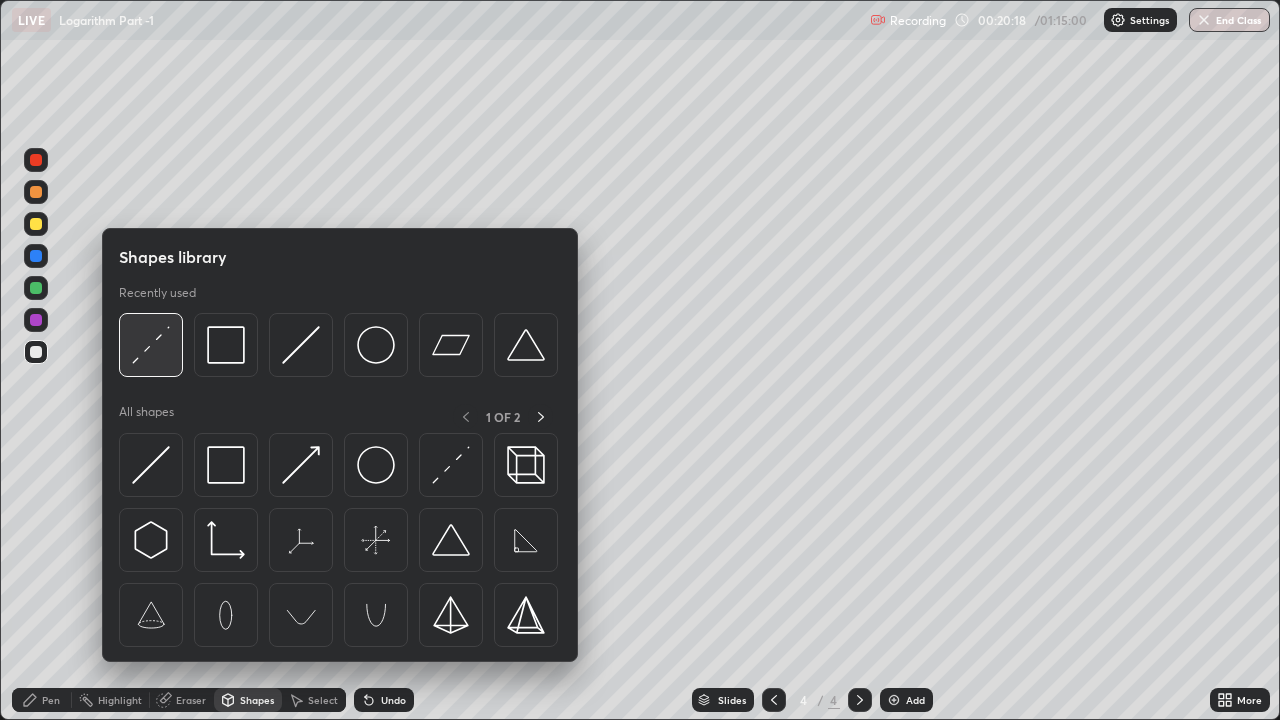 click at bounding box center [151, 345] 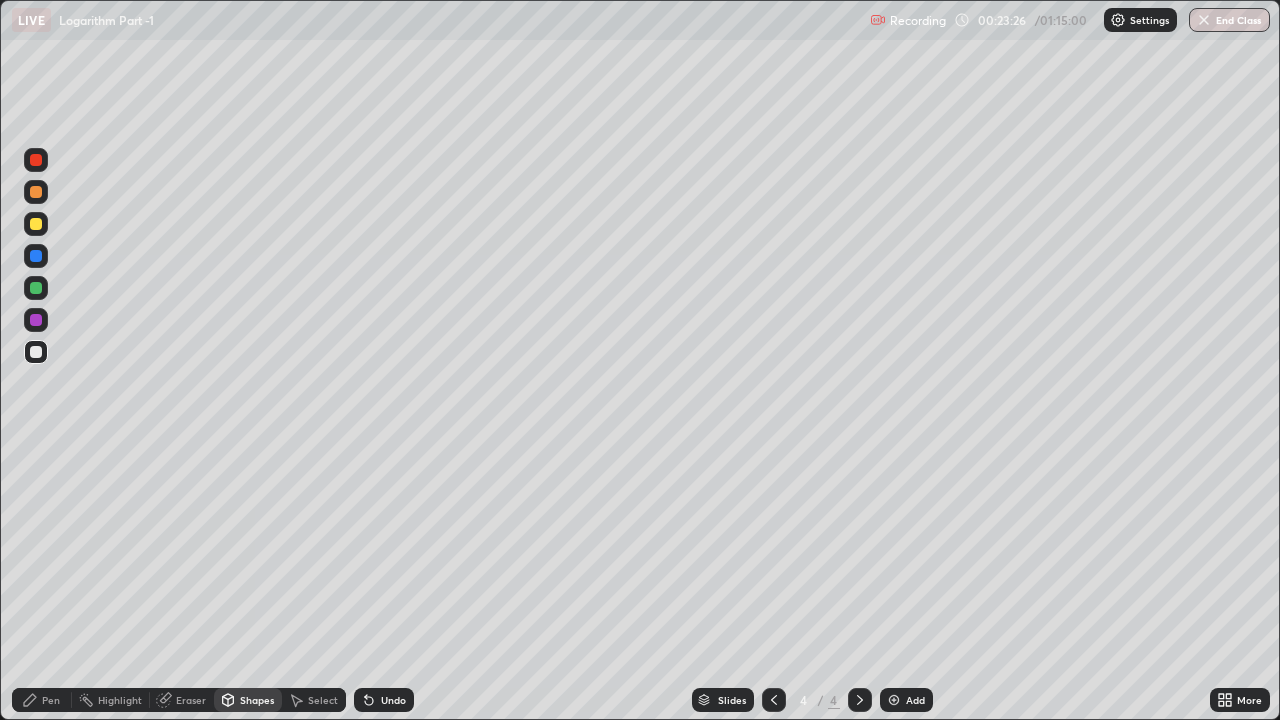 click at bounding box center [894, 700] 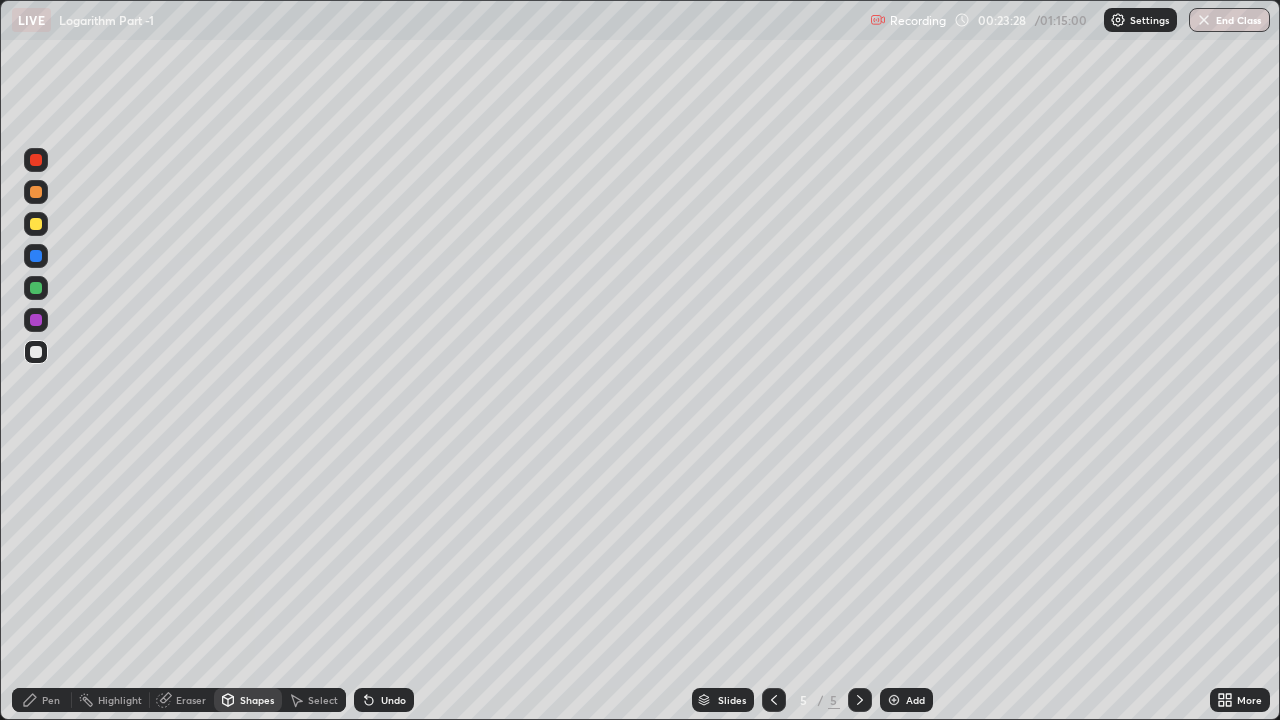 click on "Pen" at bounding box center [51, 700] 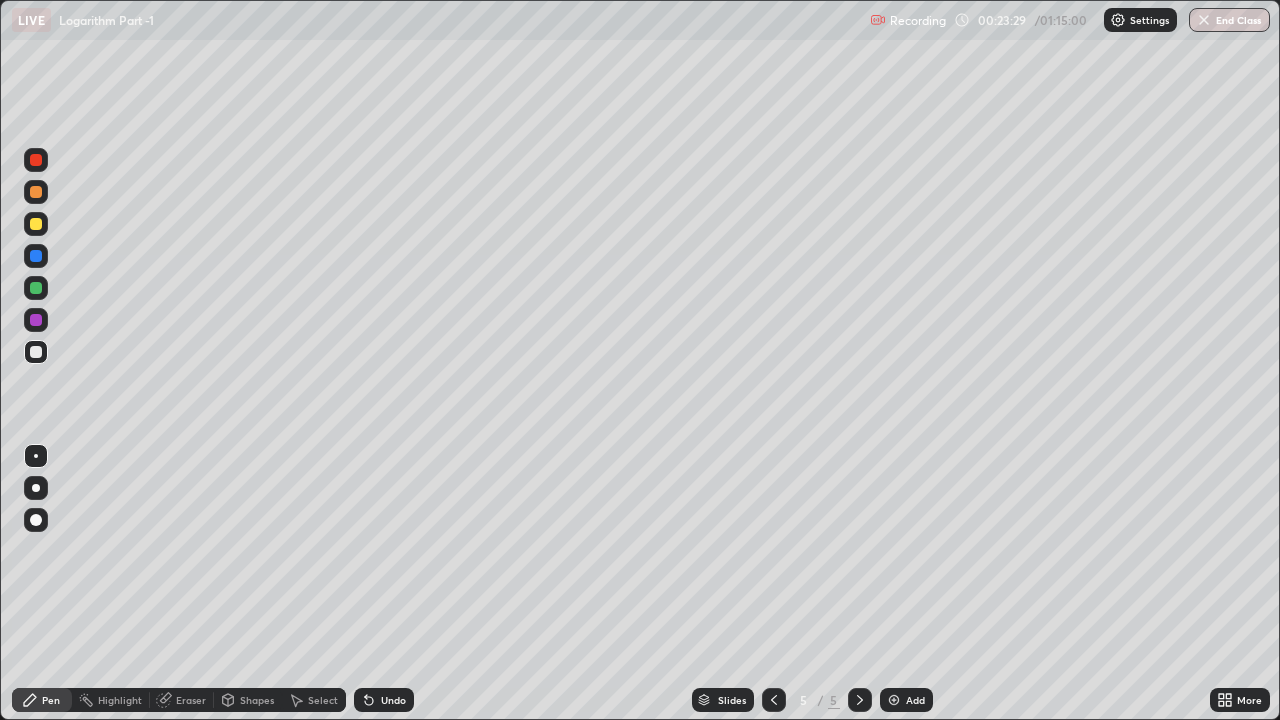 click at bounding box center [36, 224] 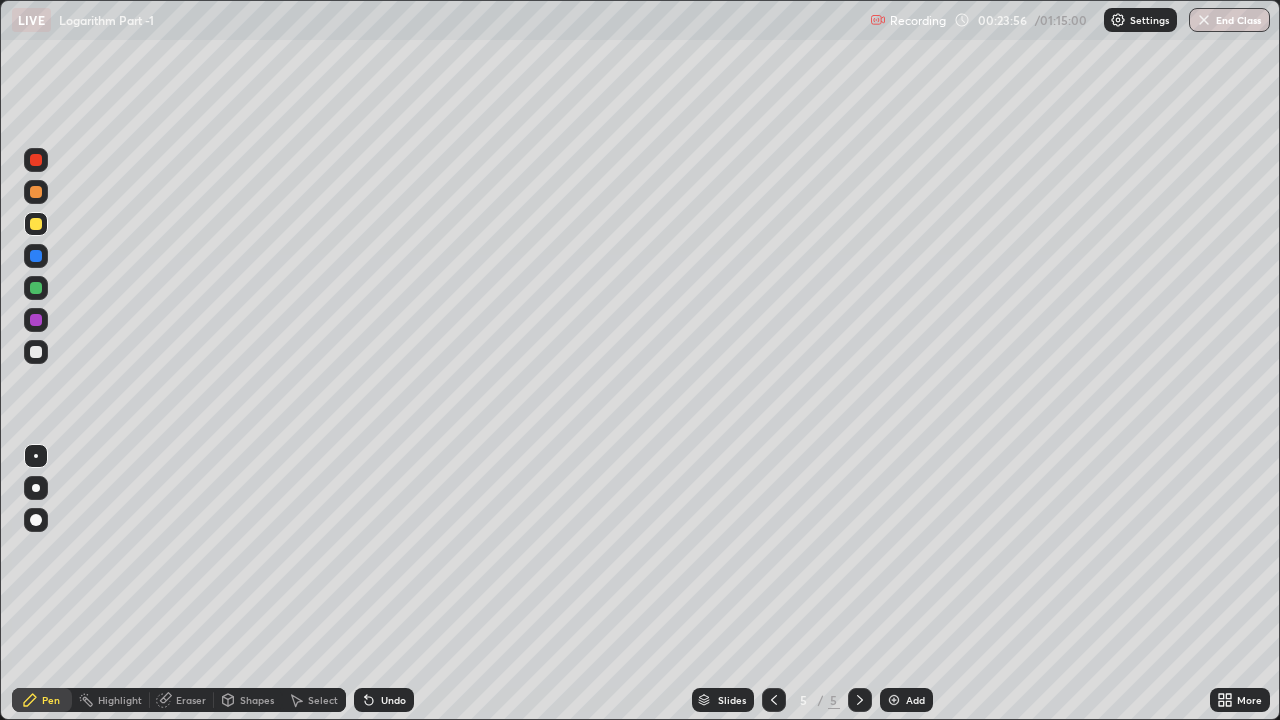 click on "Undo" at bounding box center [393, 700] 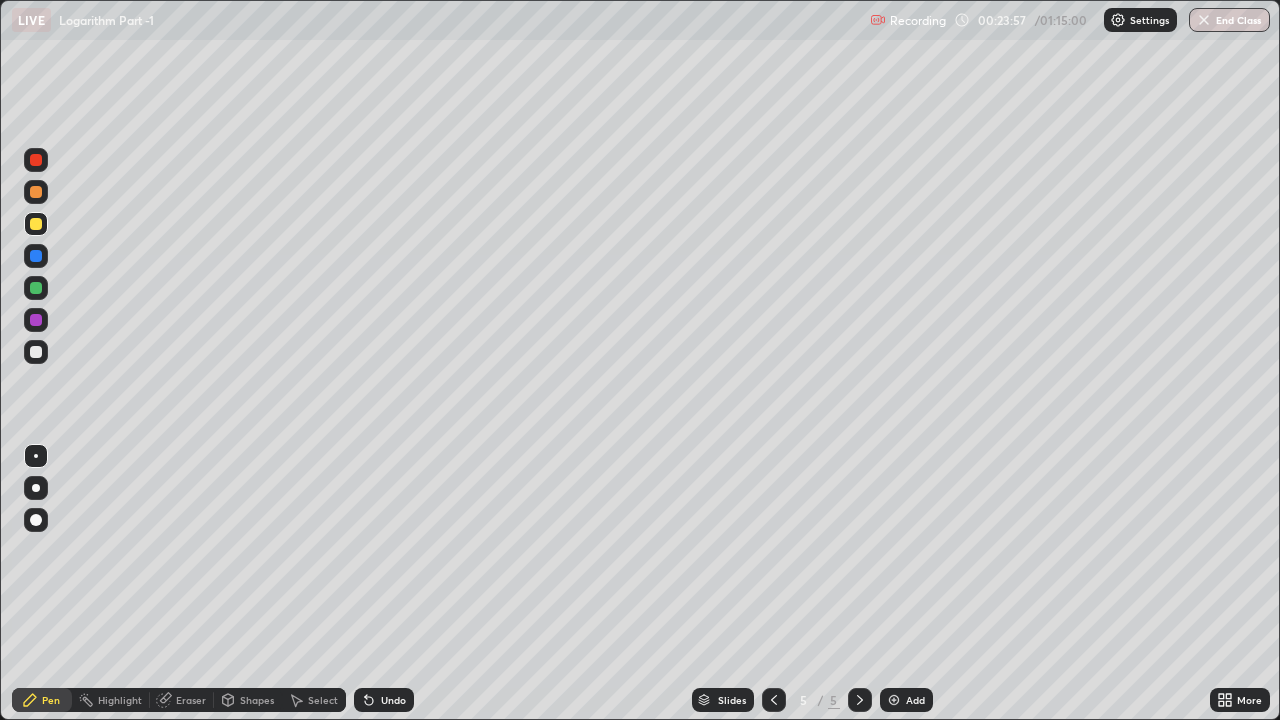 click on "Undo" at bounding box center (393, 700) 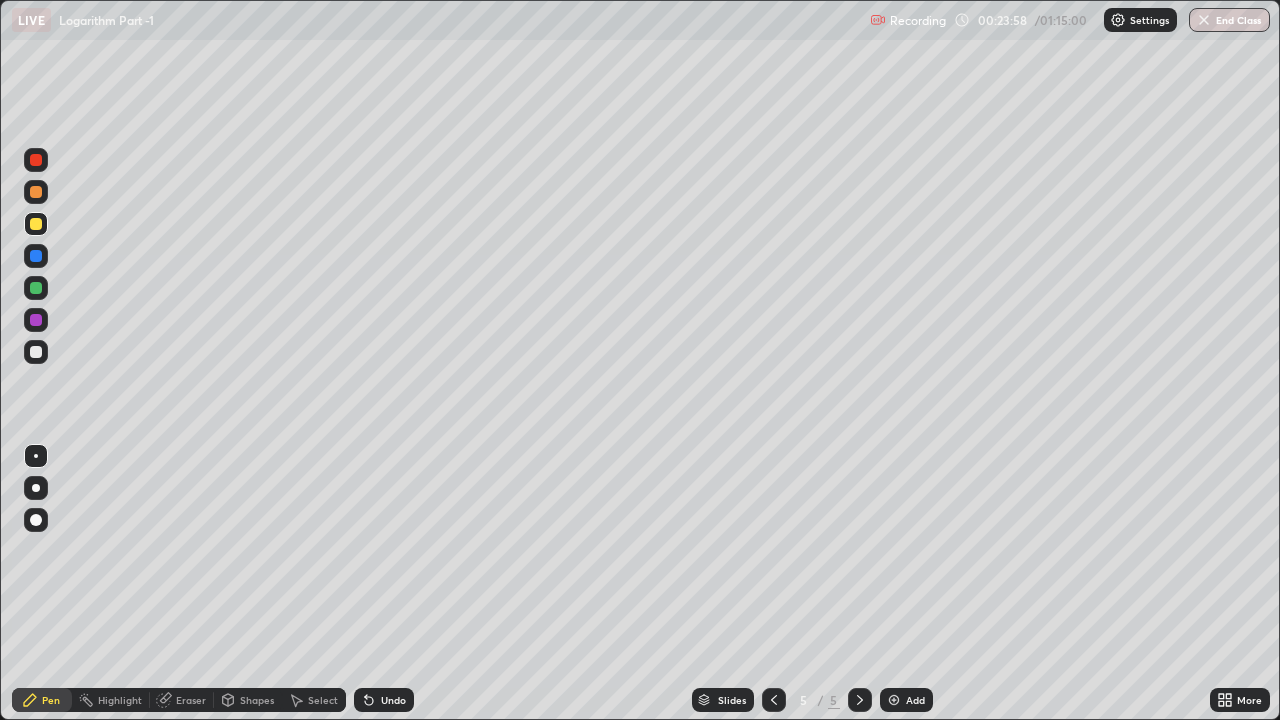click on "Undo" at bounding box center (393, 700) 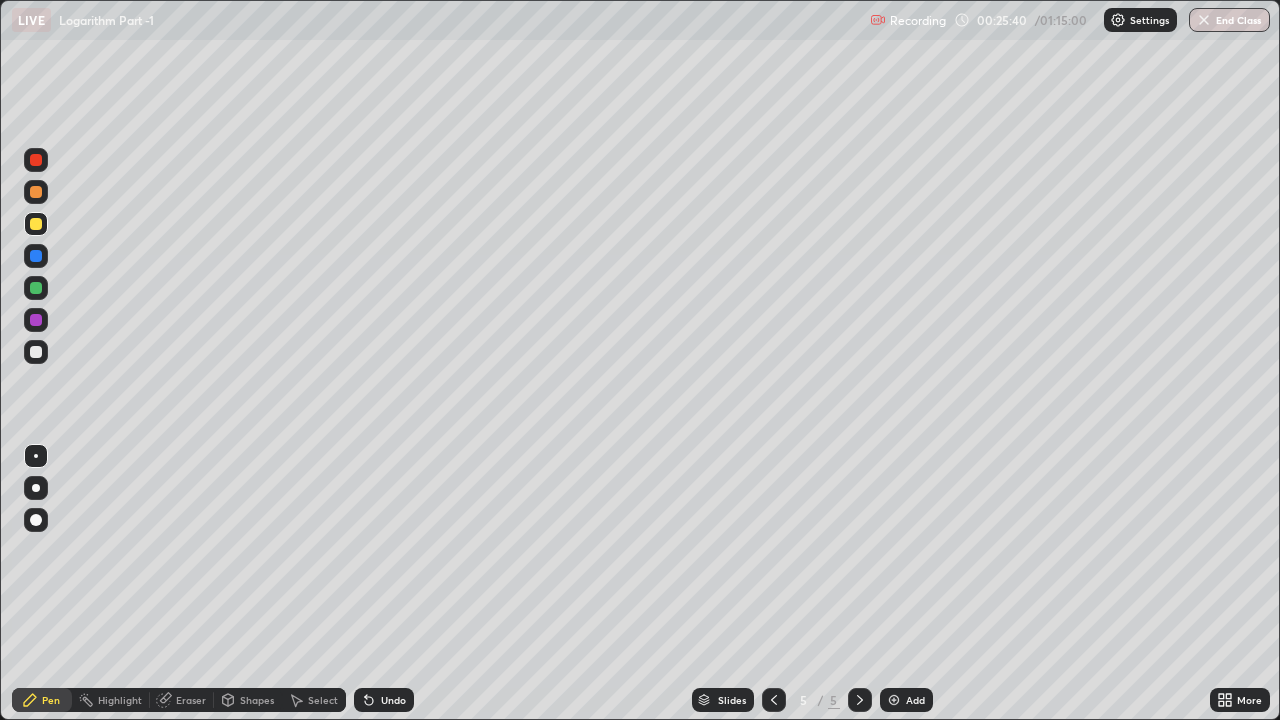 click at bounding box center (36, 352) 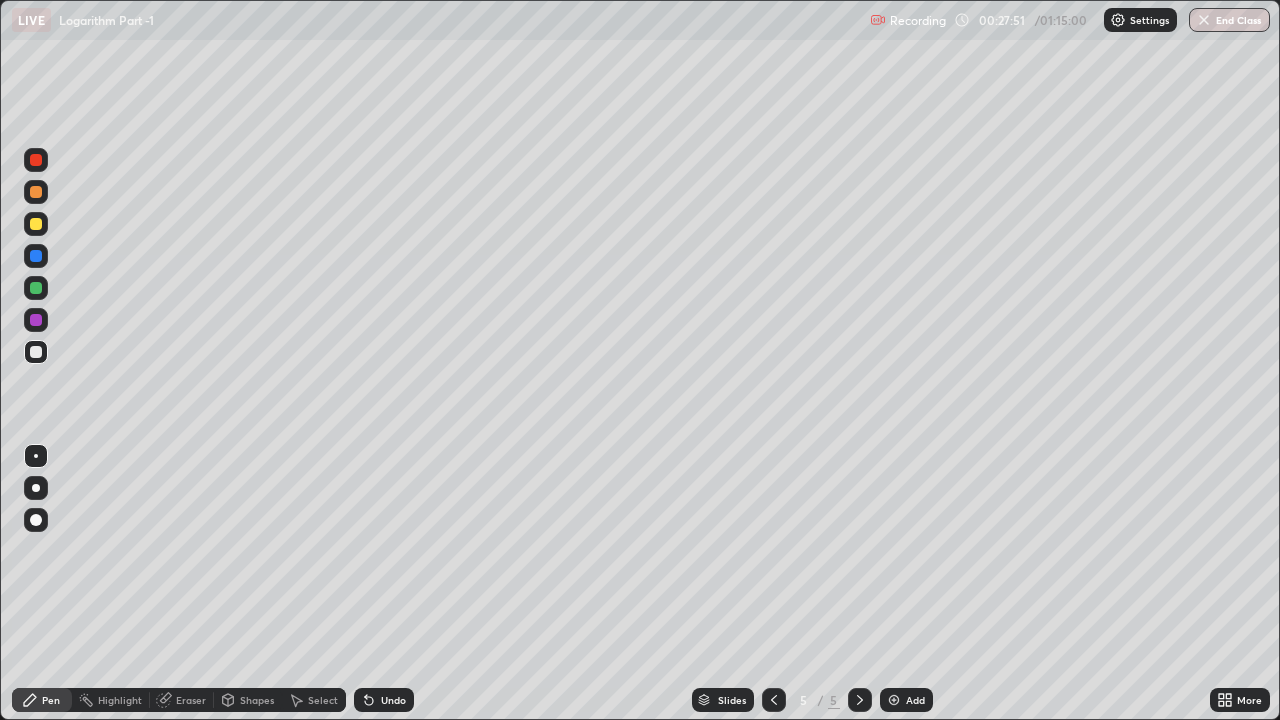 click on "Eraser" at bounding box center (191, 700) 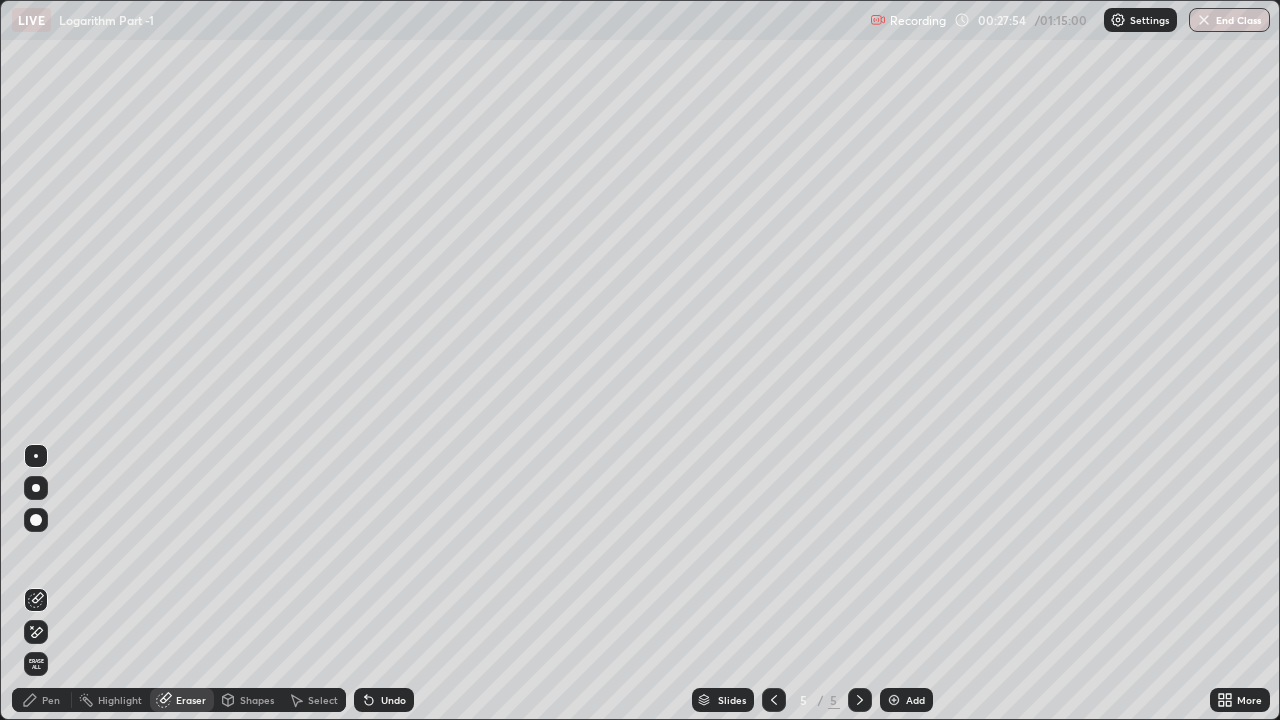 click 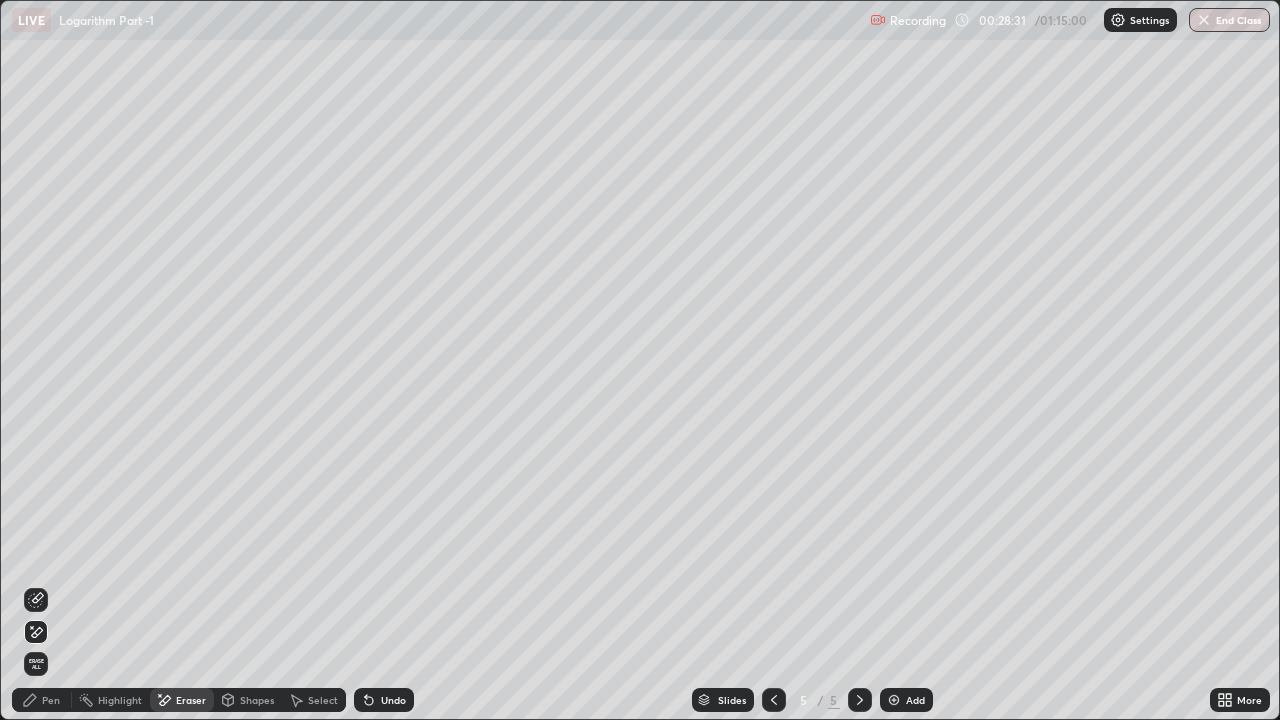click 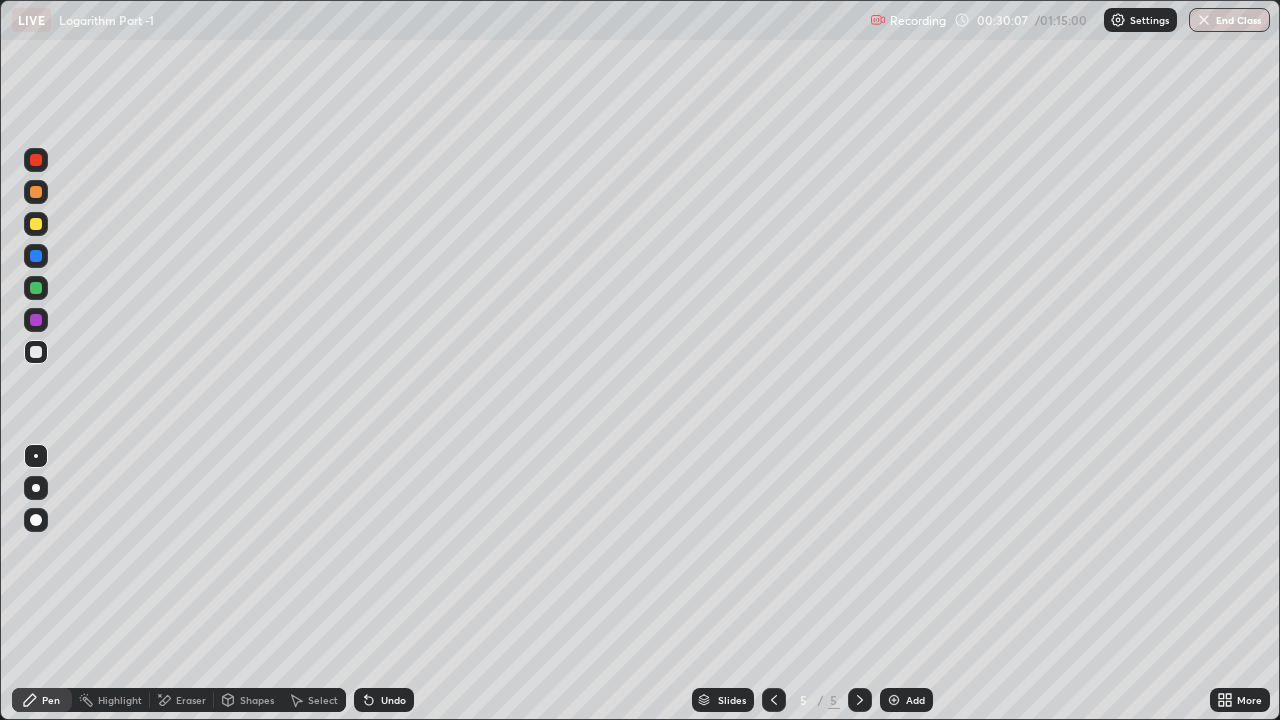 click at bounding box center [36, 192] 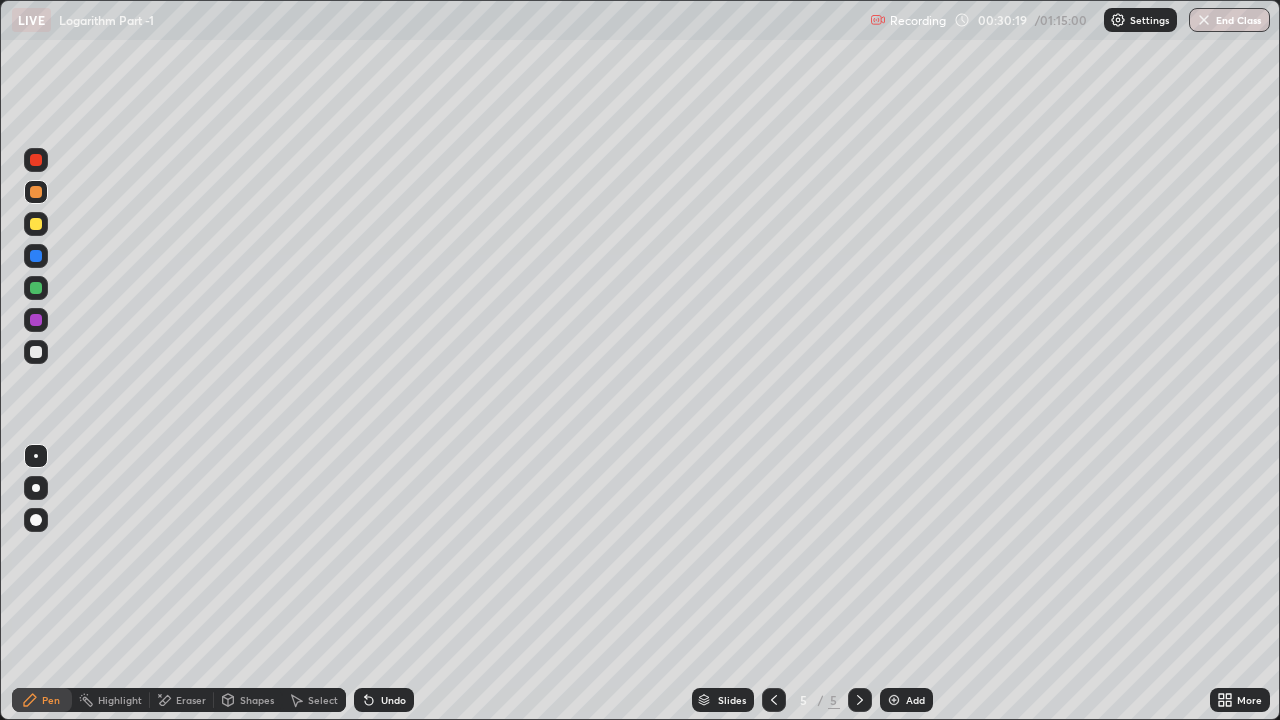 click at bounding box center (36, 224) 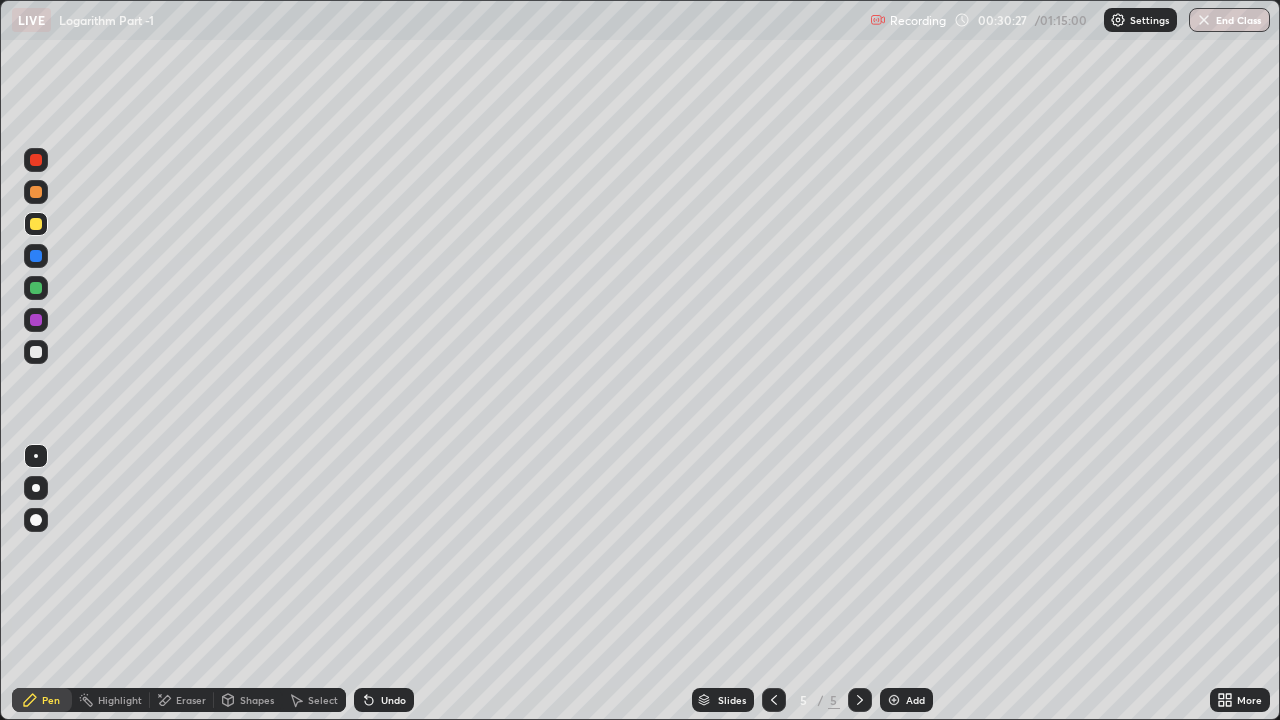 click at bounding box center [36, 192] 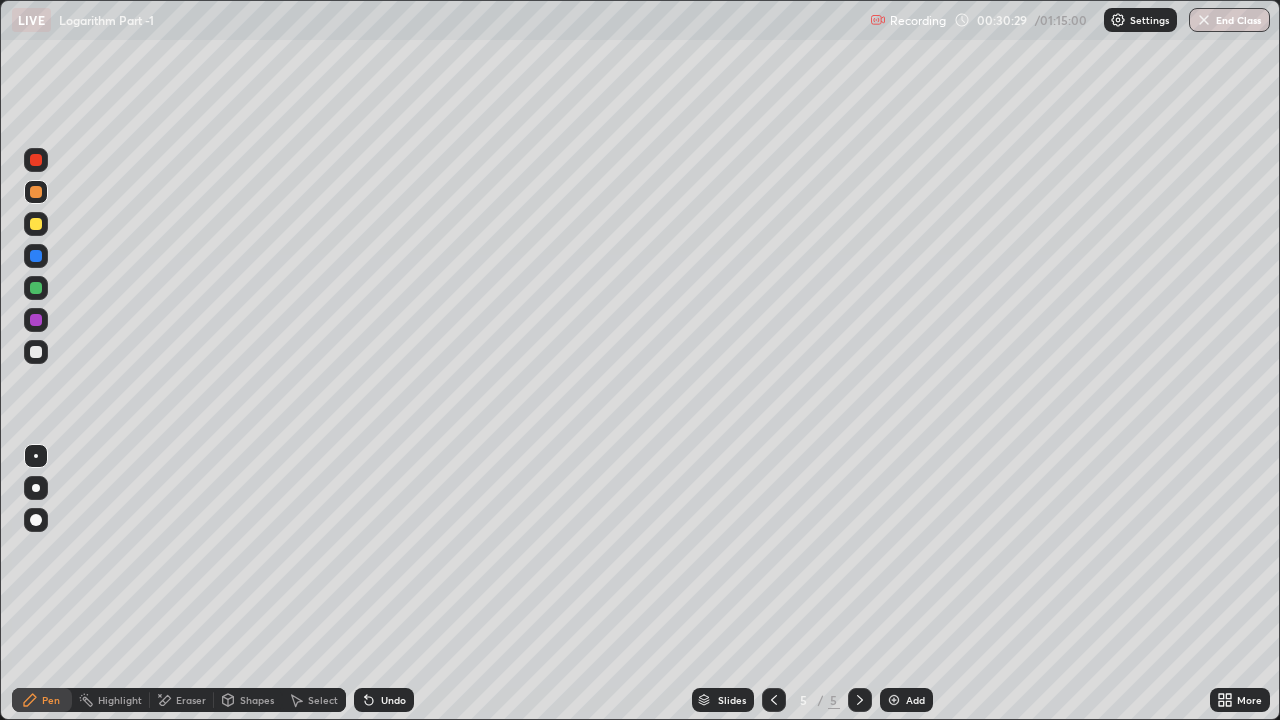 click at bounding box center [36, 456] 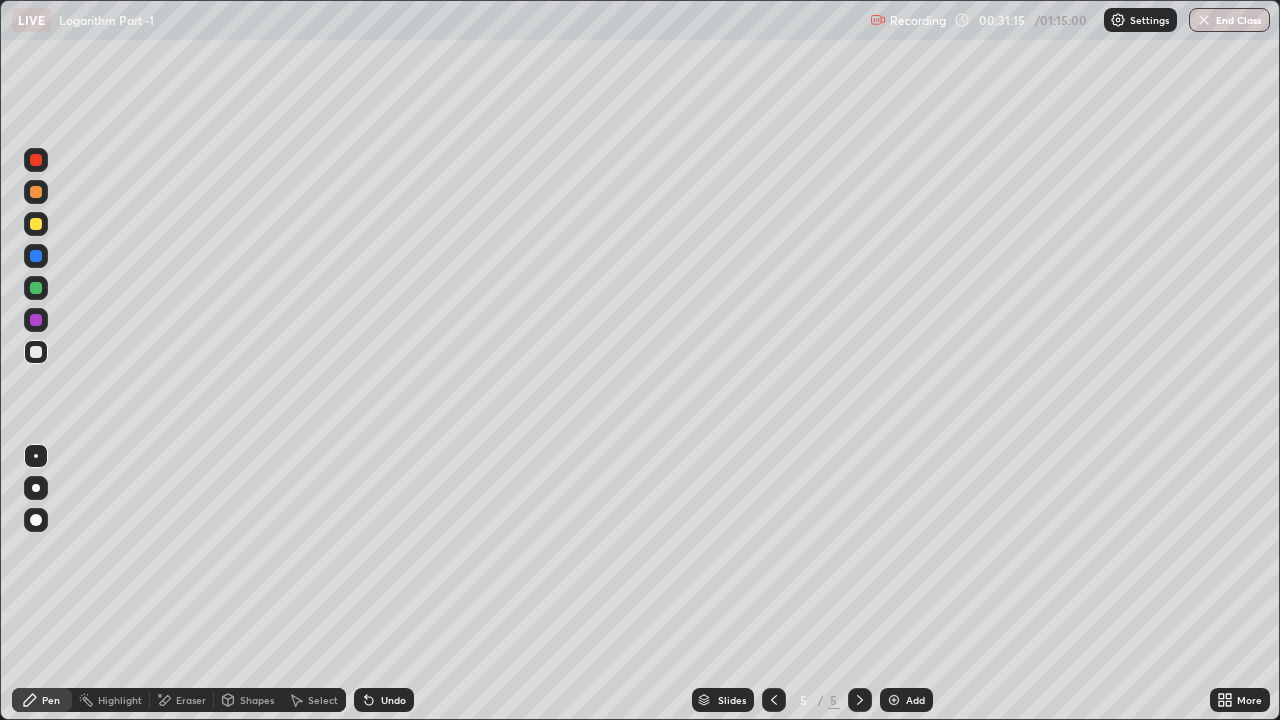 click on "Add" at bounding box center [906, 700] 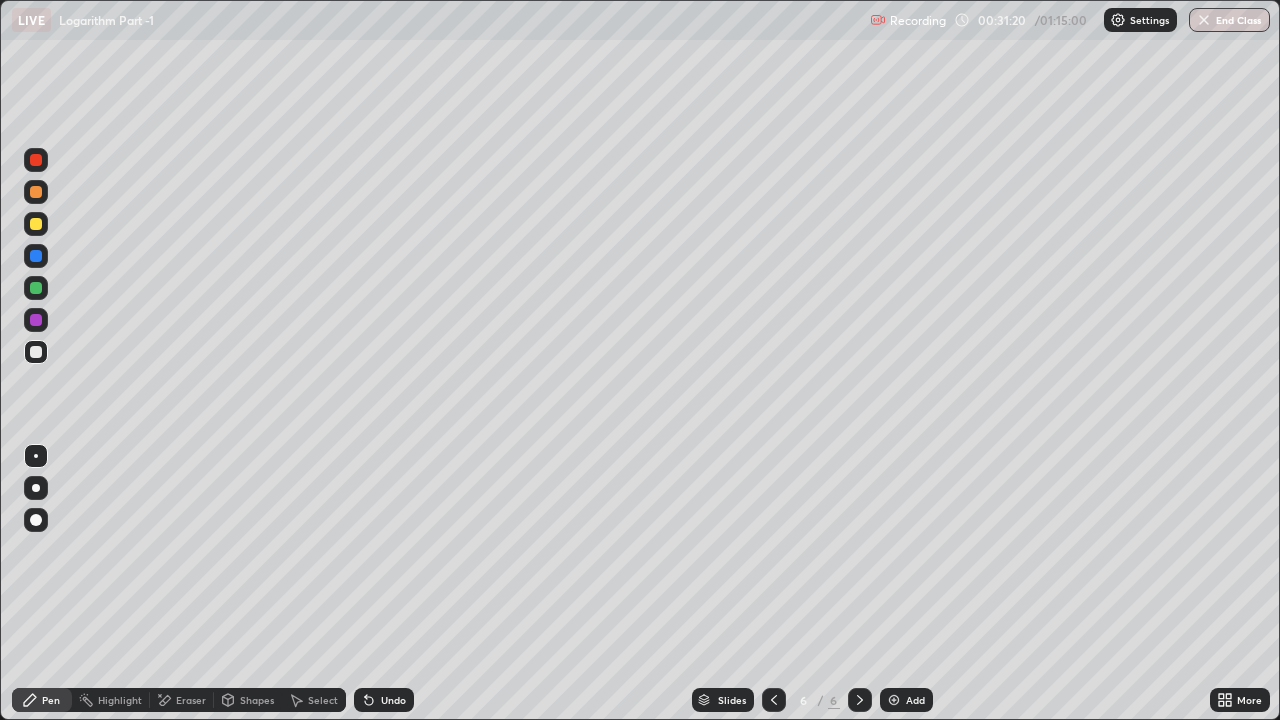 click 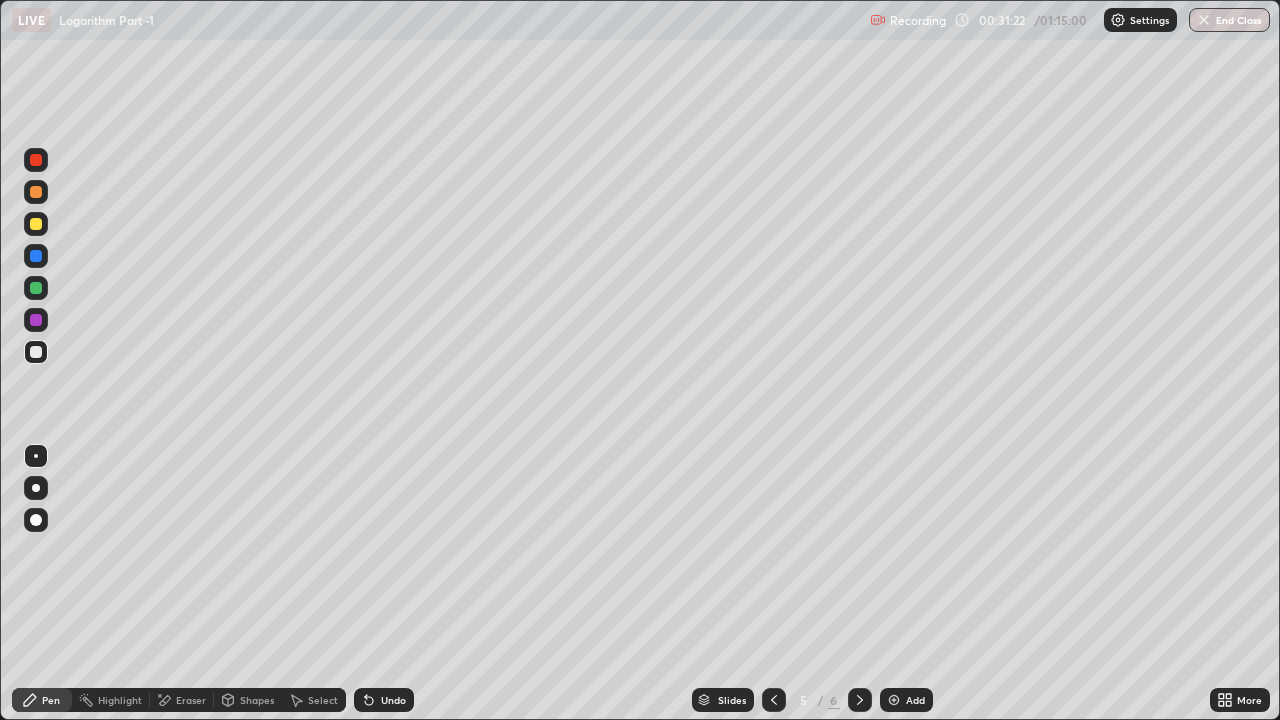 click 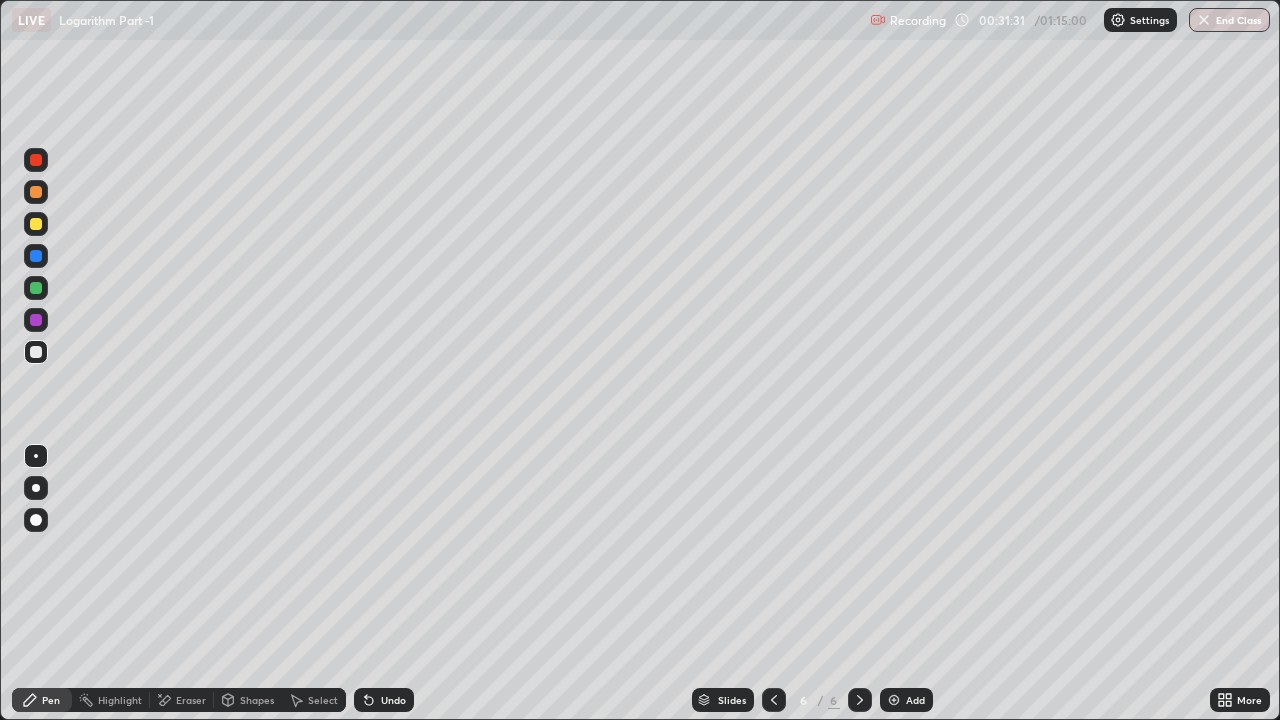 click 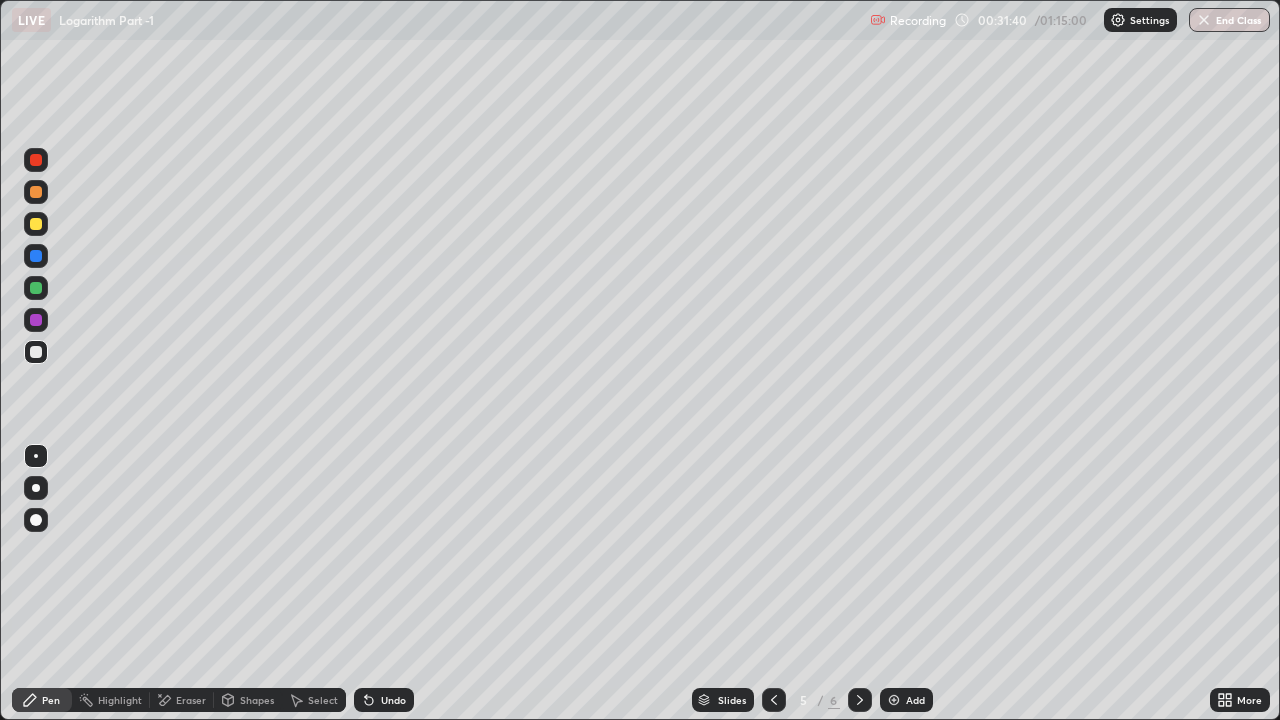 click 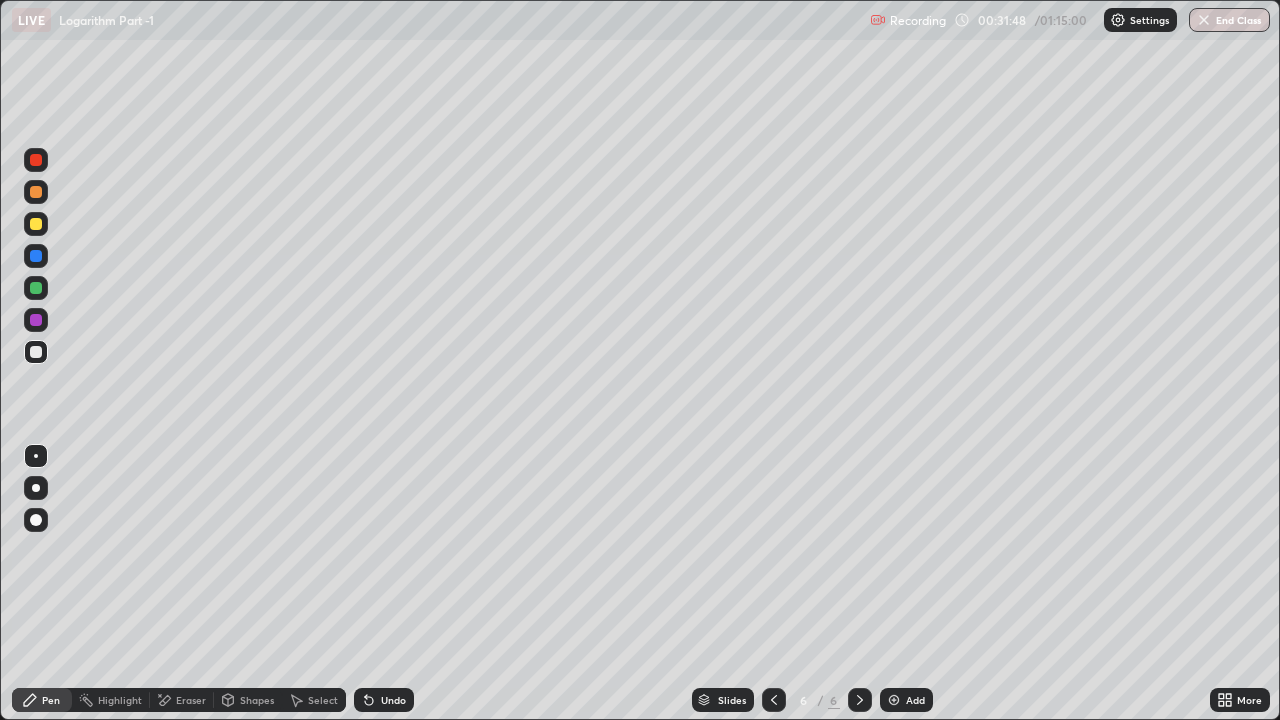 click 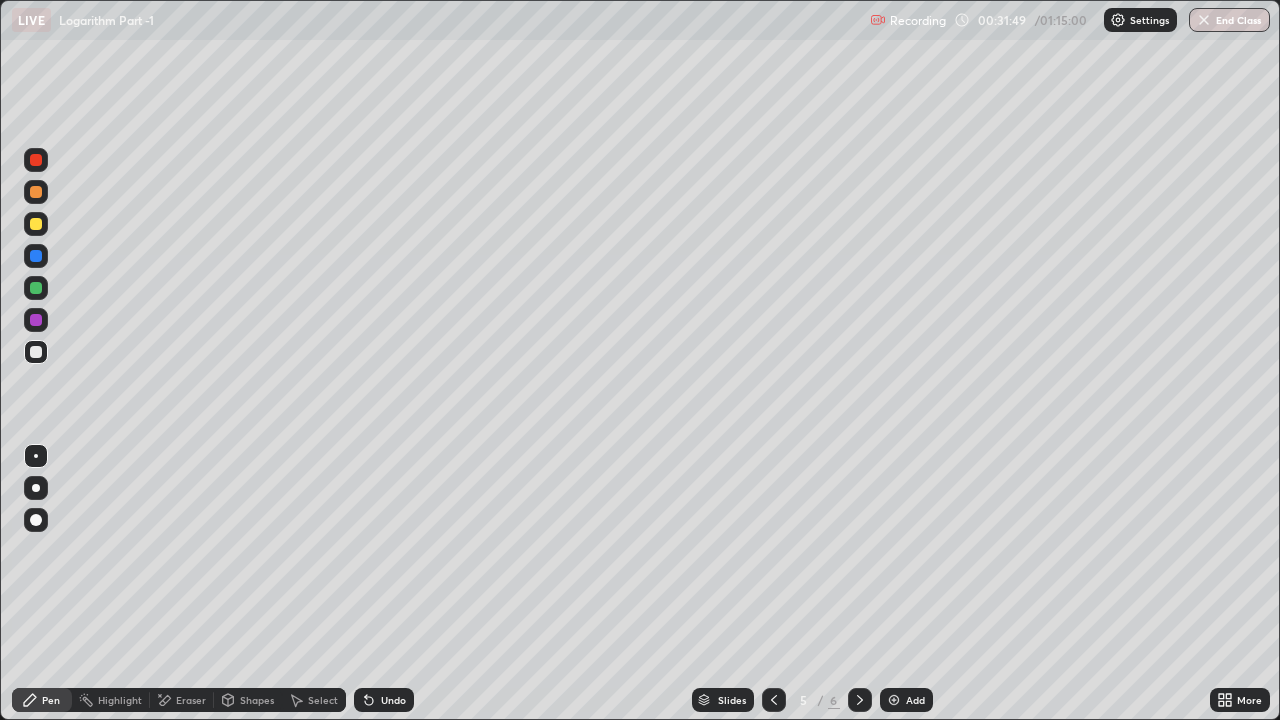 click 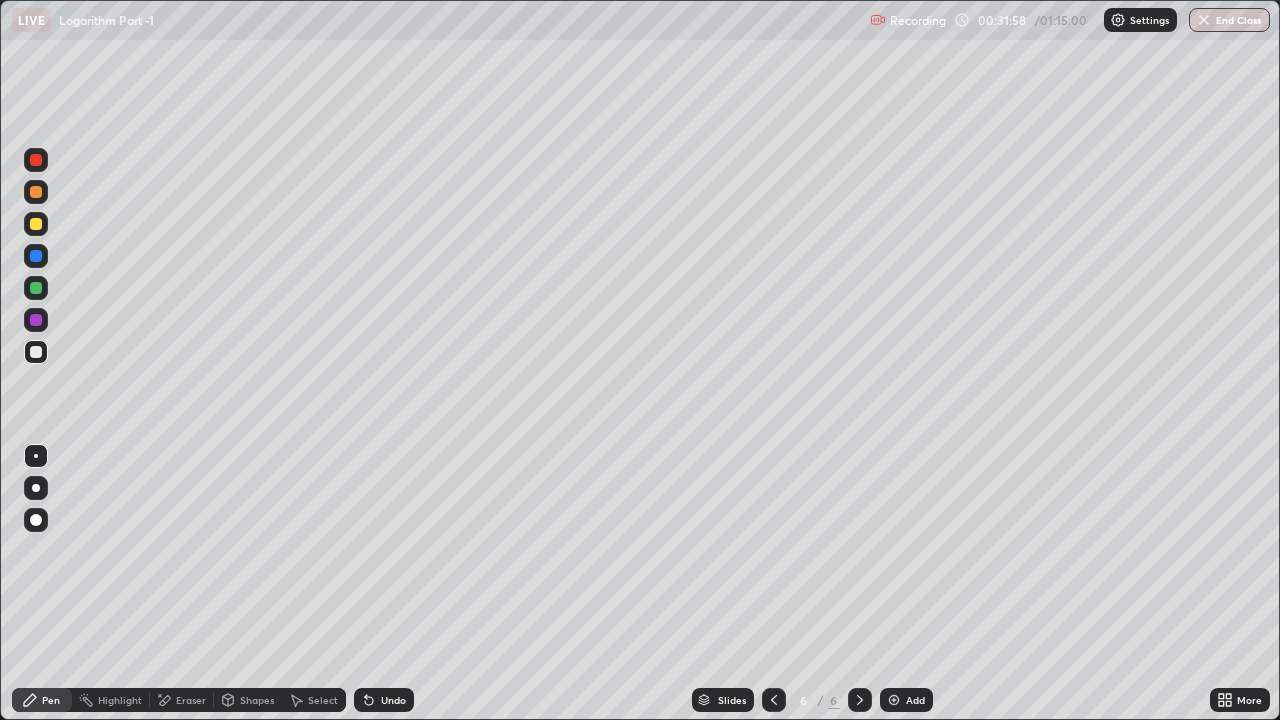 click 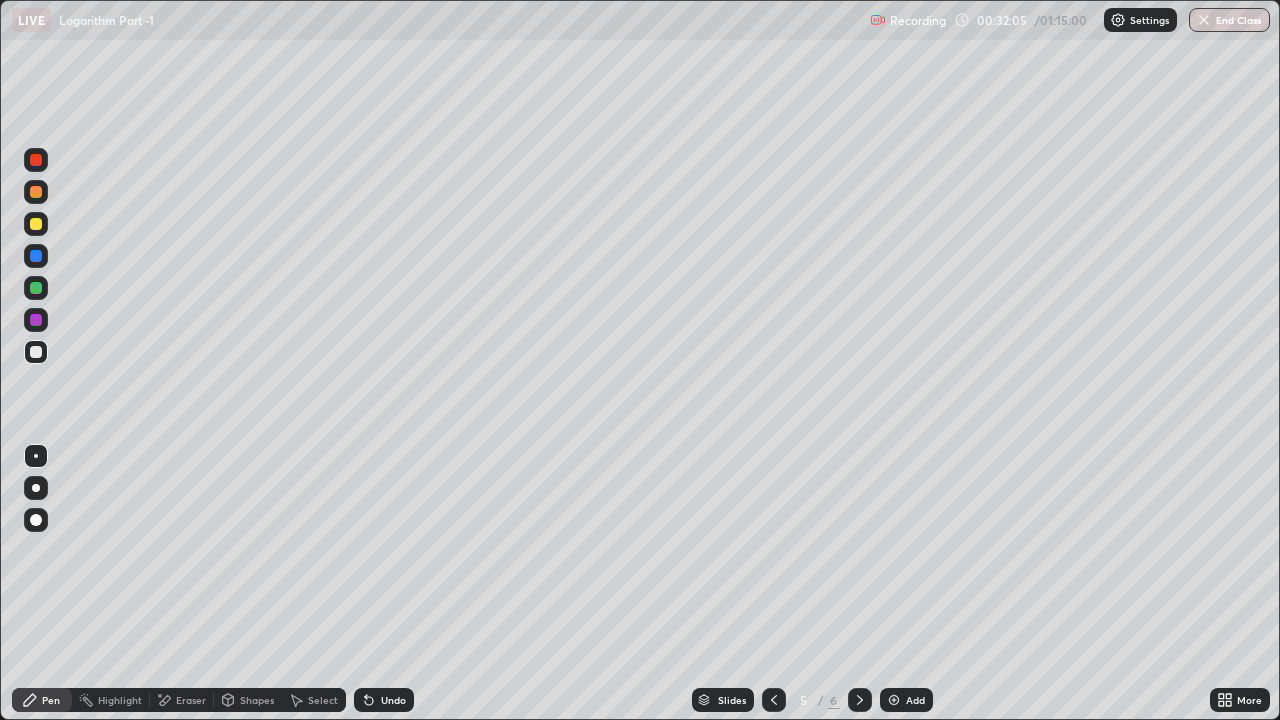 click 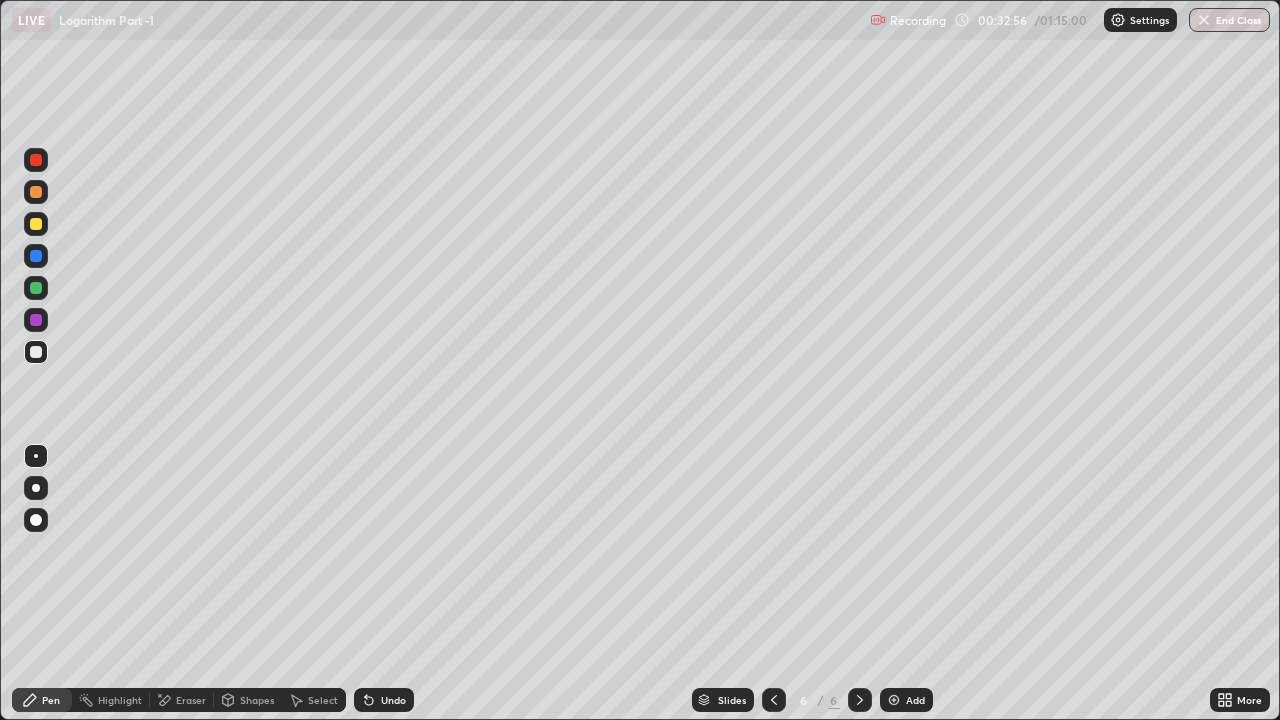 click 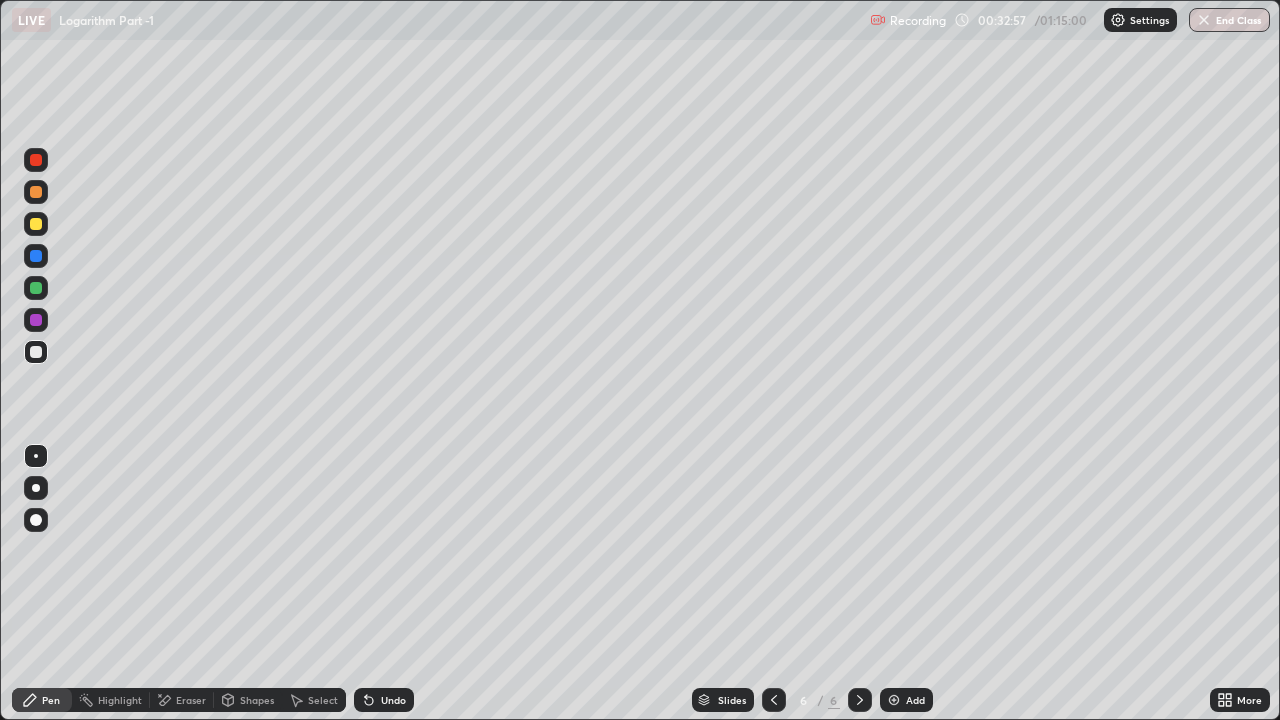 click on "Undo" at bounding box center (393, 700) 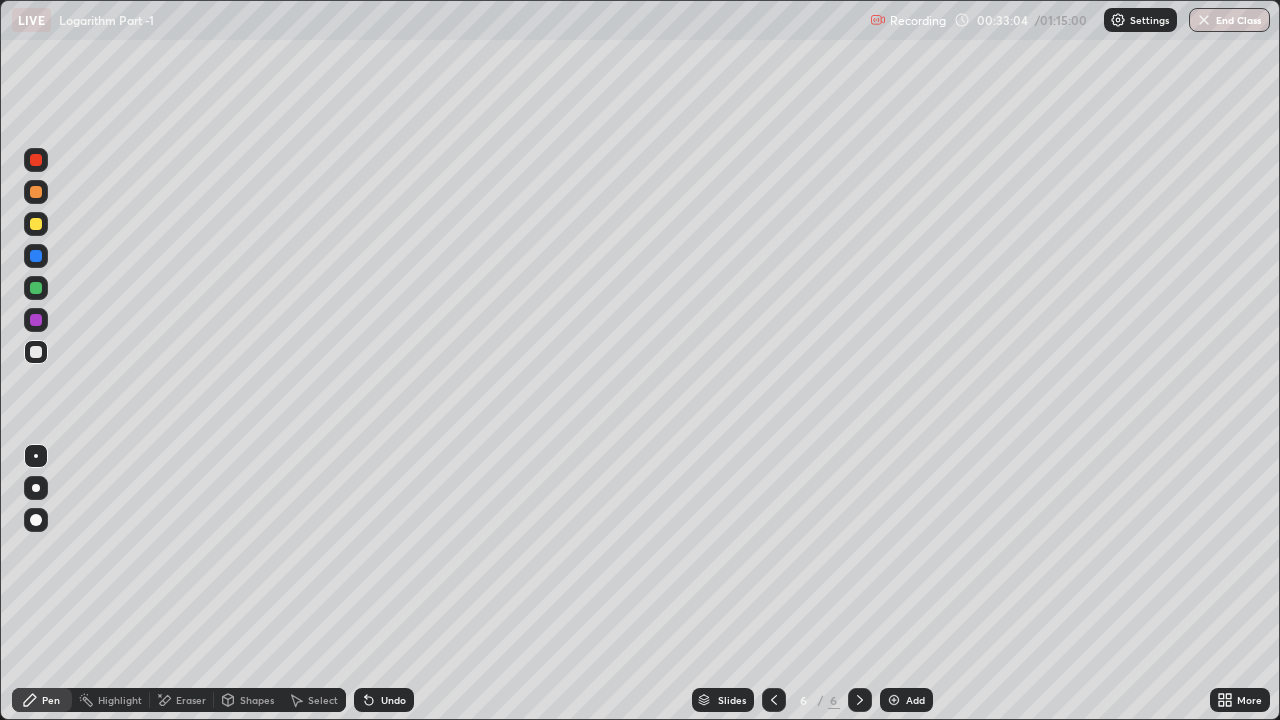 click on "Undo" at bounding box center (384, 700) 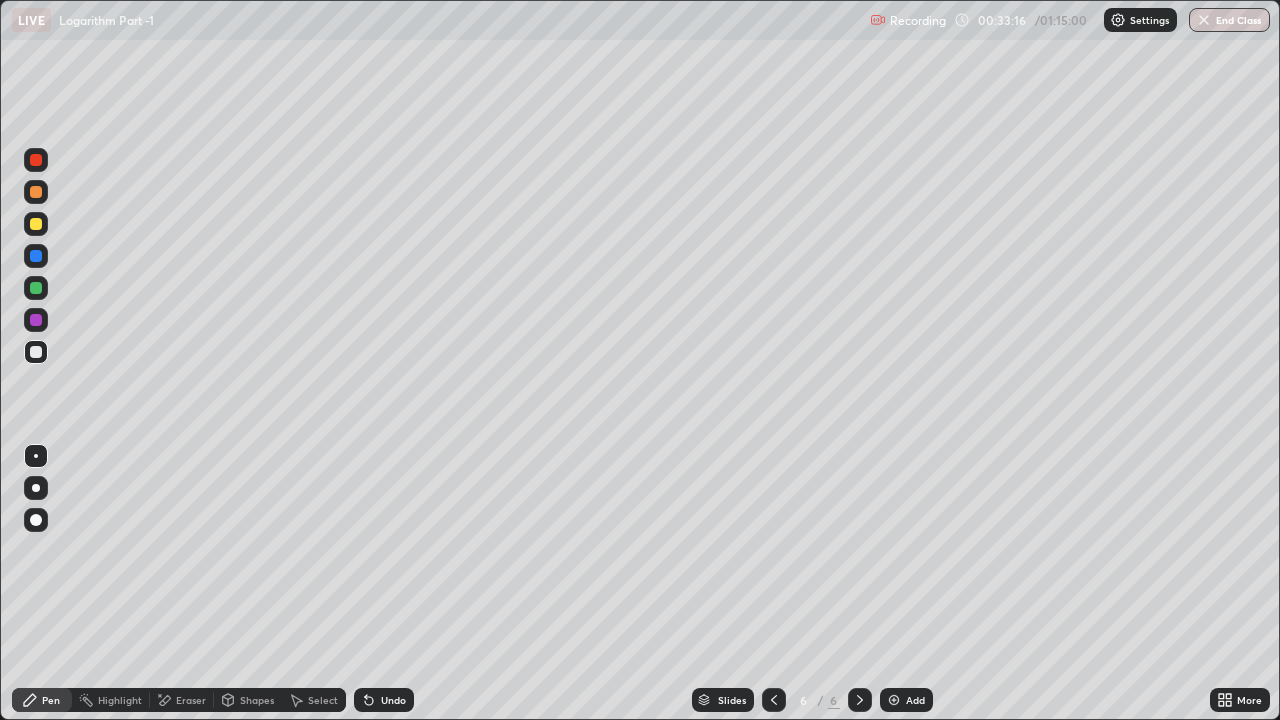 click at bounding box center [36, 224] 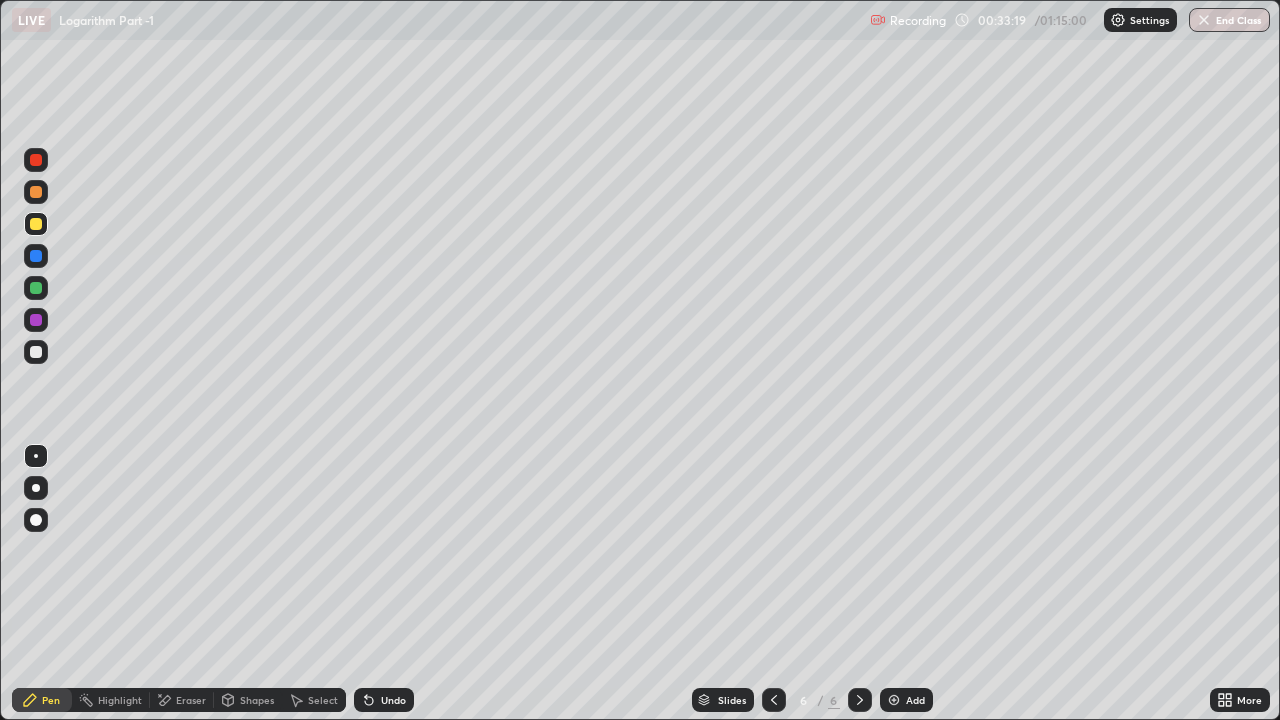 click at bounding box center (36, 352) 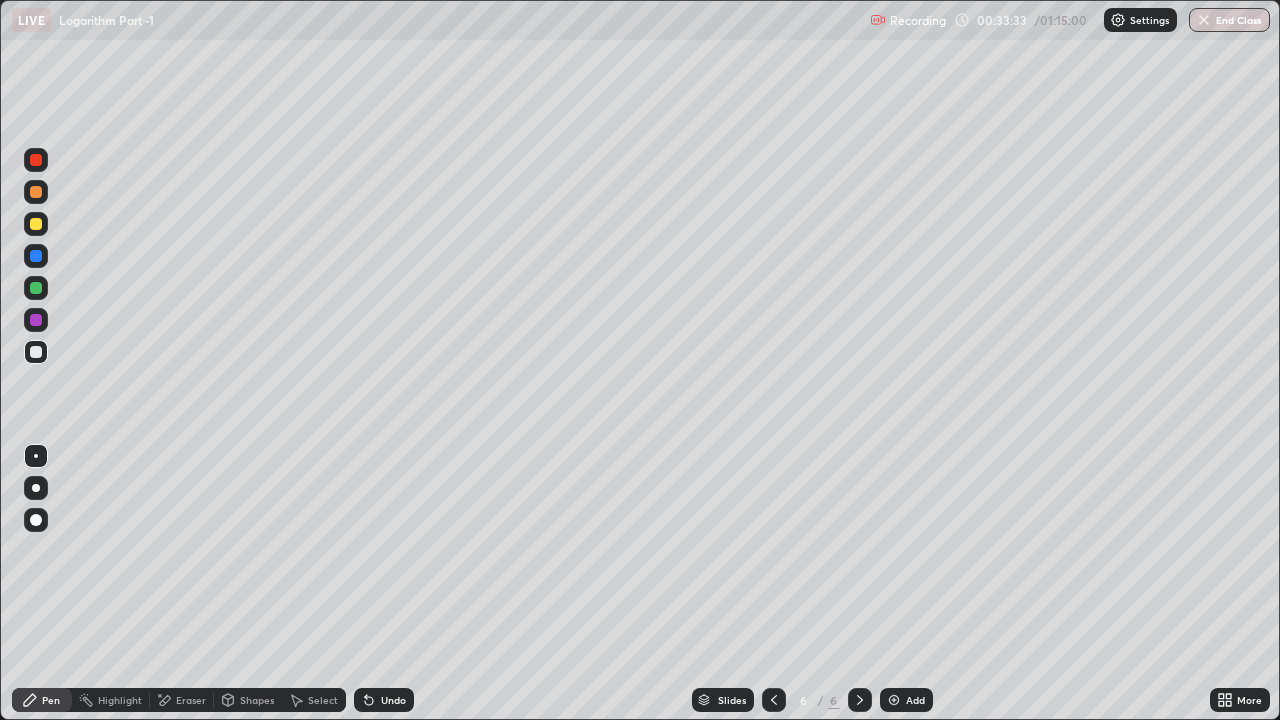 click on "Undo" at bounding box center [384, 700] 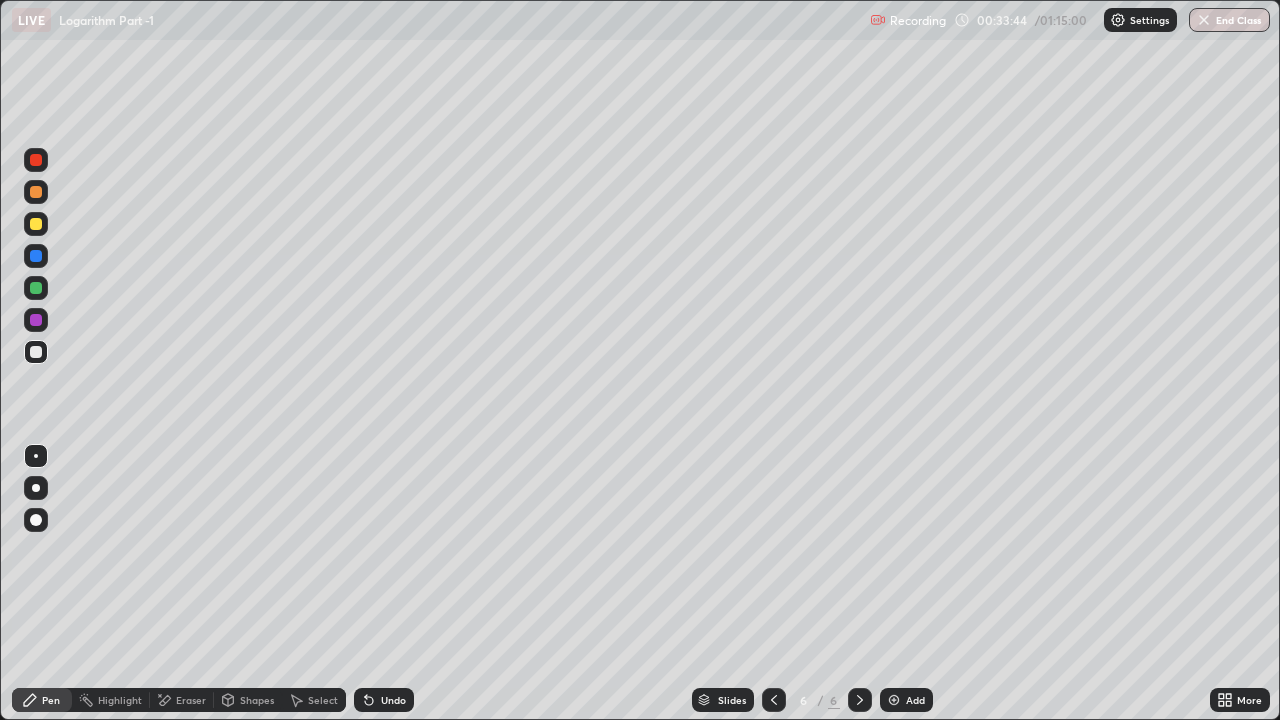 click at bounding box center (36, 320) 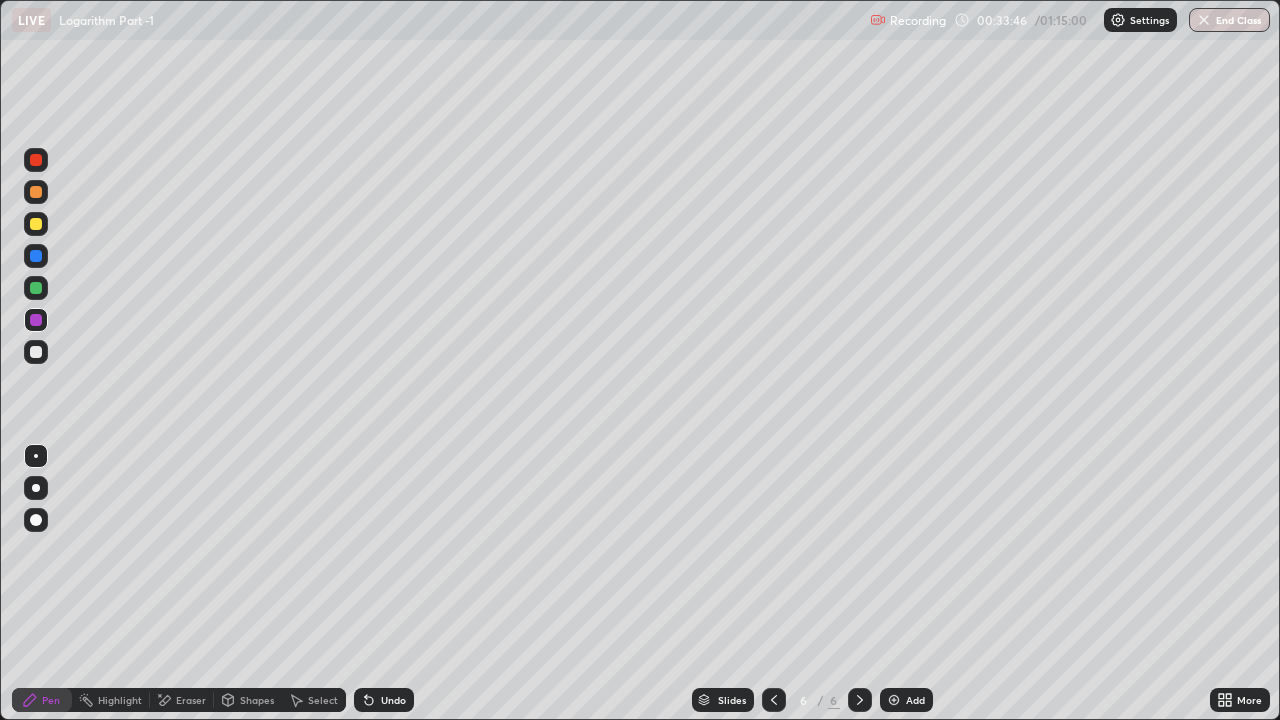 click on "Highlight" at bounding box center (120, 700) 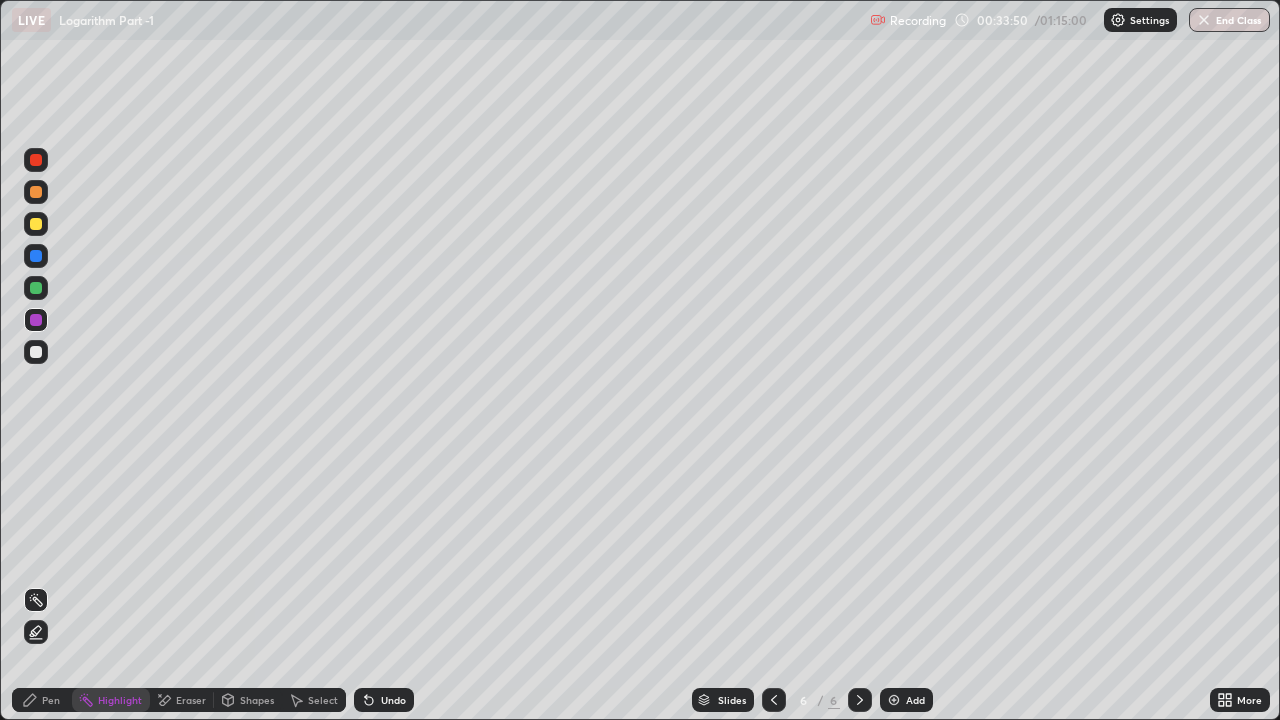 click at bounding box center (36, 352) 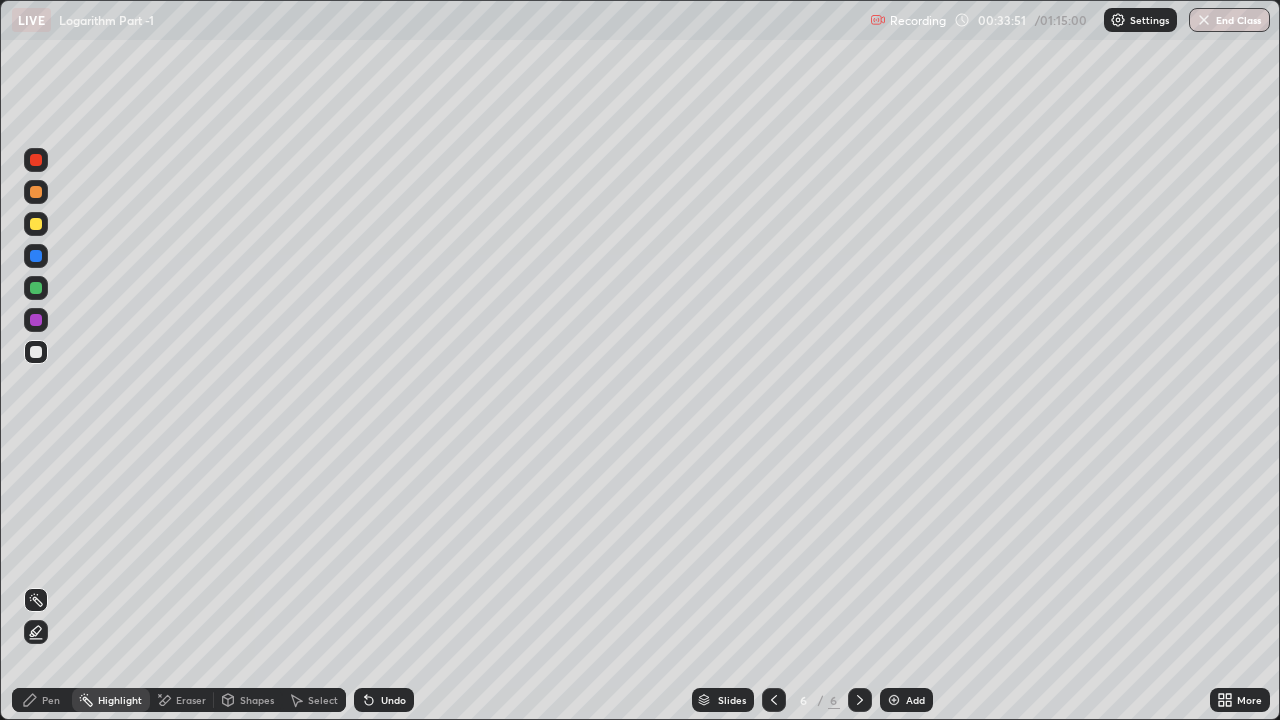 click on "Pen" at bounding box center [42, 700] 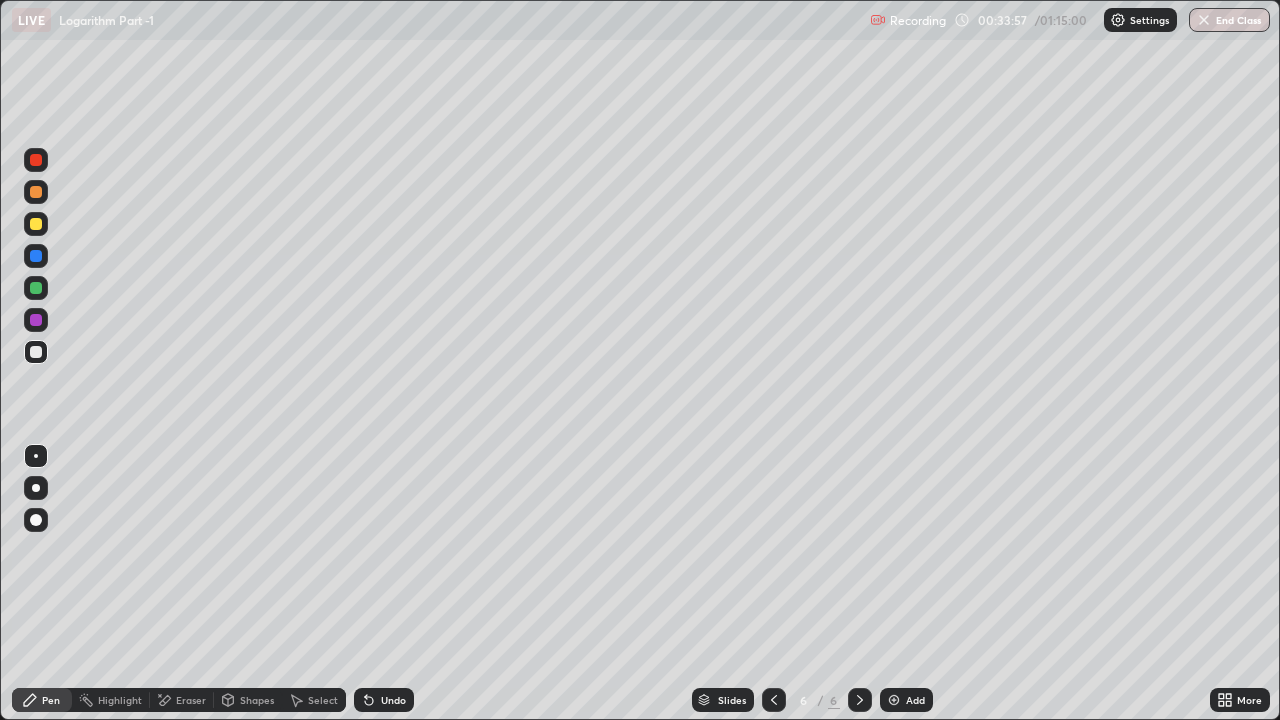 click at bounding box center (36, 224) 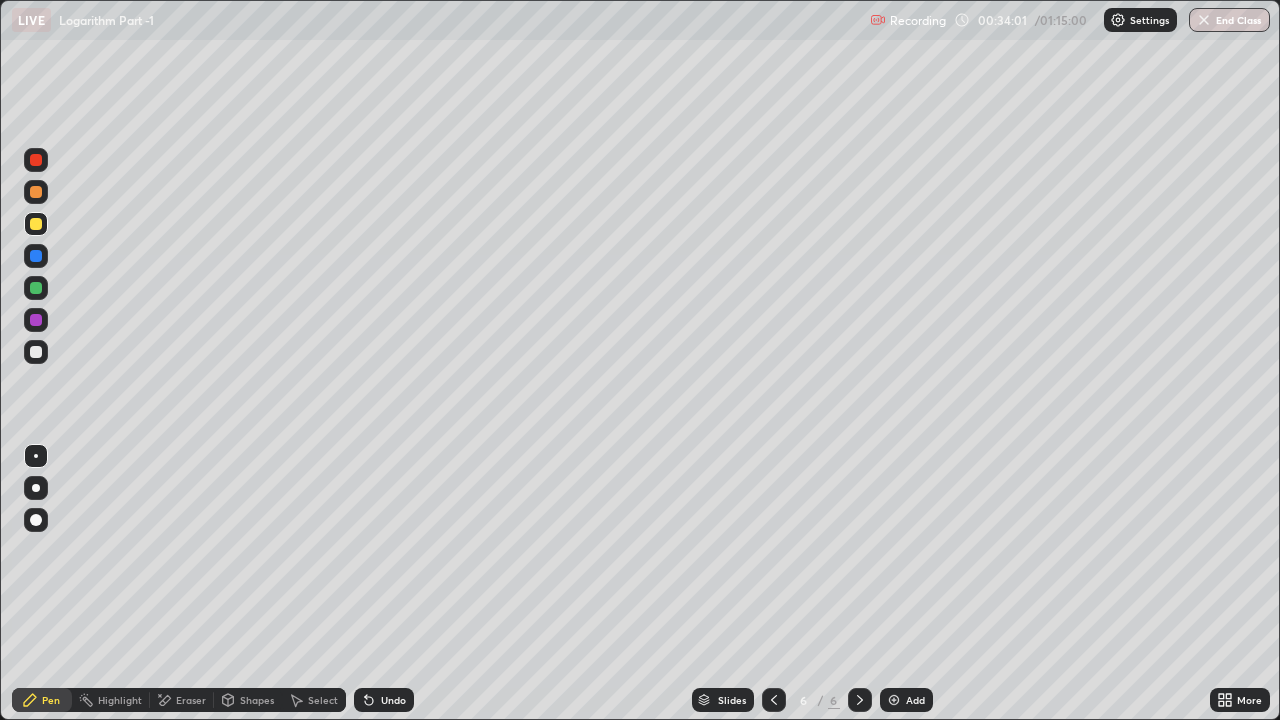 click on "Undo" at bounding box center [393, 700] 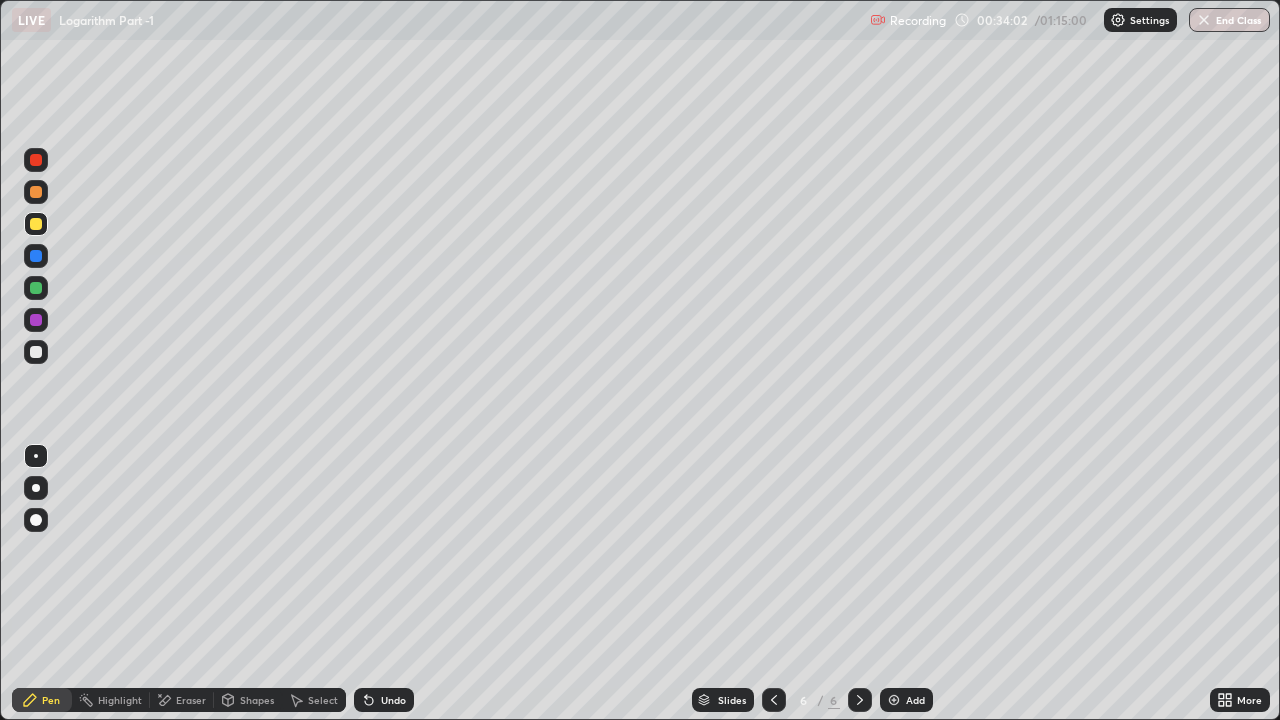 click on "Undo" at bounding box center [393, 700] 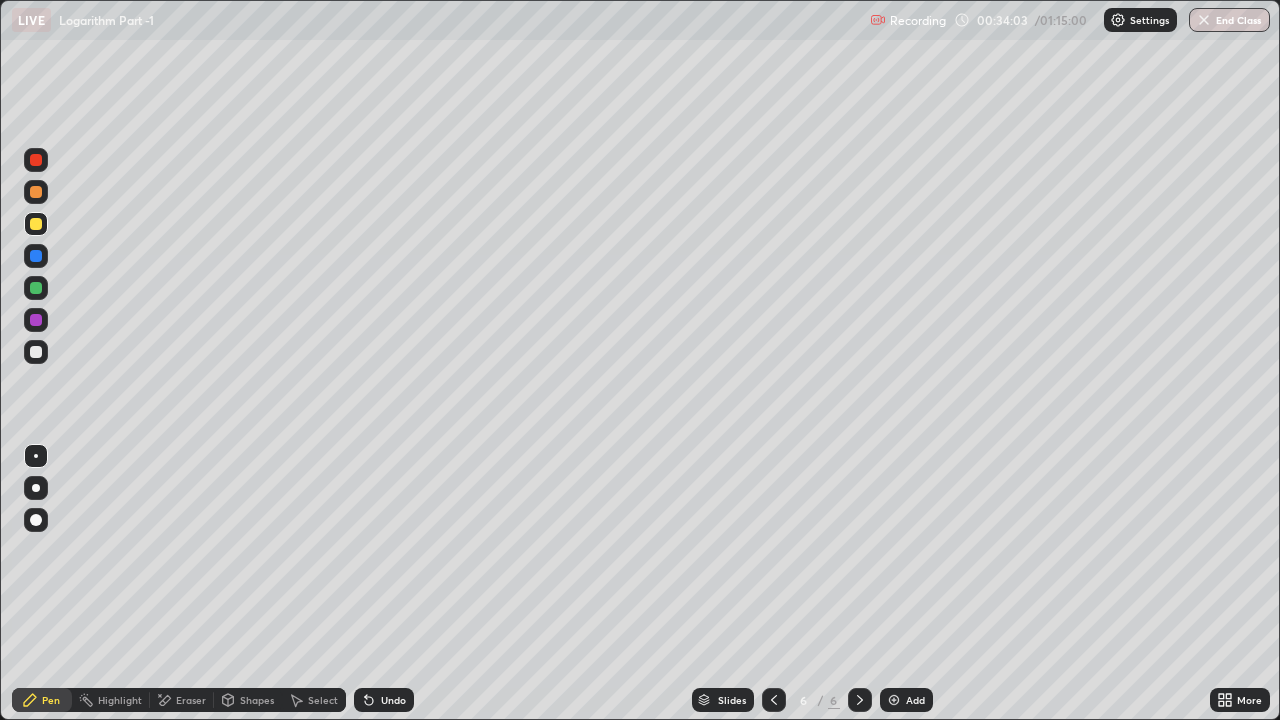 click on "Undo" at bounding box center (393, 700) 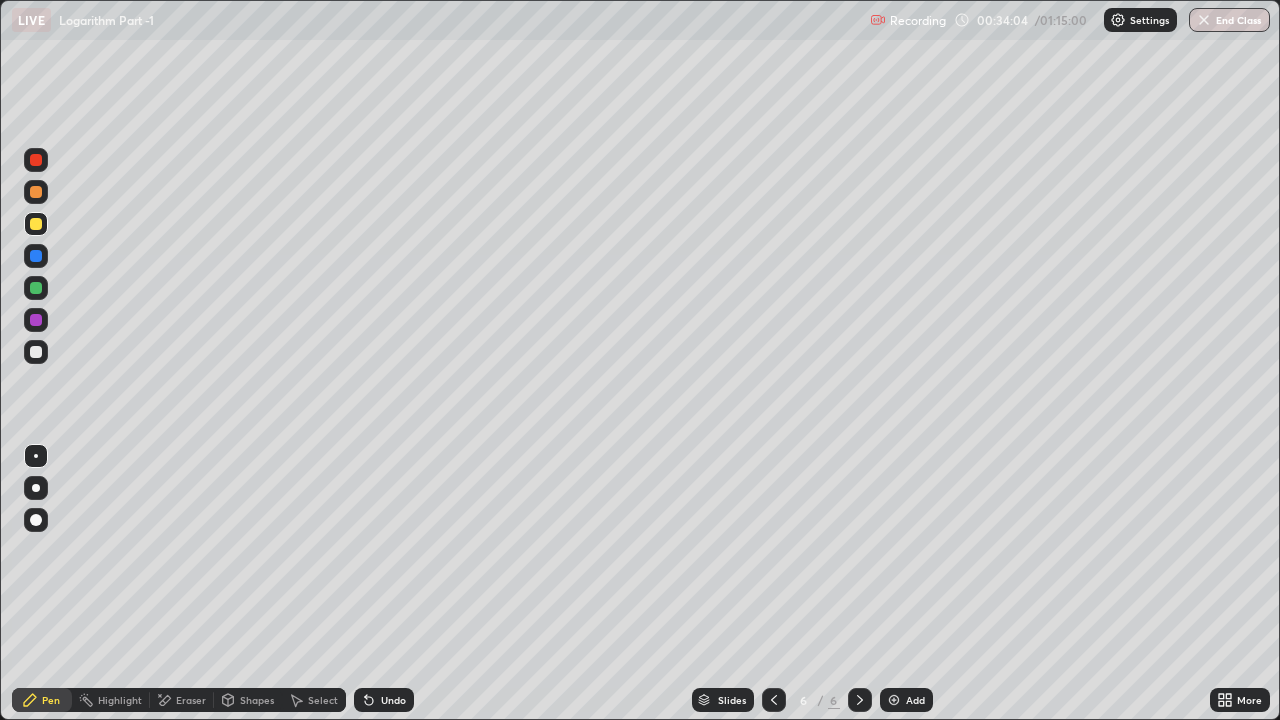 click at bounding box center [36, 352] 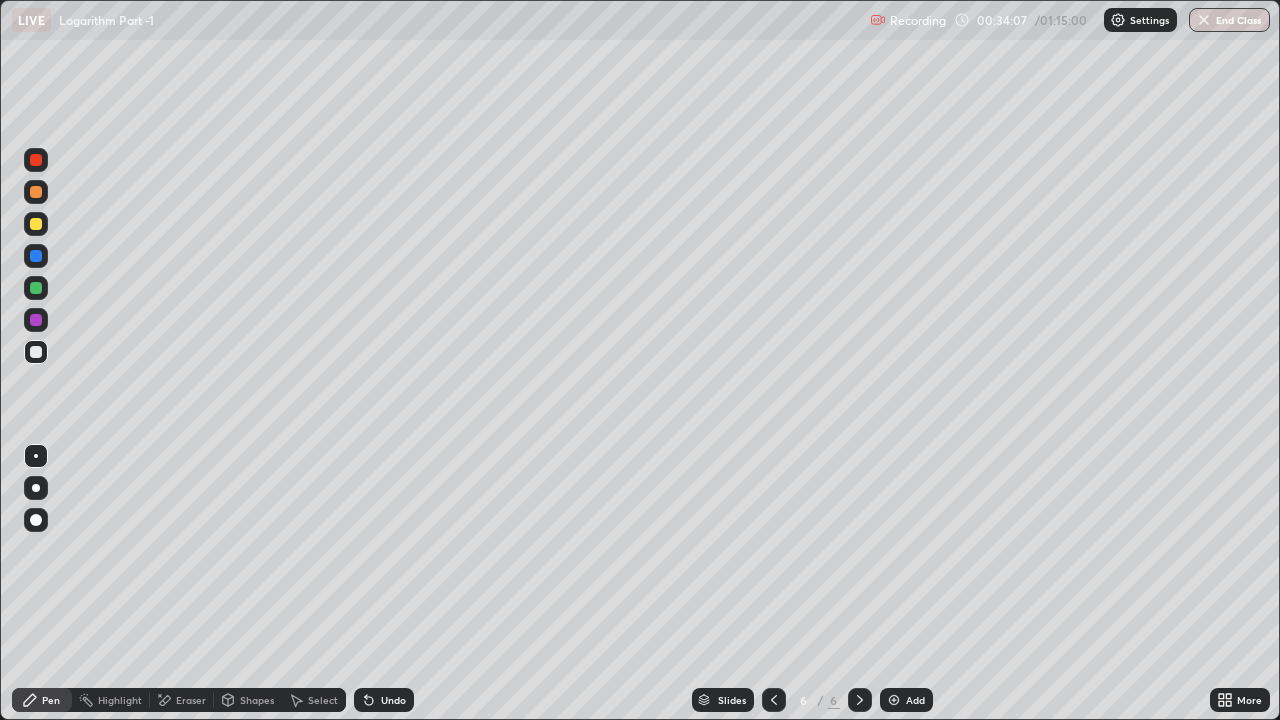 click at bounding box center [774, 700] 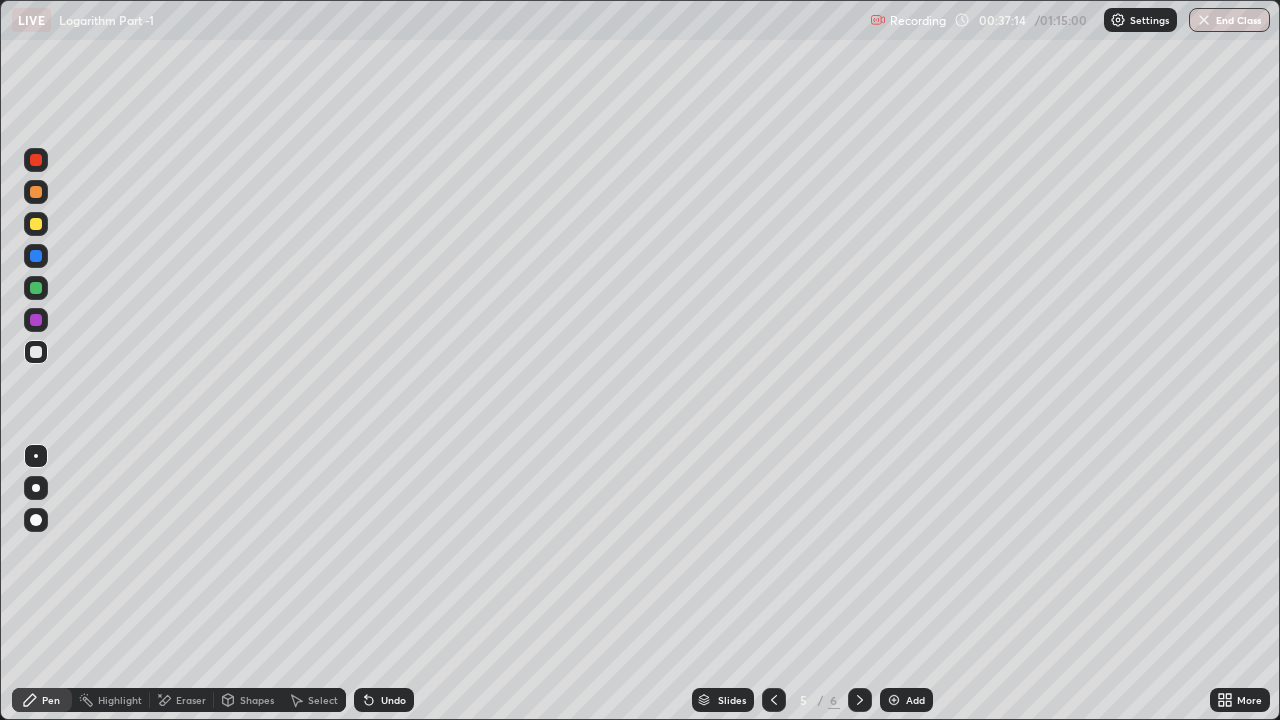click 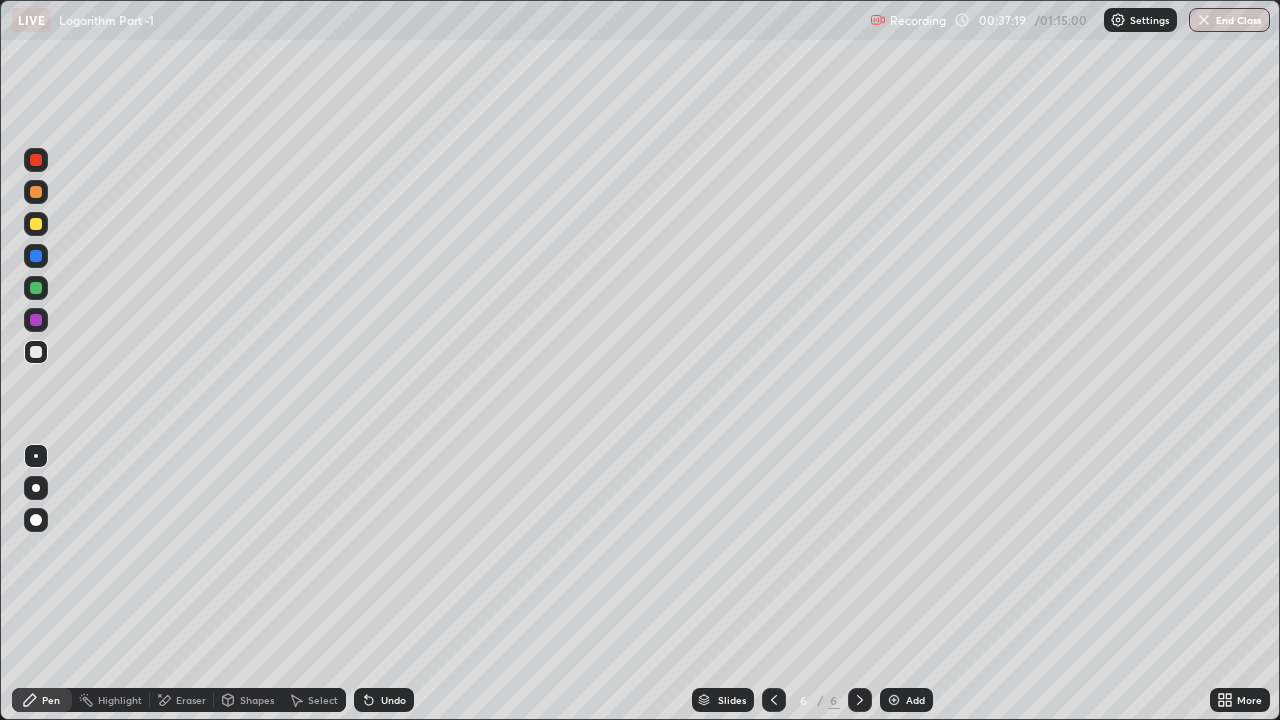 click at bounding box center (774, 700) 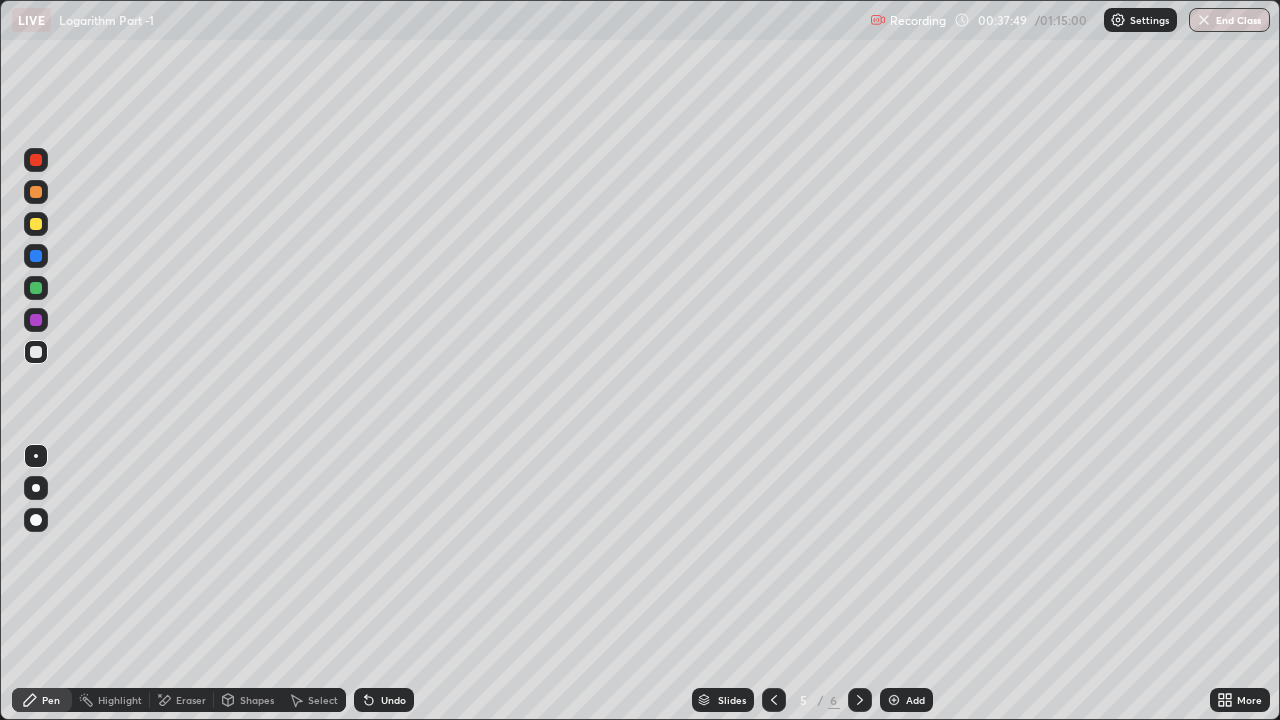 click 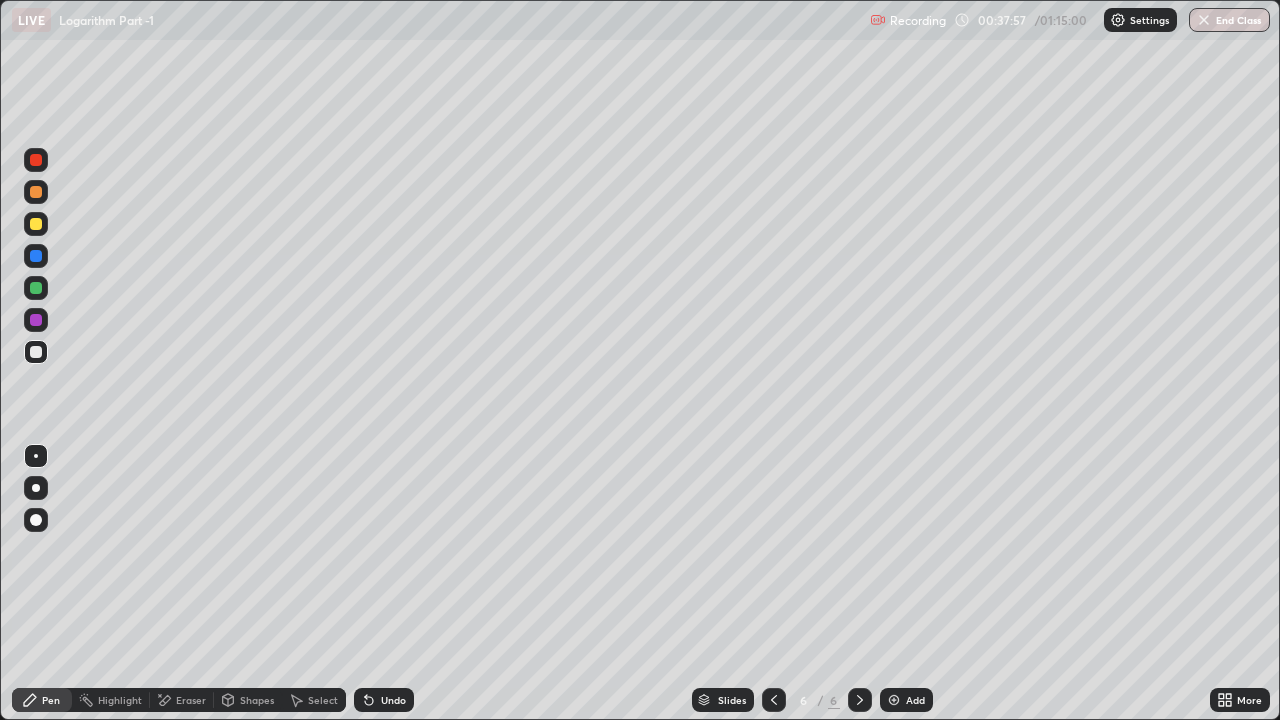 click at bounding box center [36, 192] 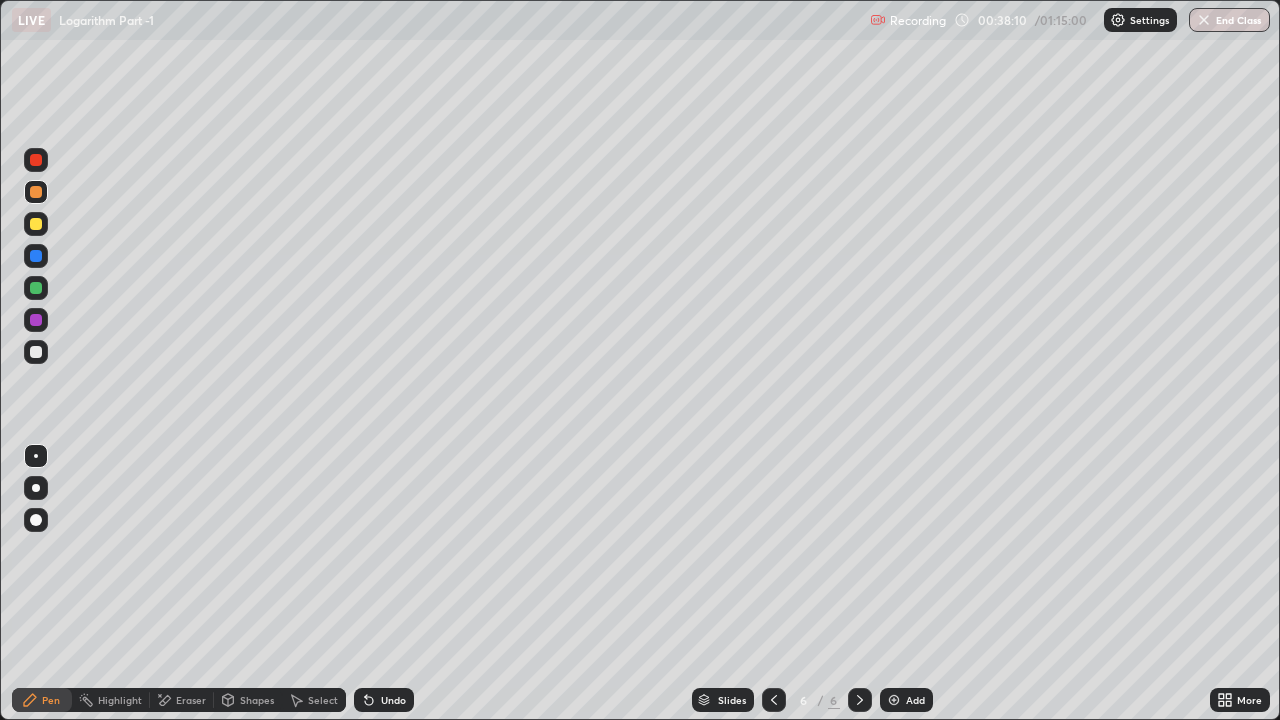 click on "Eraser" at bounding box center (191, 700) 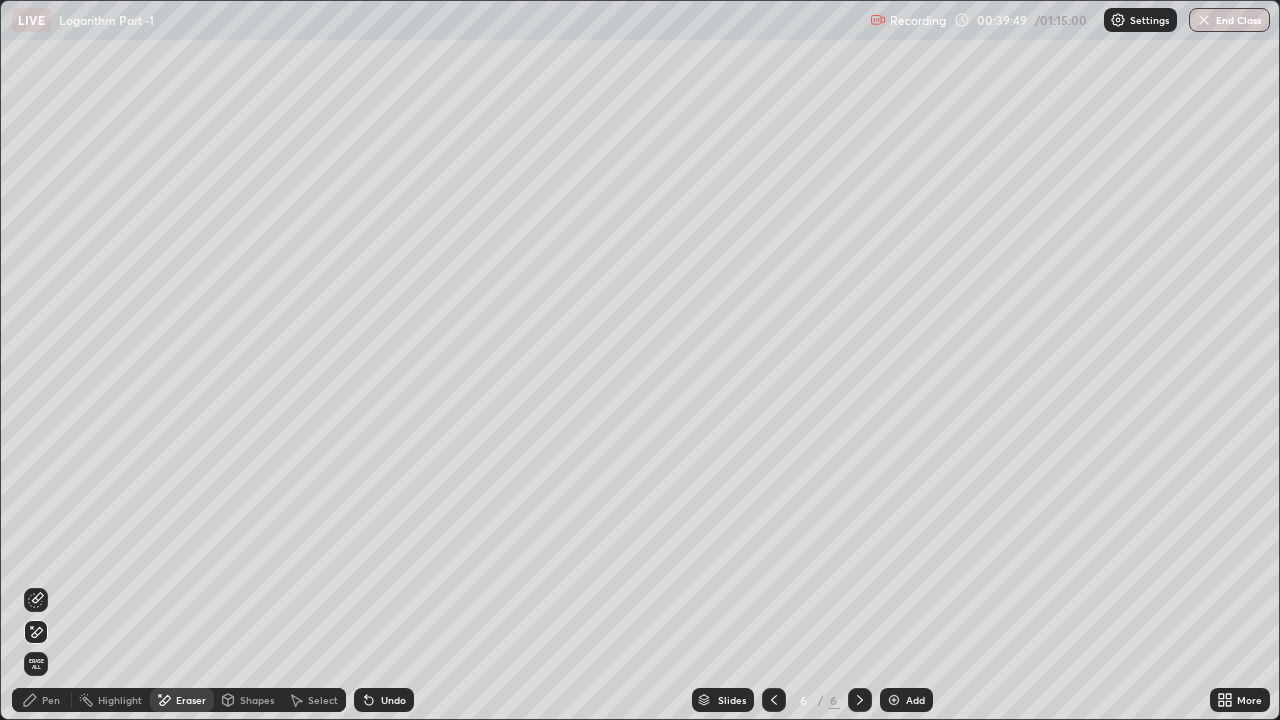 click on "Slides" at bounding box center (723, 700) 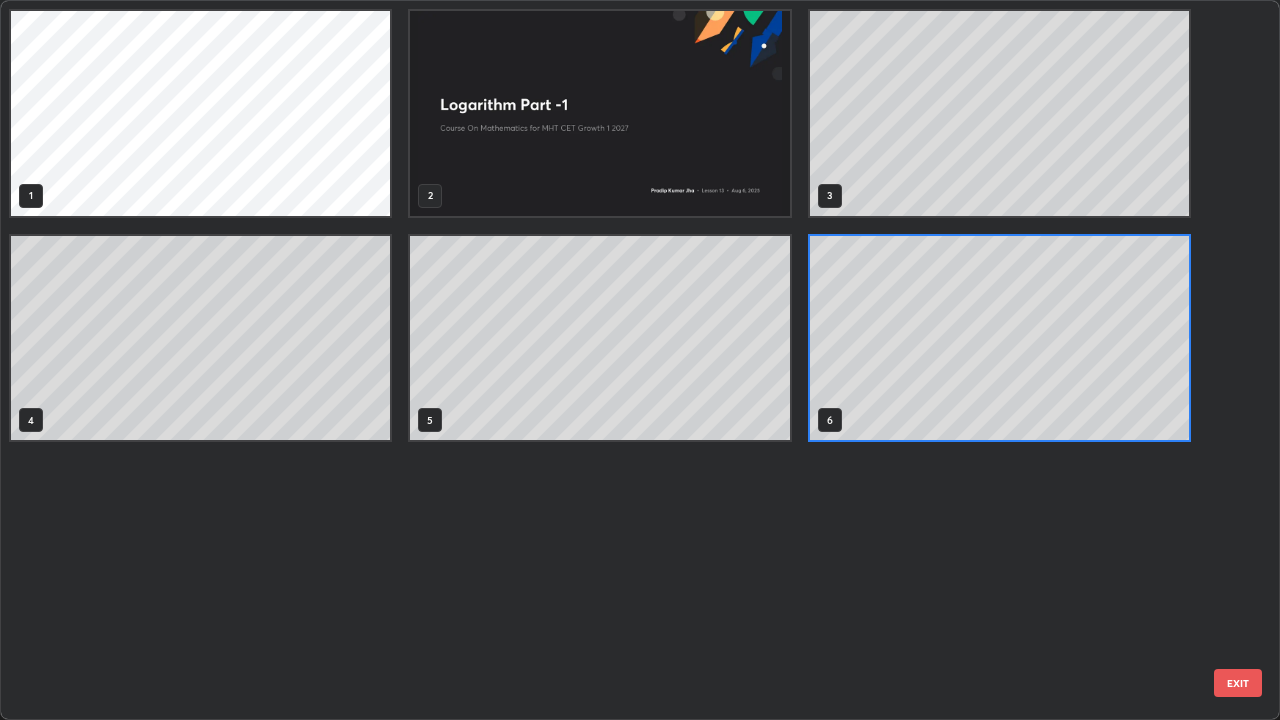 scroll, scrollTop: 7, scrollLeft: 11, axis: both 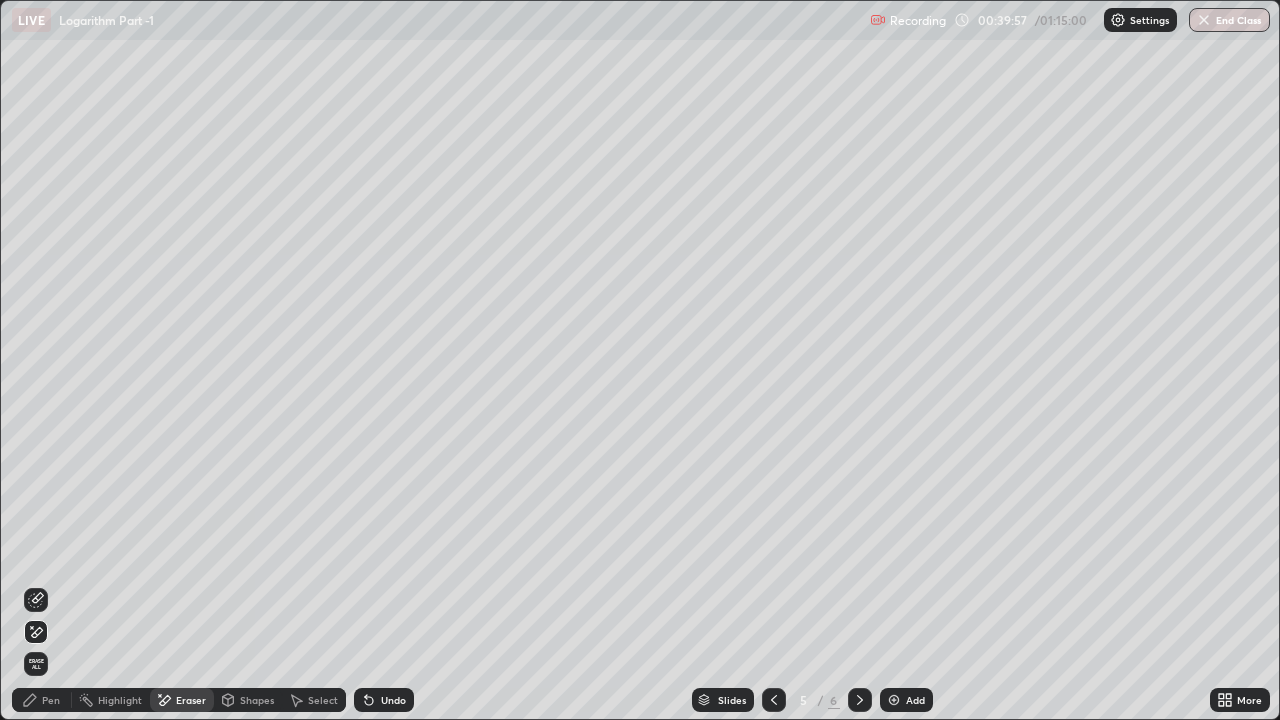 click on "Pen" at bounding box center (42, 700) 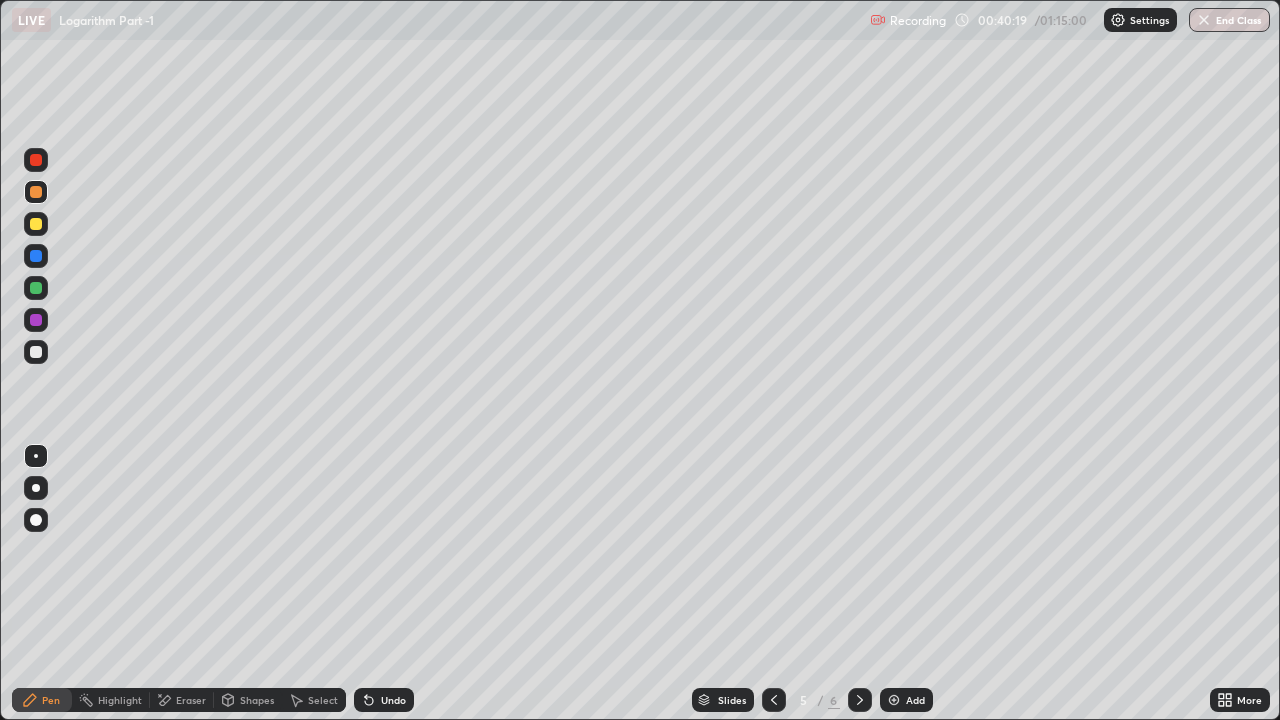 click 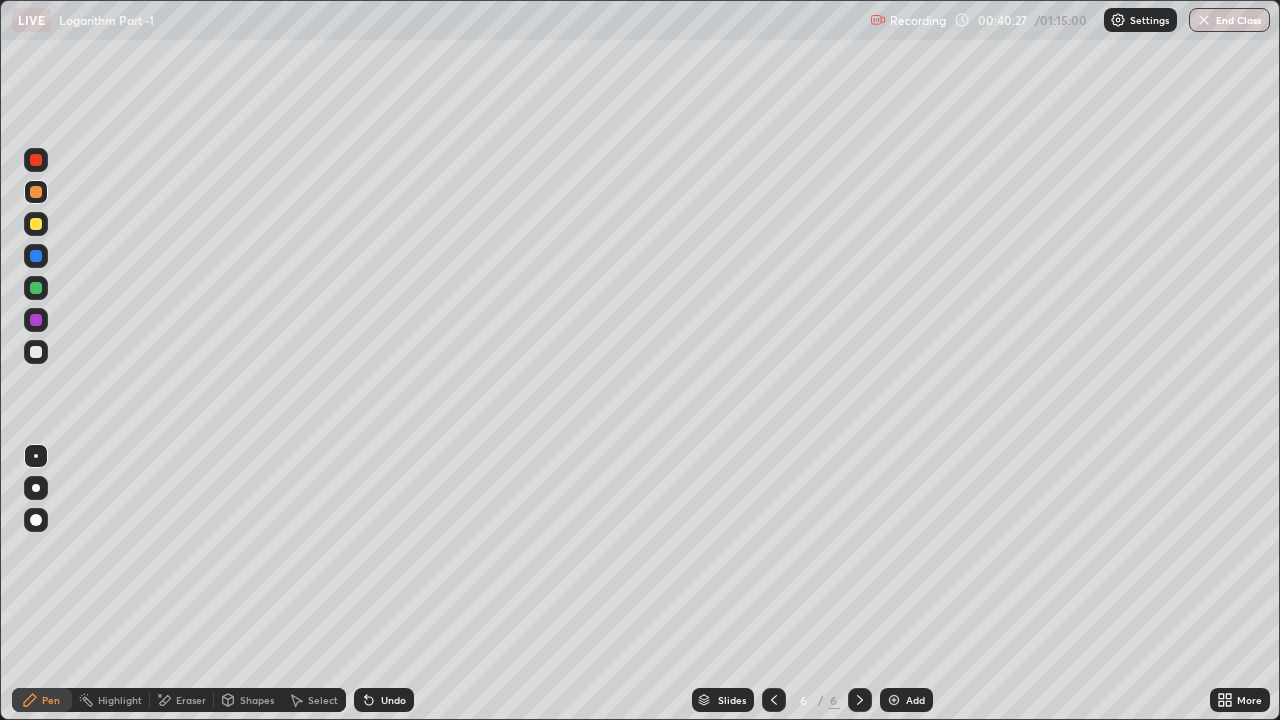 click 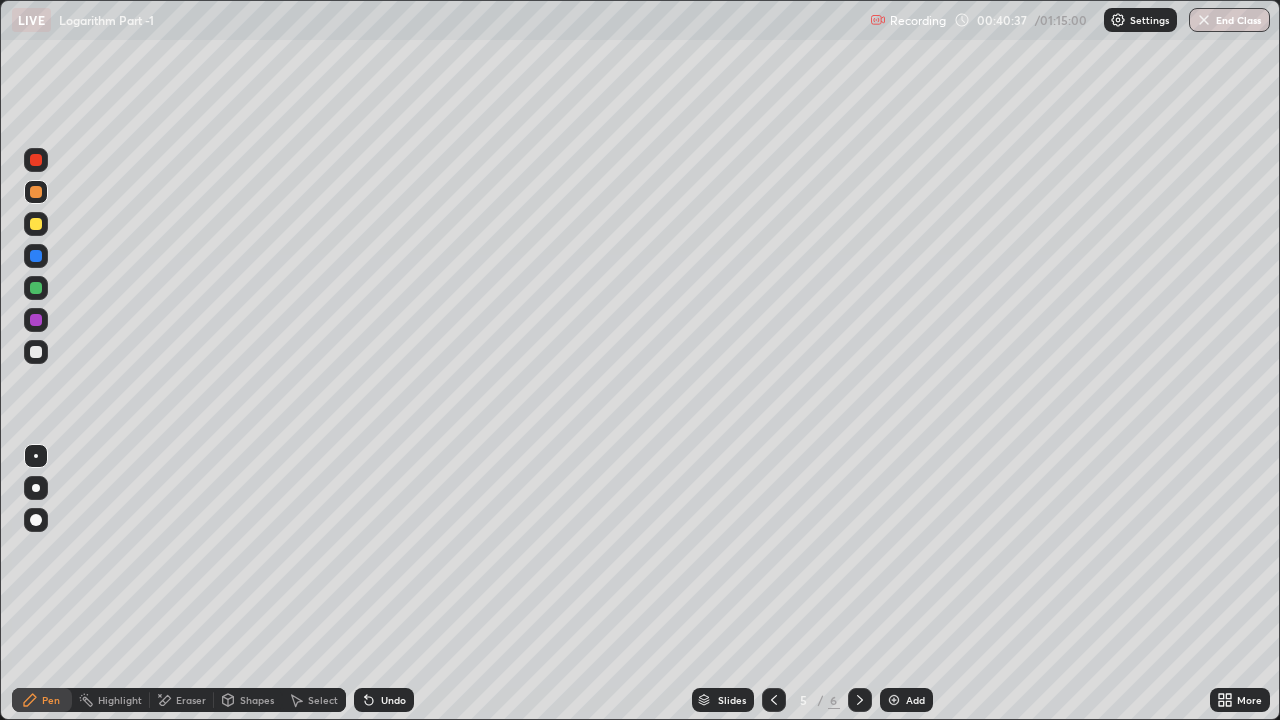 click 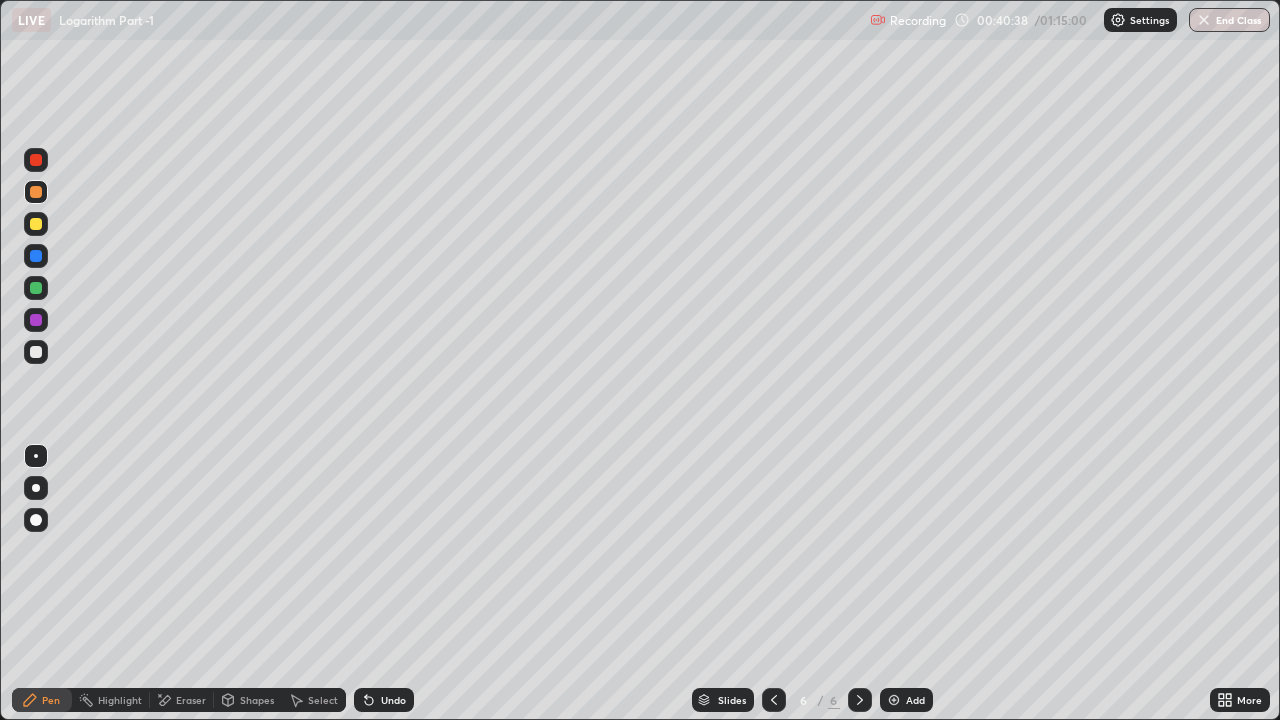 click on "Add" at bounding box center (915, 700) 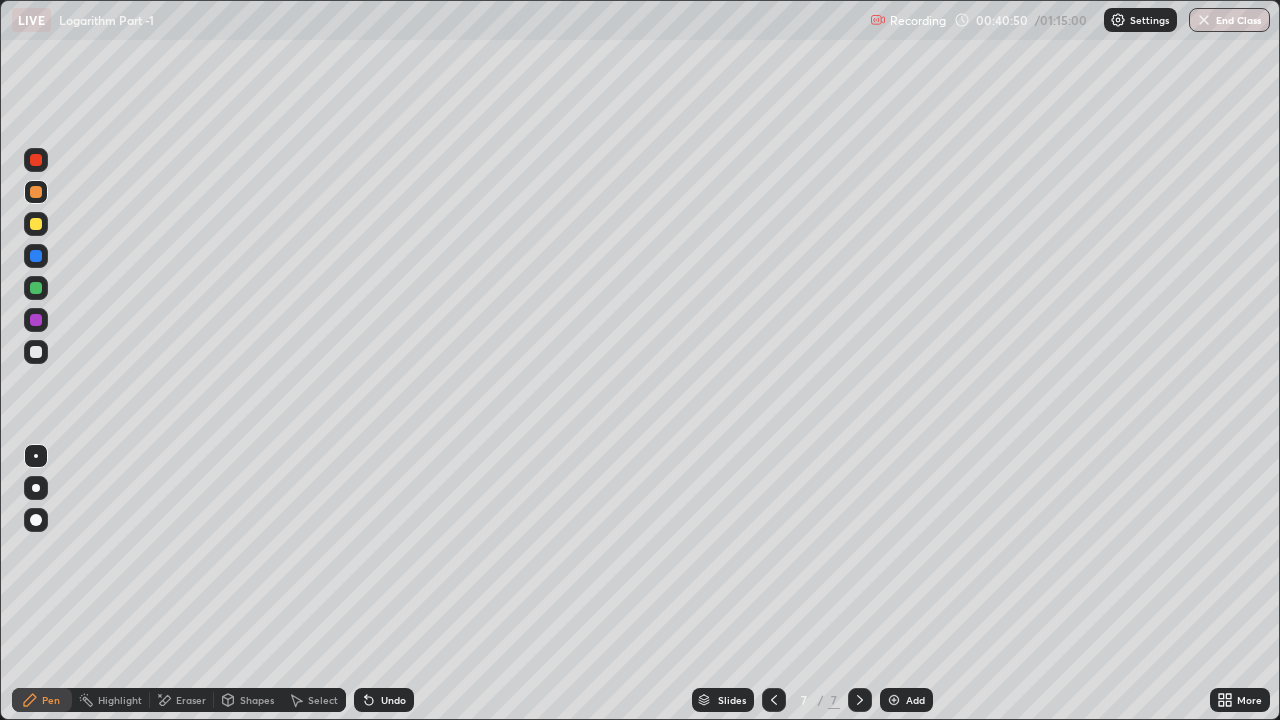 click at bounding box center (36, 224) 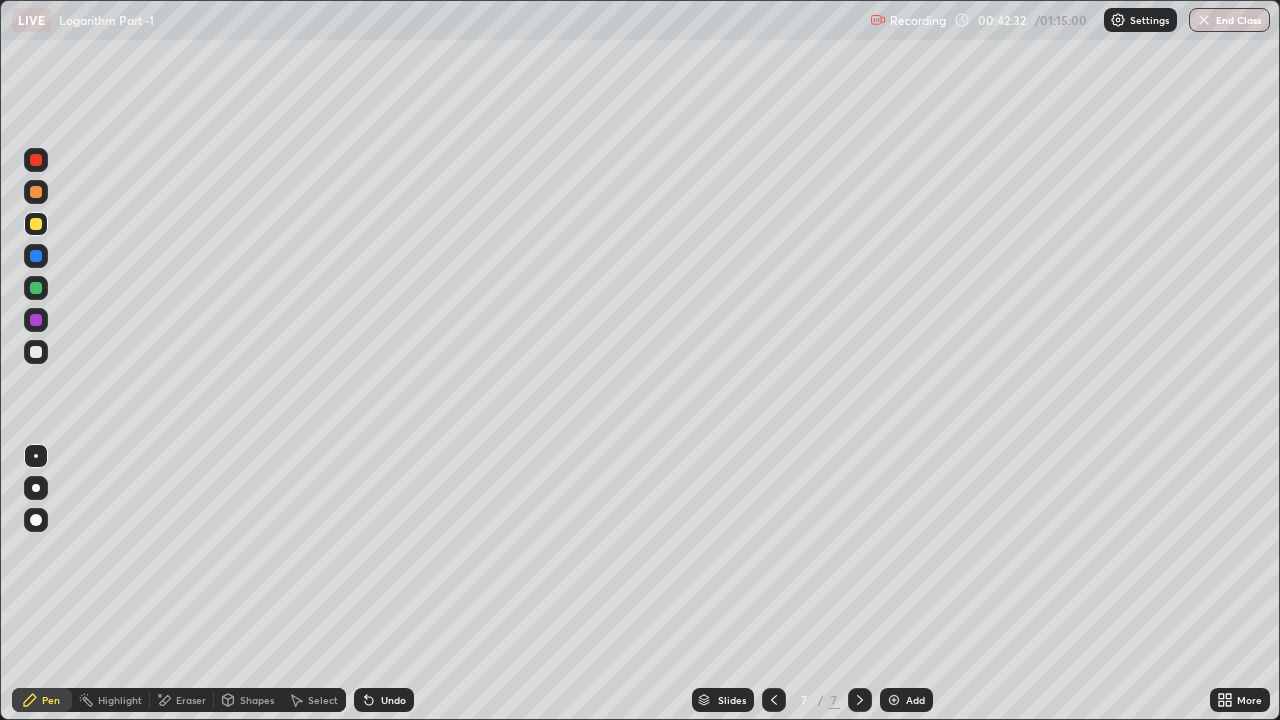click at bounding box center (36, 352) 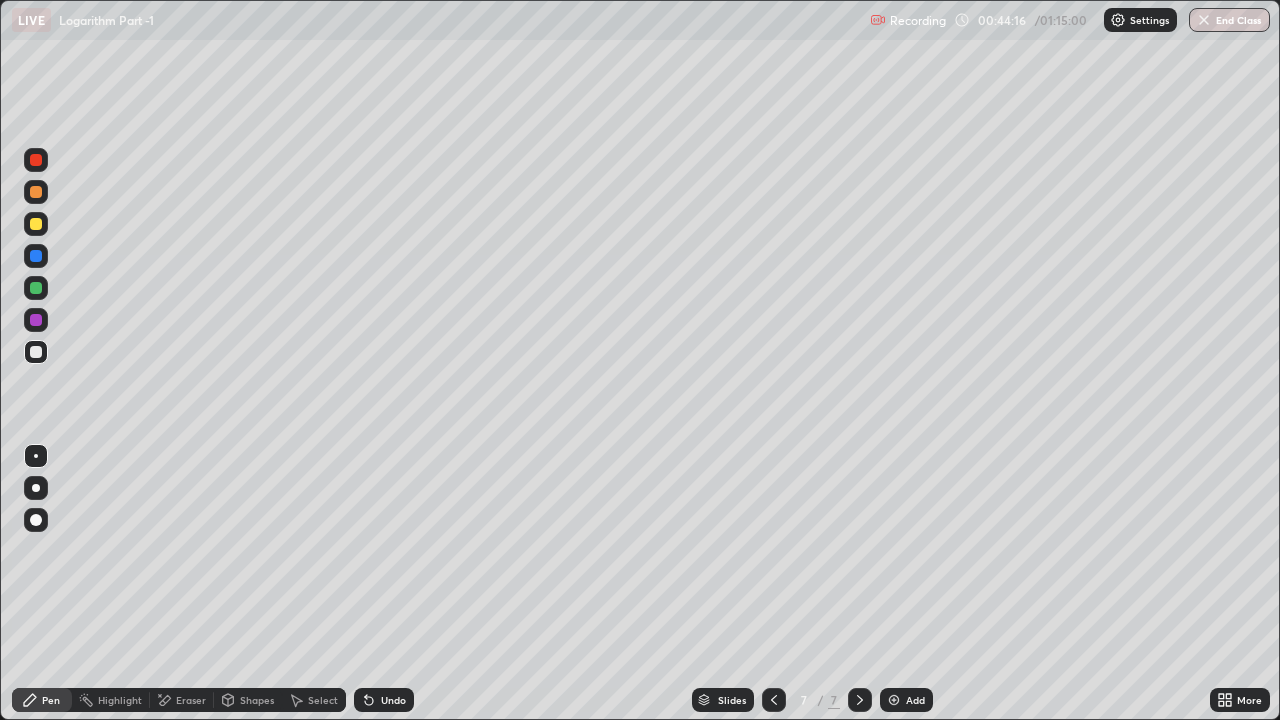 click on "Undo" at bounding box center [393, 700] 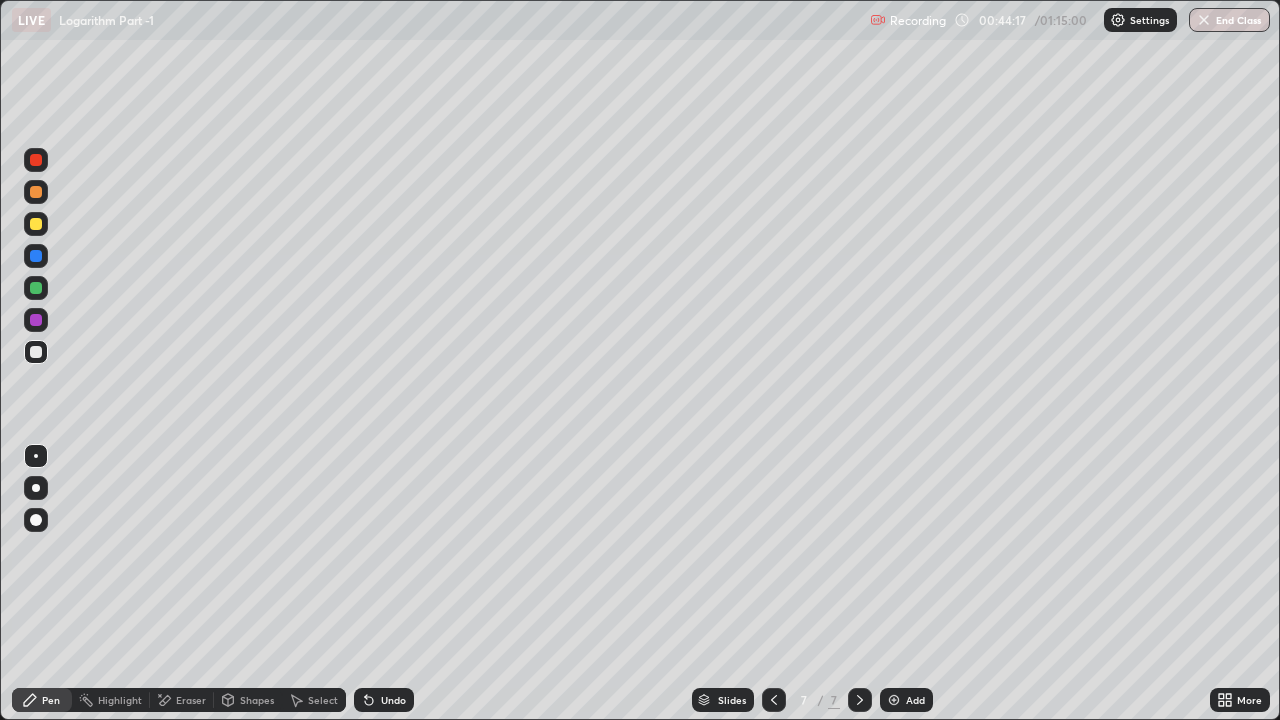 click on "Undo" at bounding box center (393, 700) 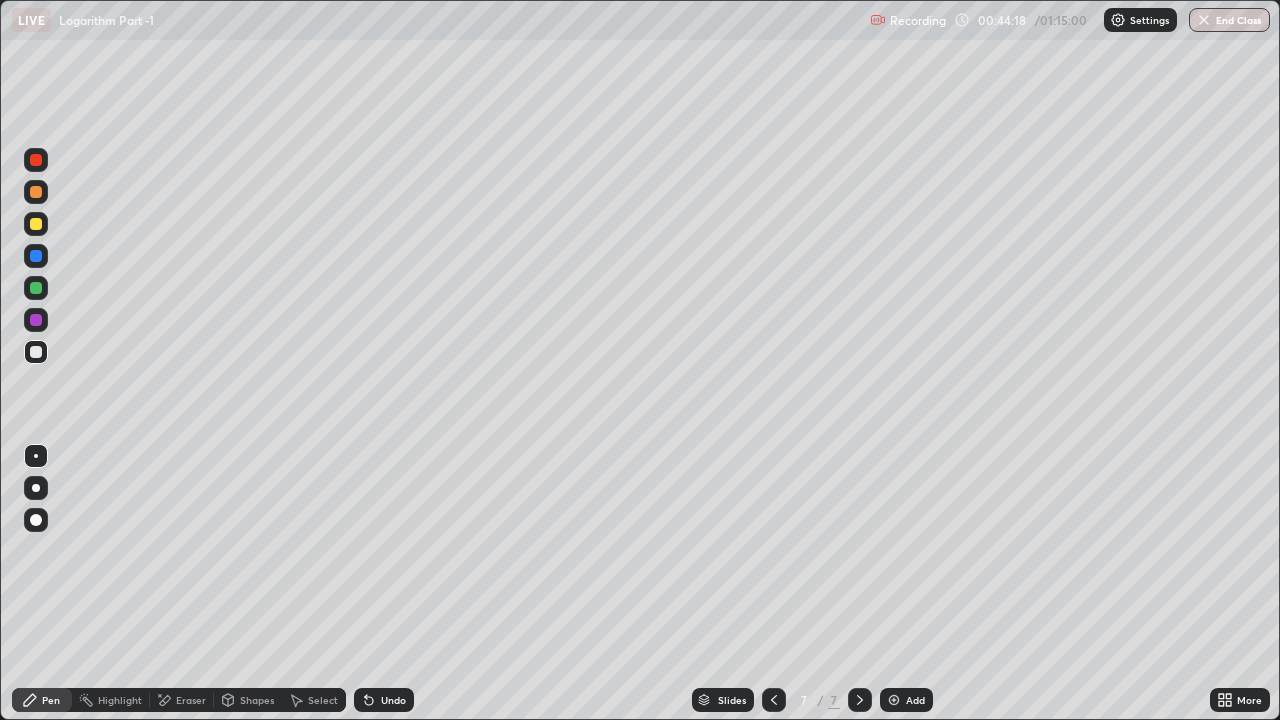 click on "Undo" at bounding box center (393, 700) 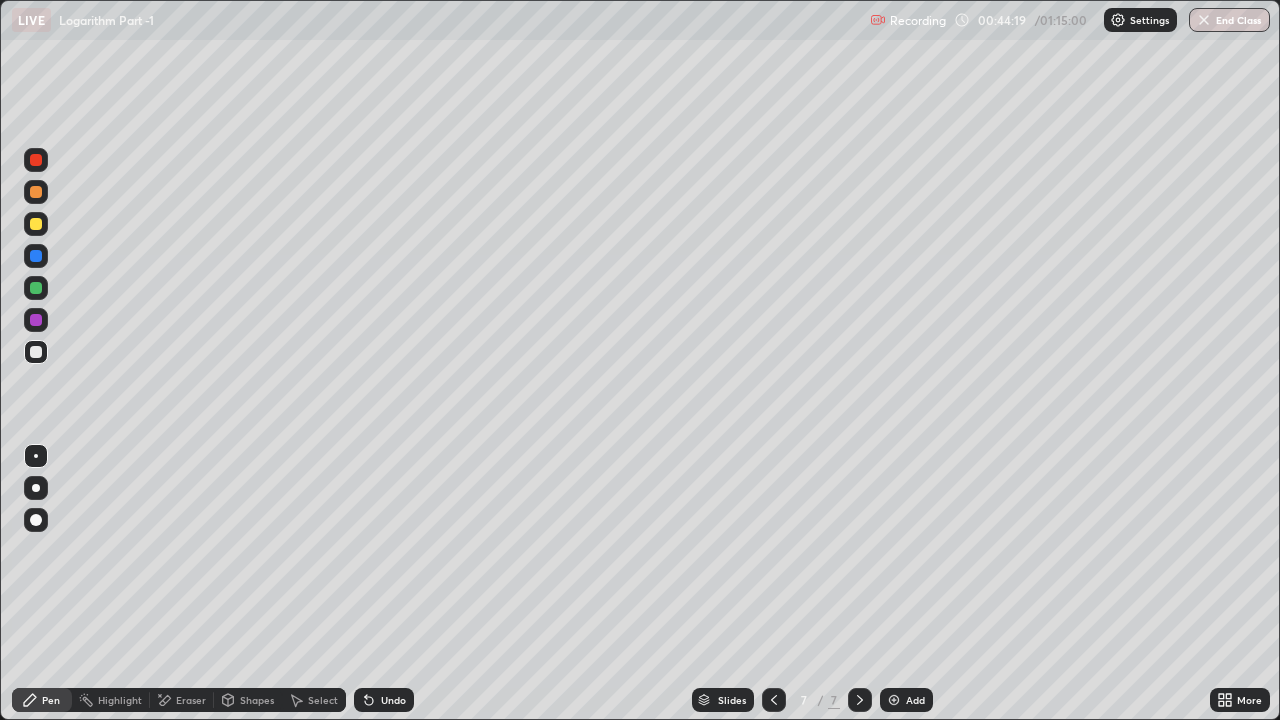 click at bounding box center [36, 288] 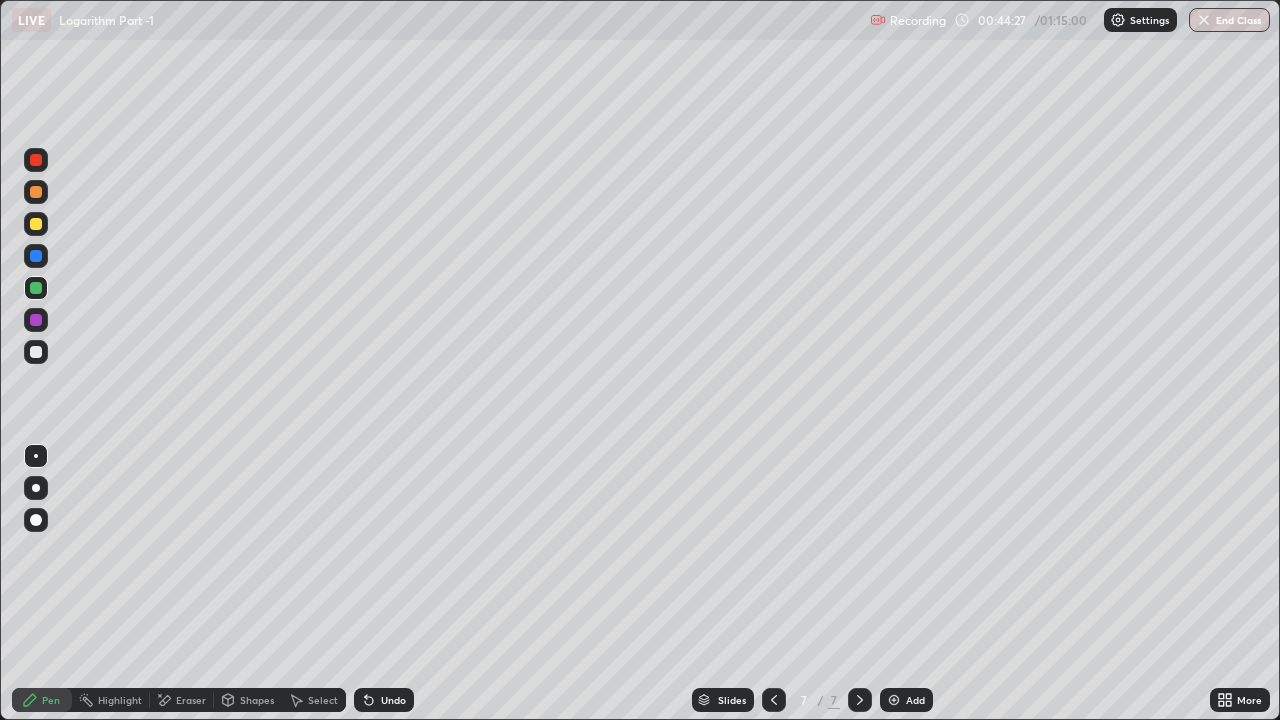 click at bounding box center [36, 352] 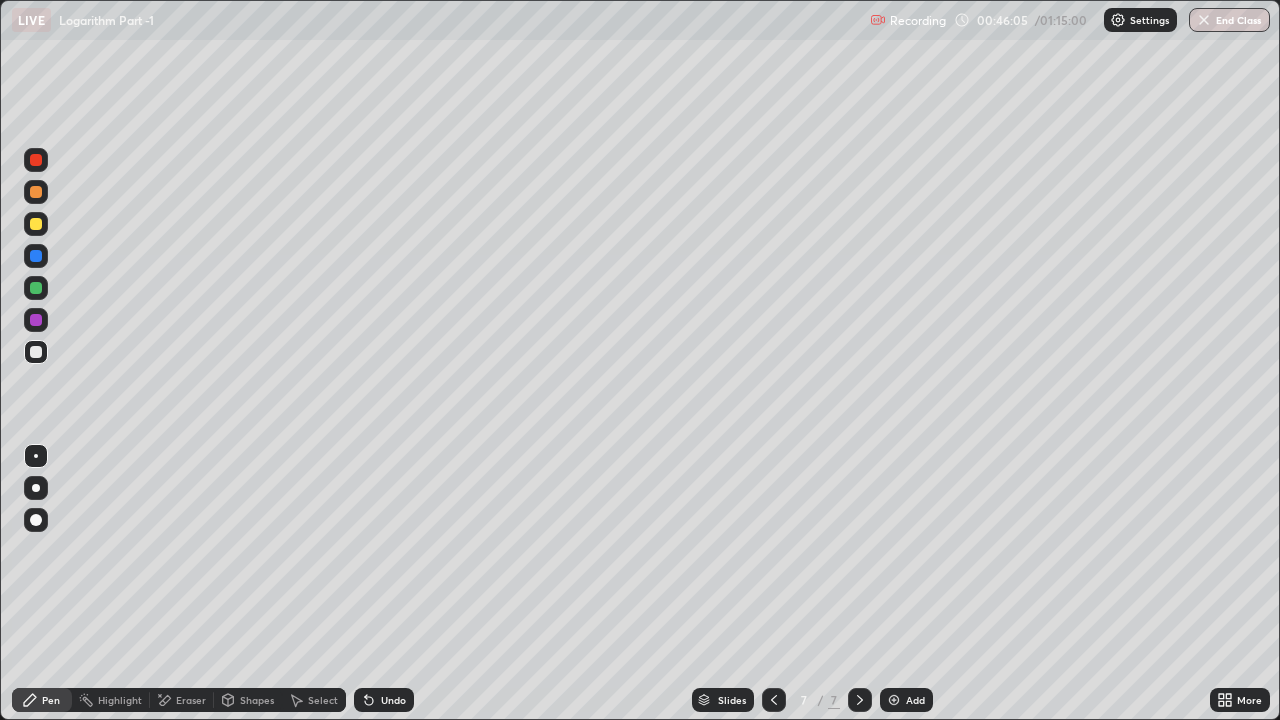 click on "Add" at bounding box center [915, 700] 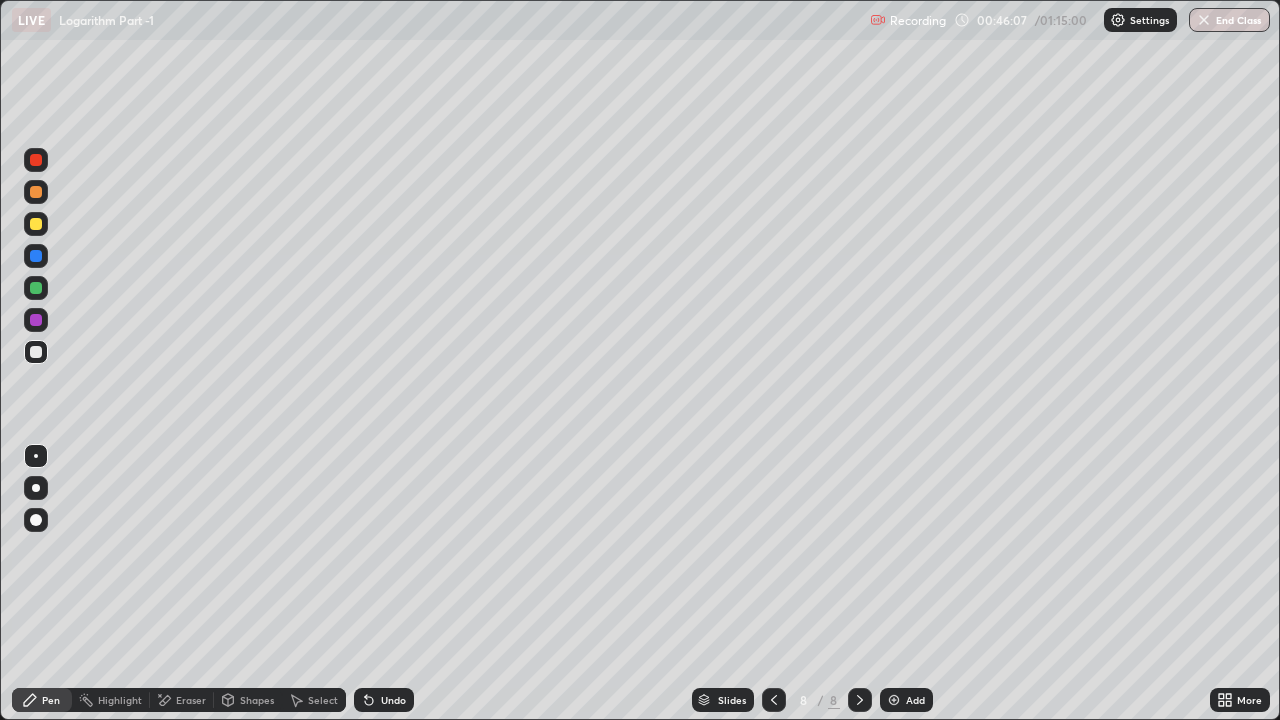 click on "Pen" at bounding box center (42, 700) 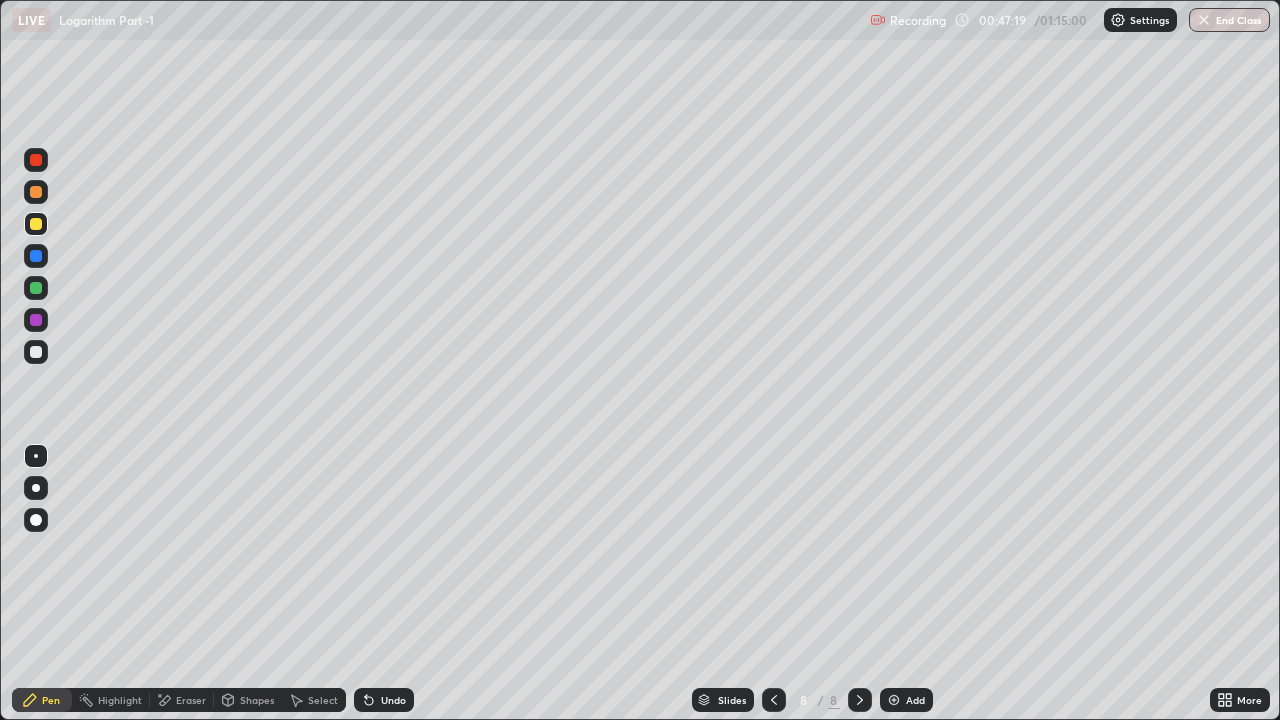 click on "Eraser" at bounding box center (182, 700) 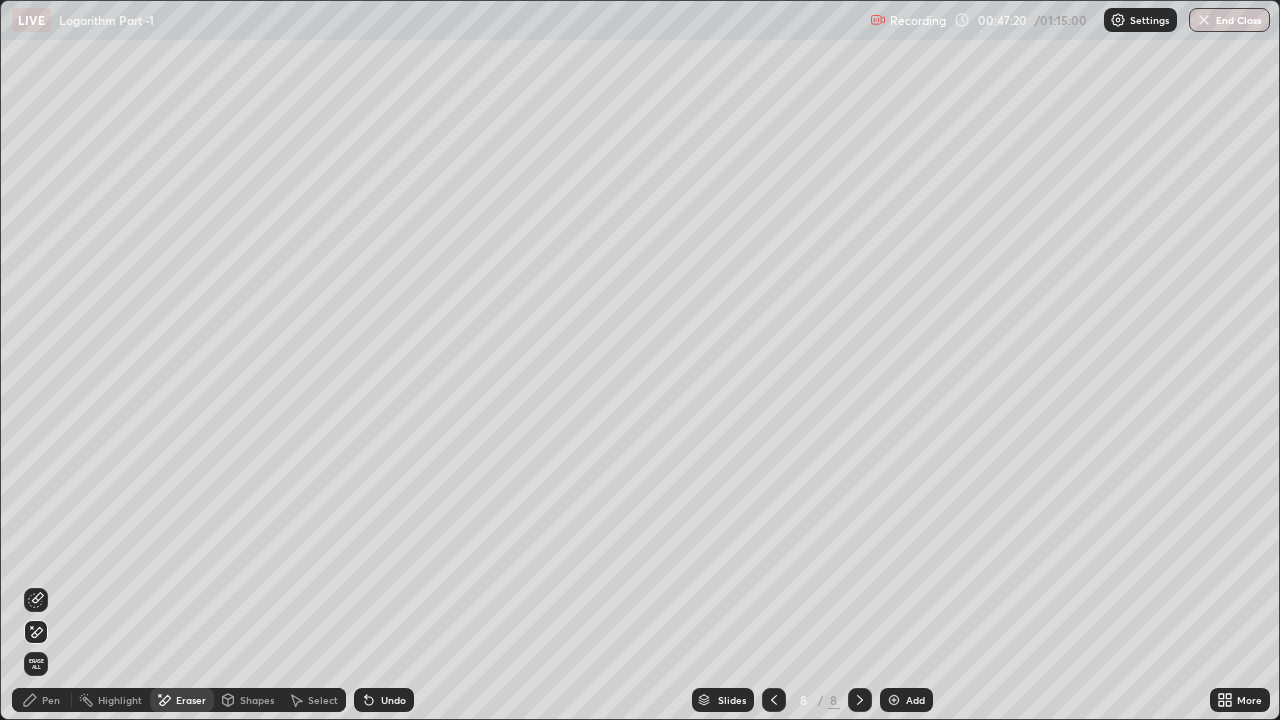 click 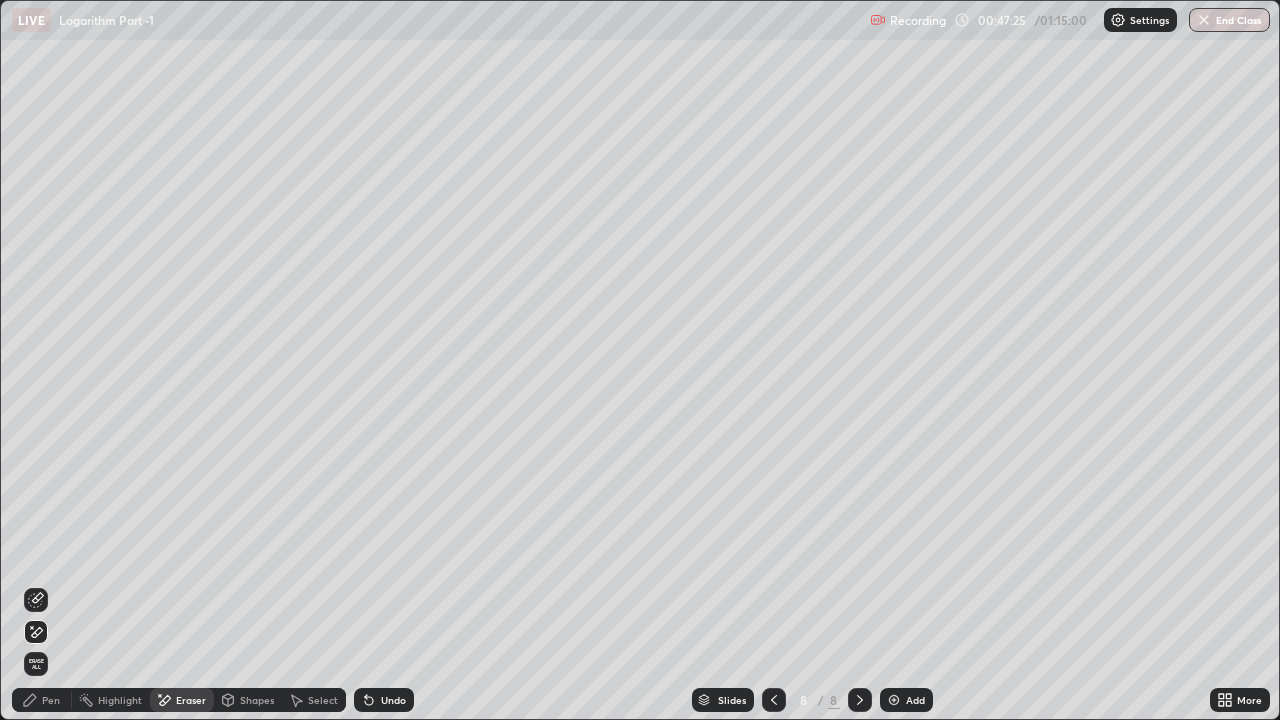 click on "Pen" at bounding box center [51, 700] 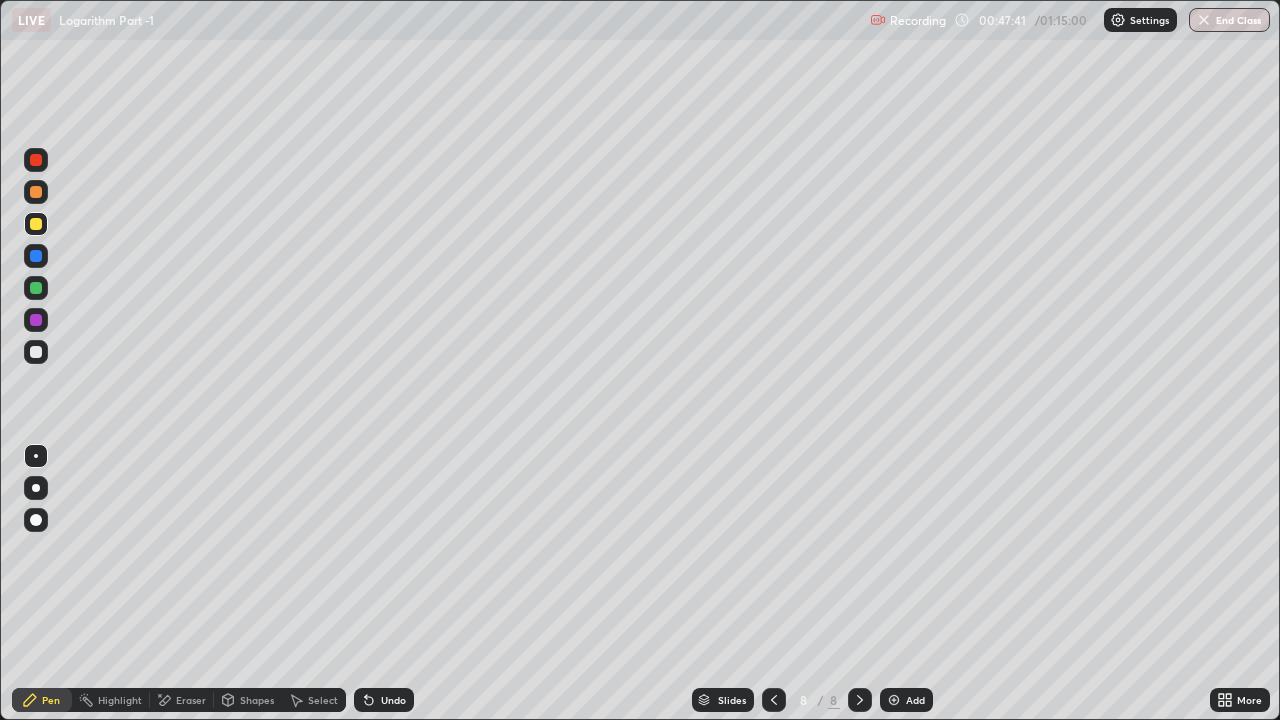 click on "Undo" at bounding box center (393, 700) 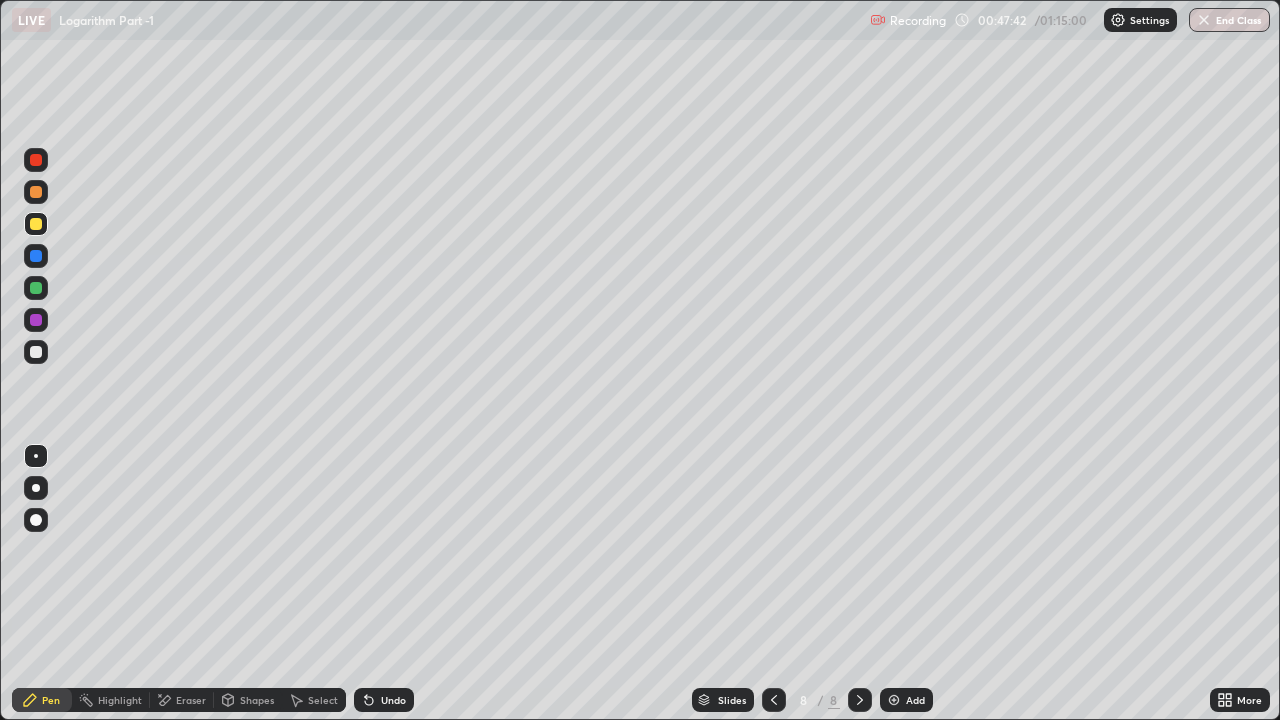 click on "Undo" at bounding box center (393, 700) 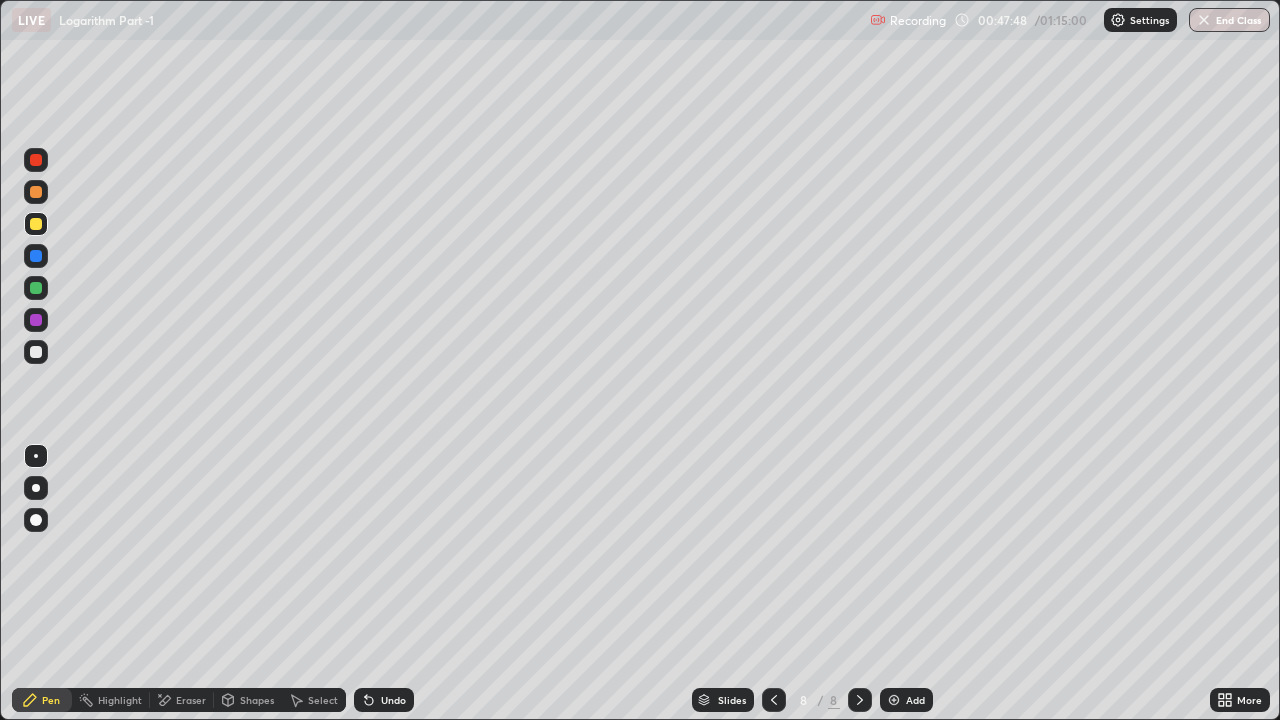 click at bounding box center [36, 288] 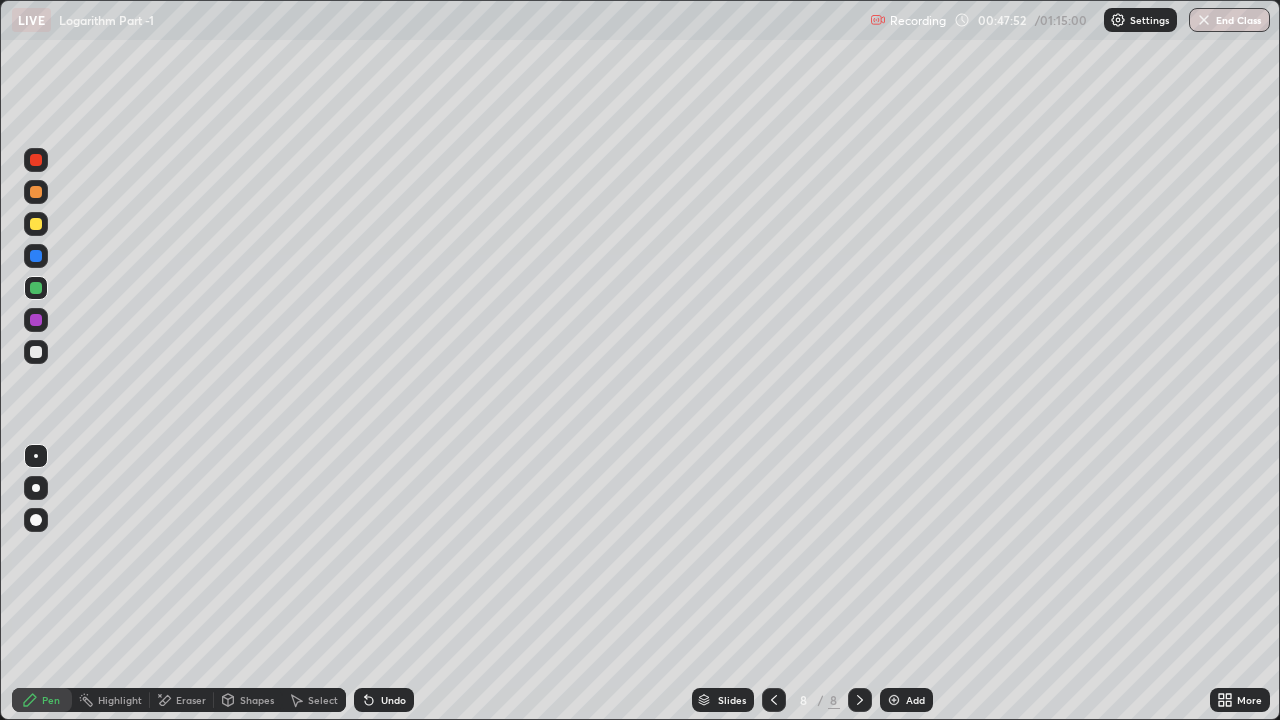 click at bounding box center [36, 224] 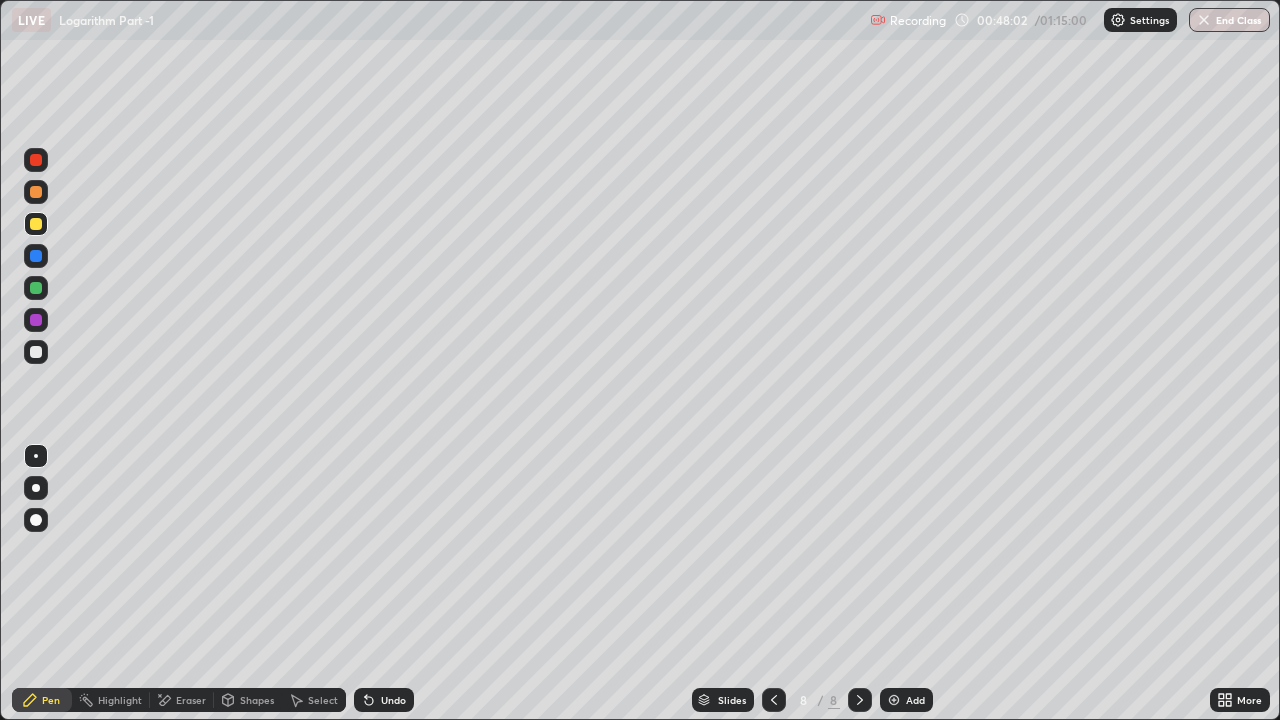 click at bounding box center [36, 192] 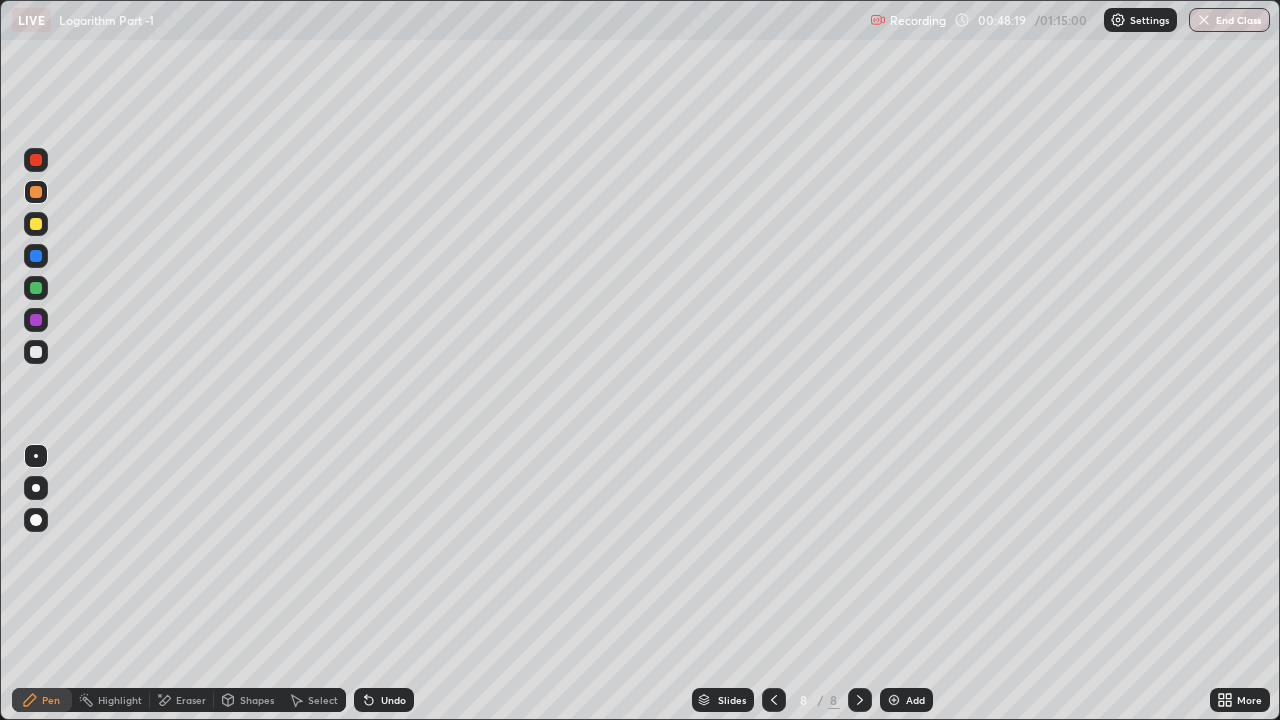 click at bounding box center (36, 224) 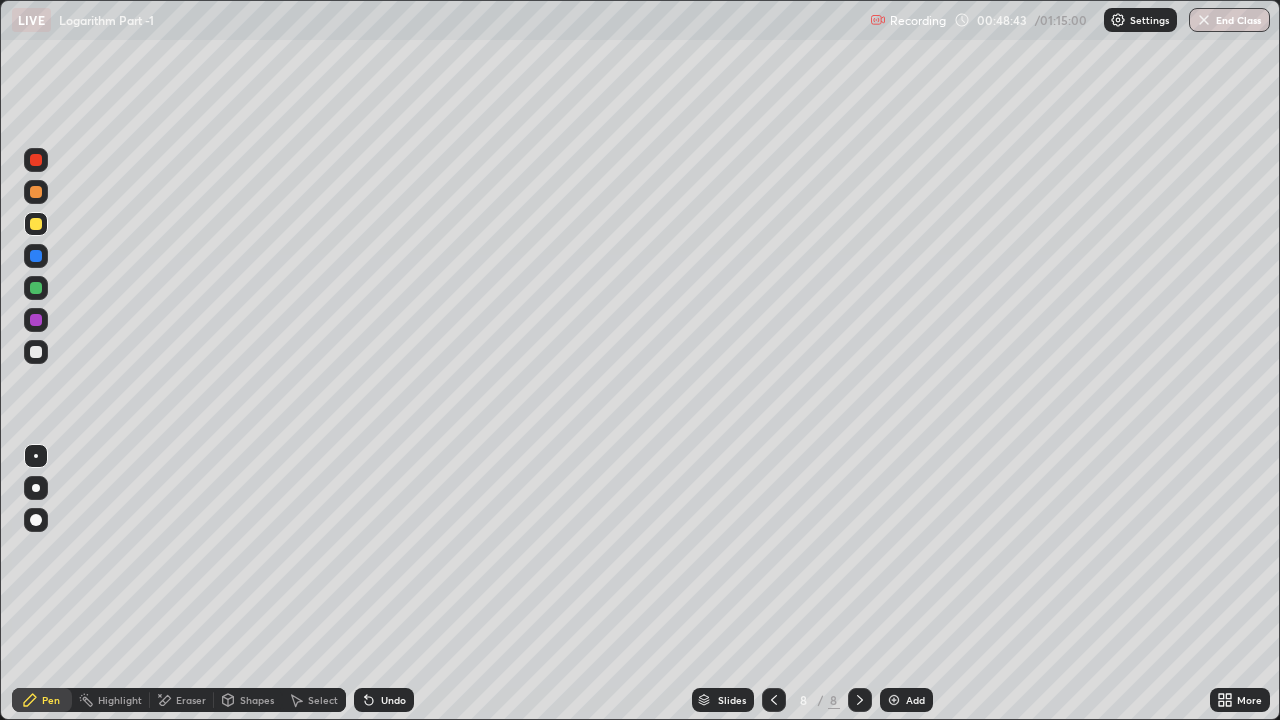 click at bounding box center (36, 288) 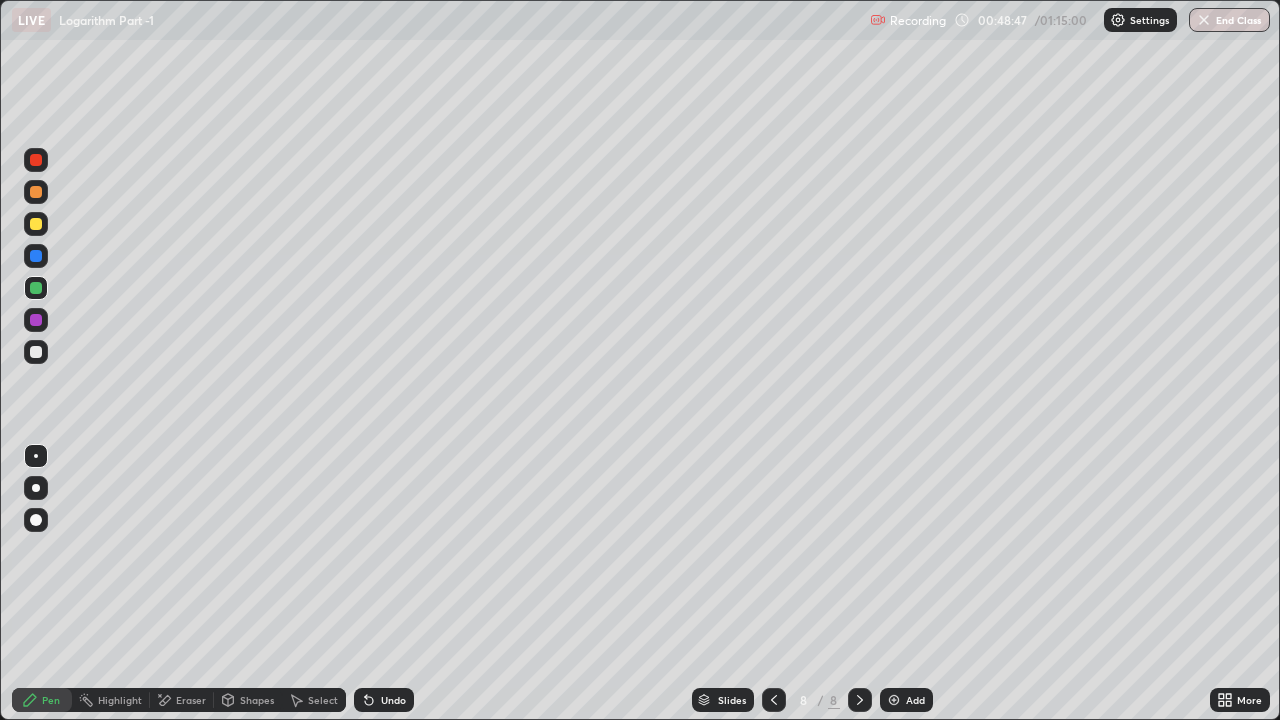 click at bounding box center [36, 352] 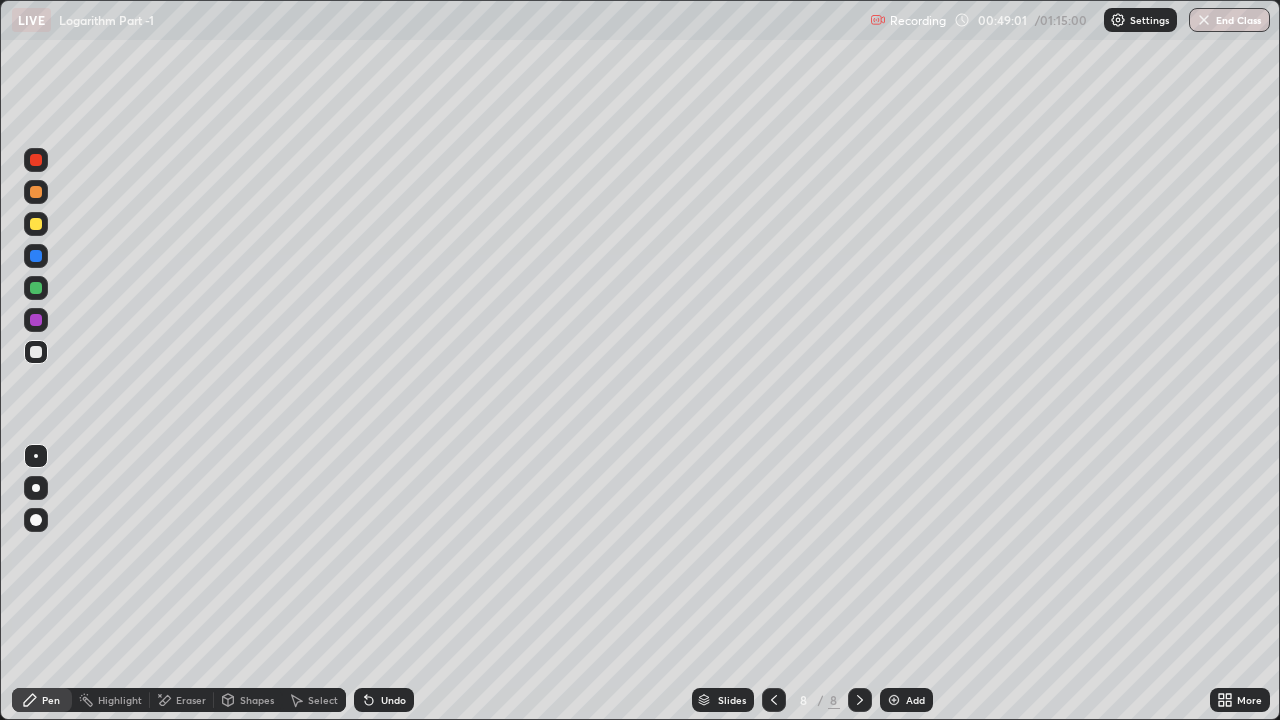 click on "Undo" at bounding box center (384, 700) 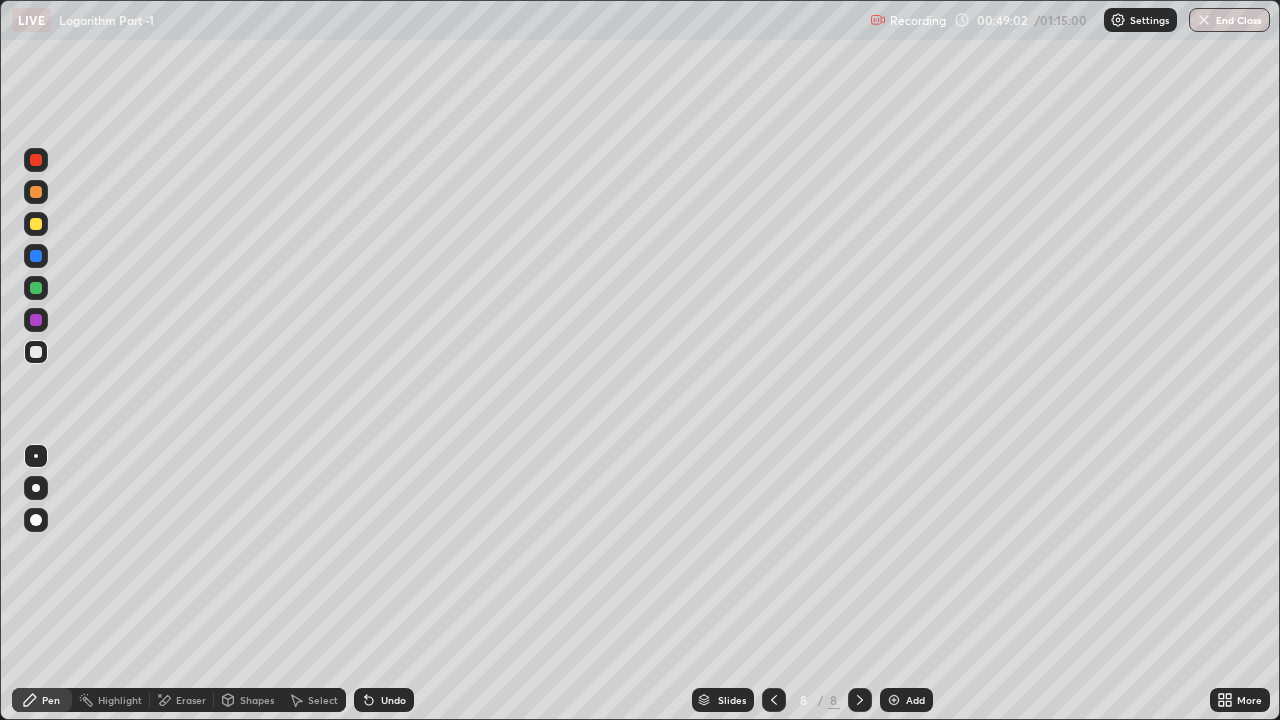 click on "Undo" at bounding box center (393, 700) 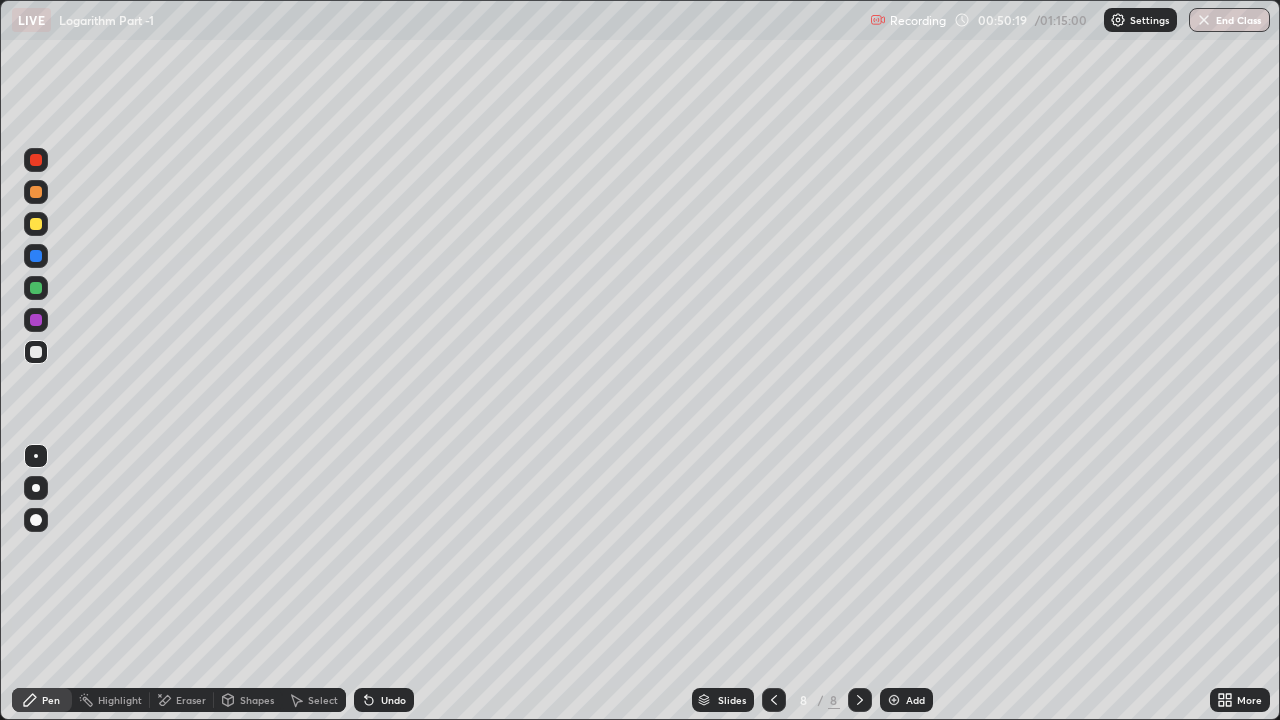 click on "Eraser" at bounding box center [191, 700] 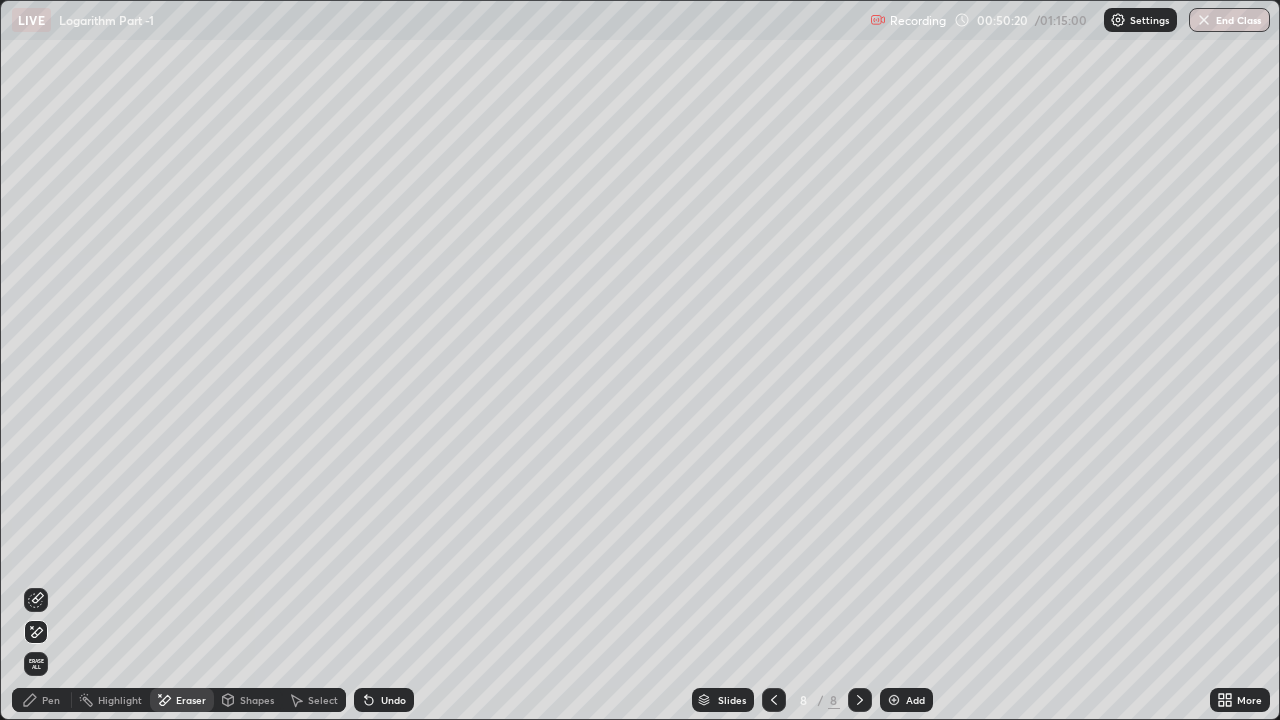 click 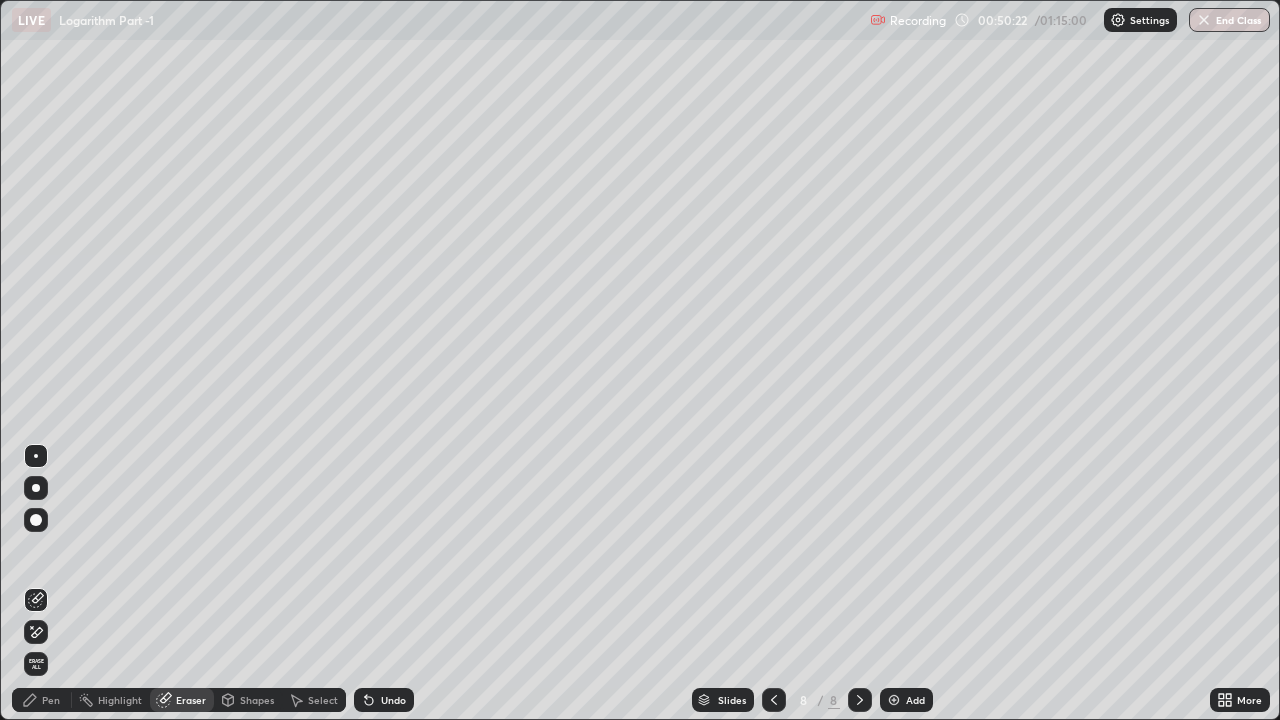 click on "Pen" at bounding box center [42, 700] 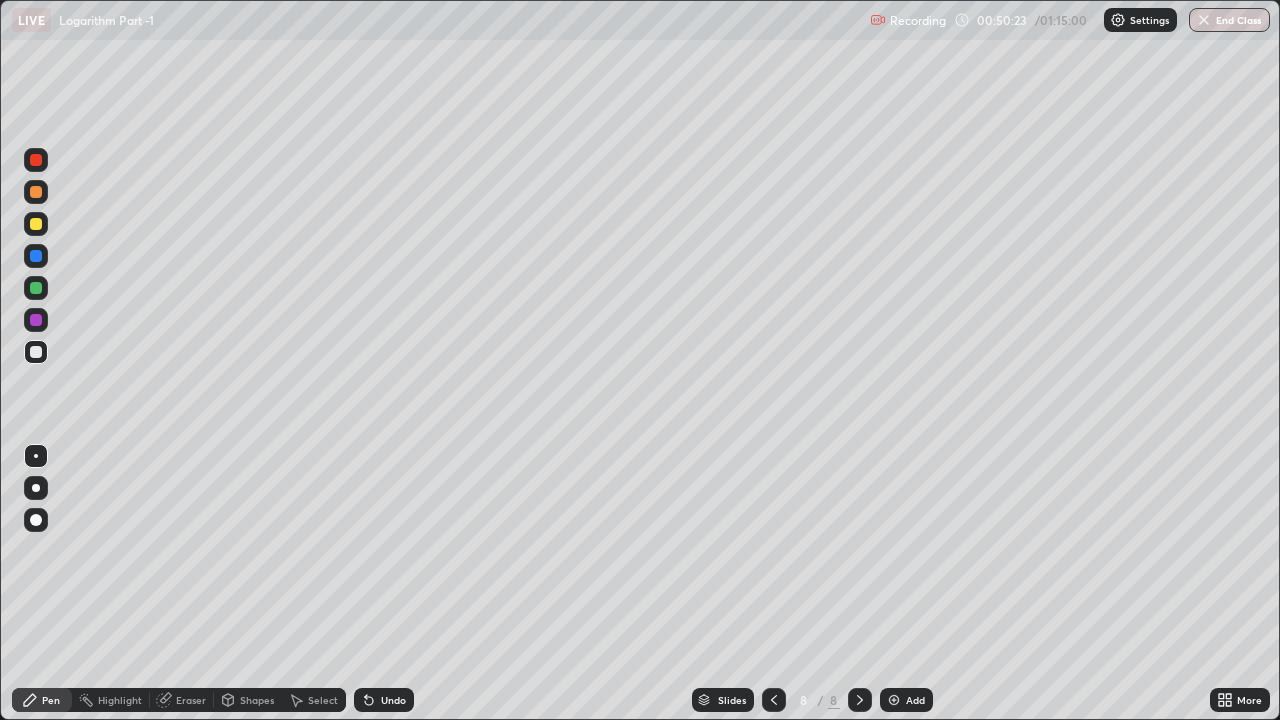 click at bounding box center (36, 224) 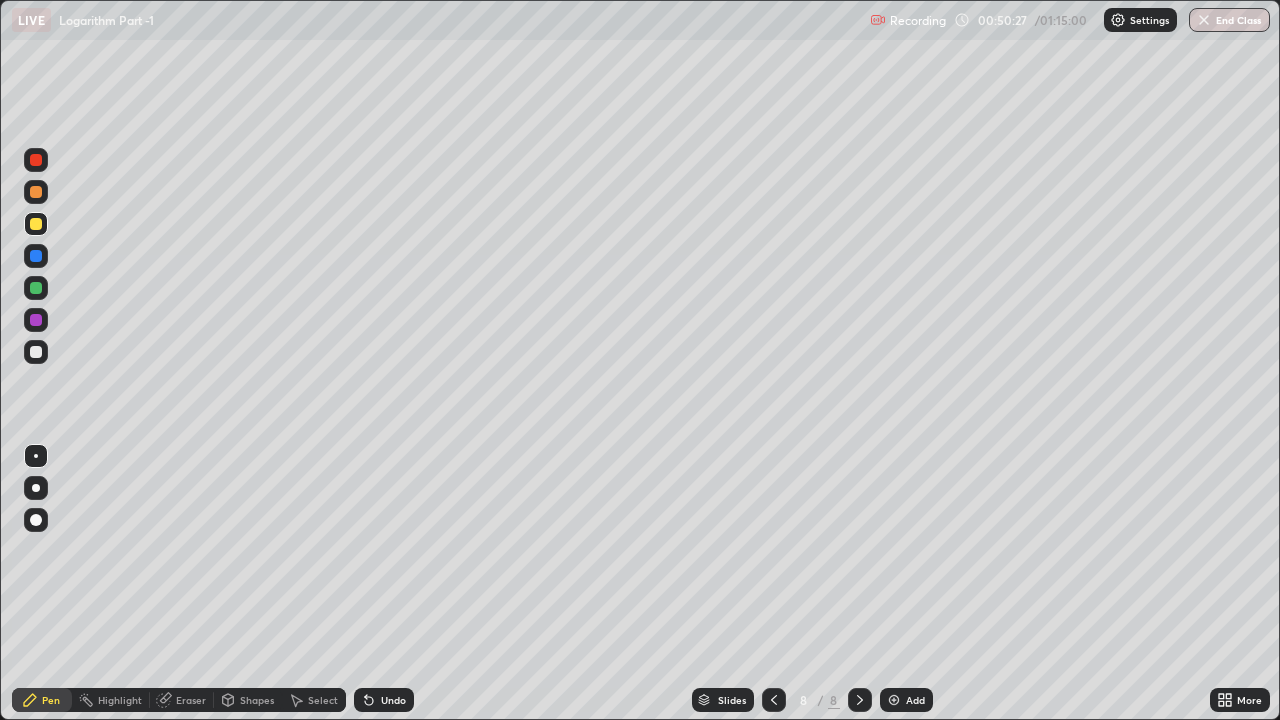 click on "Eraser" at bounding box center (191, 700) 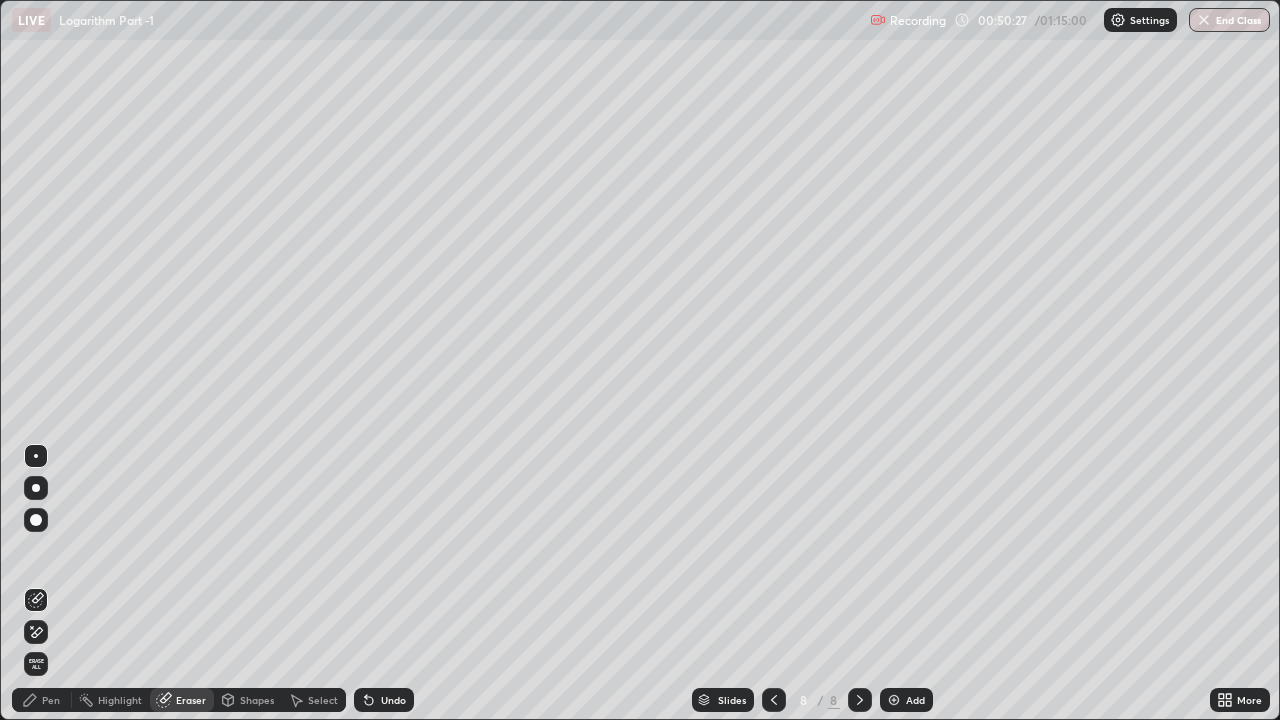 click 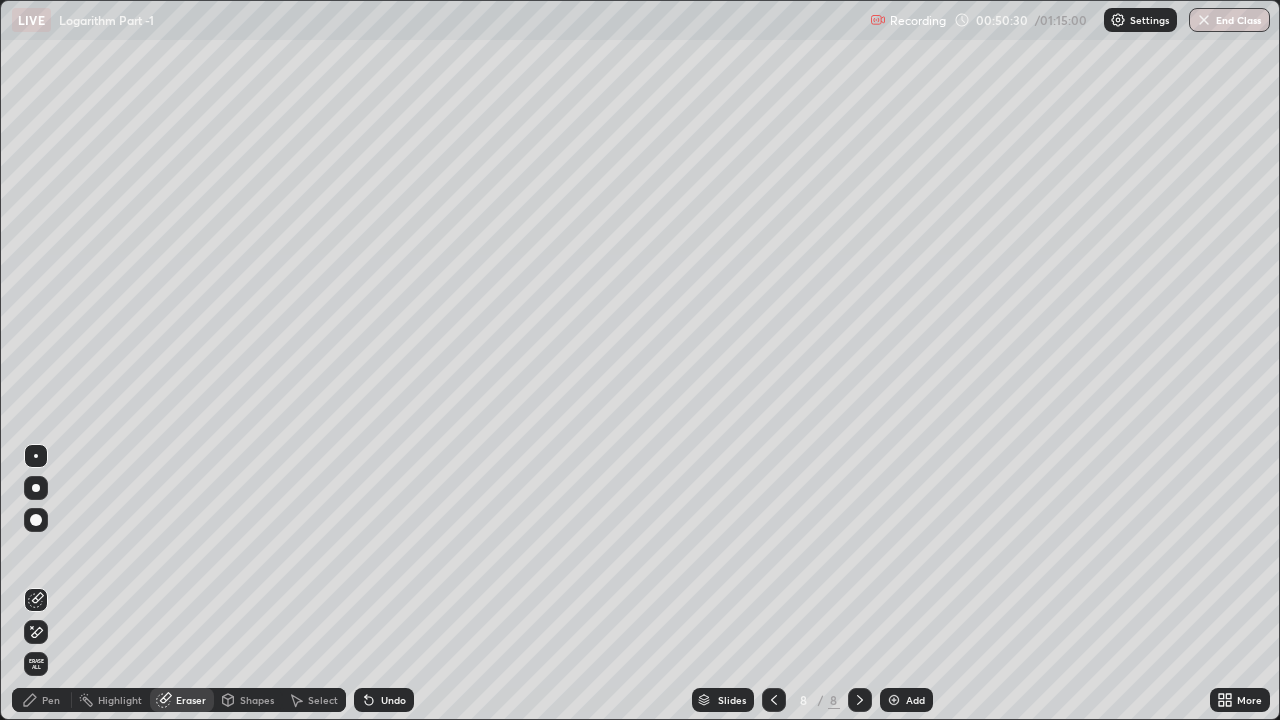 click 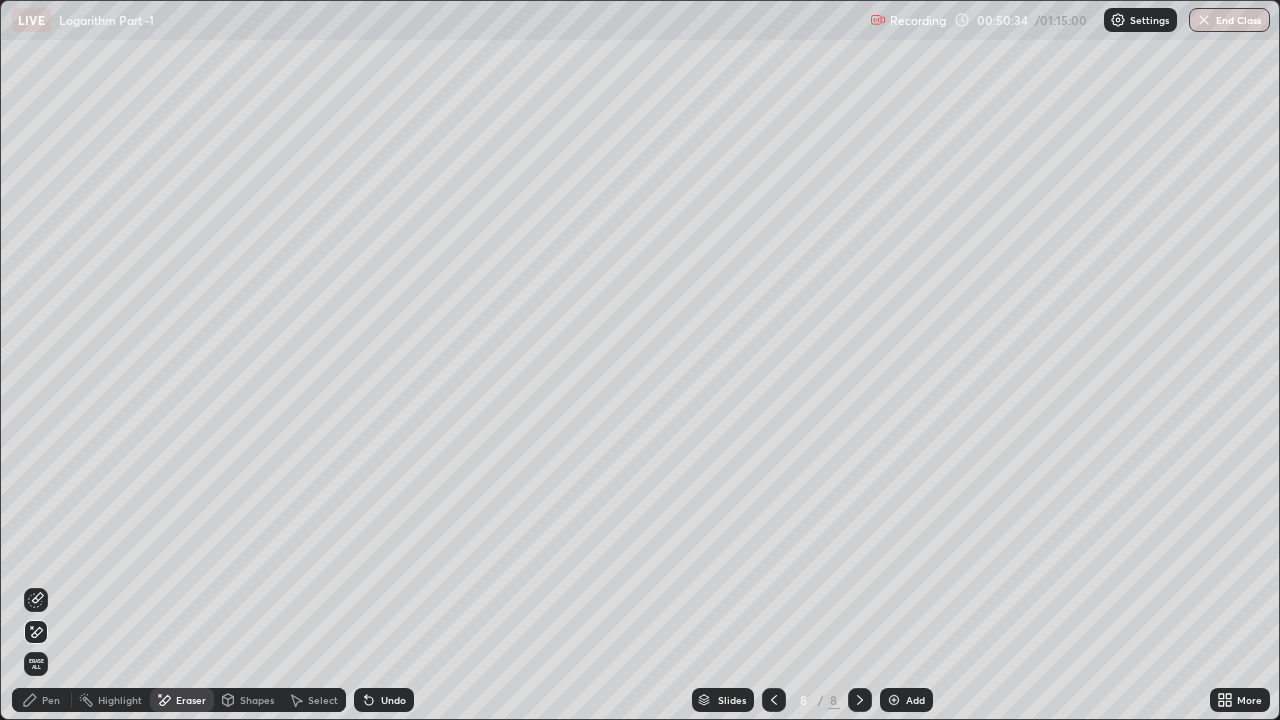 click on "Pen" at bounding box center (42, 700) 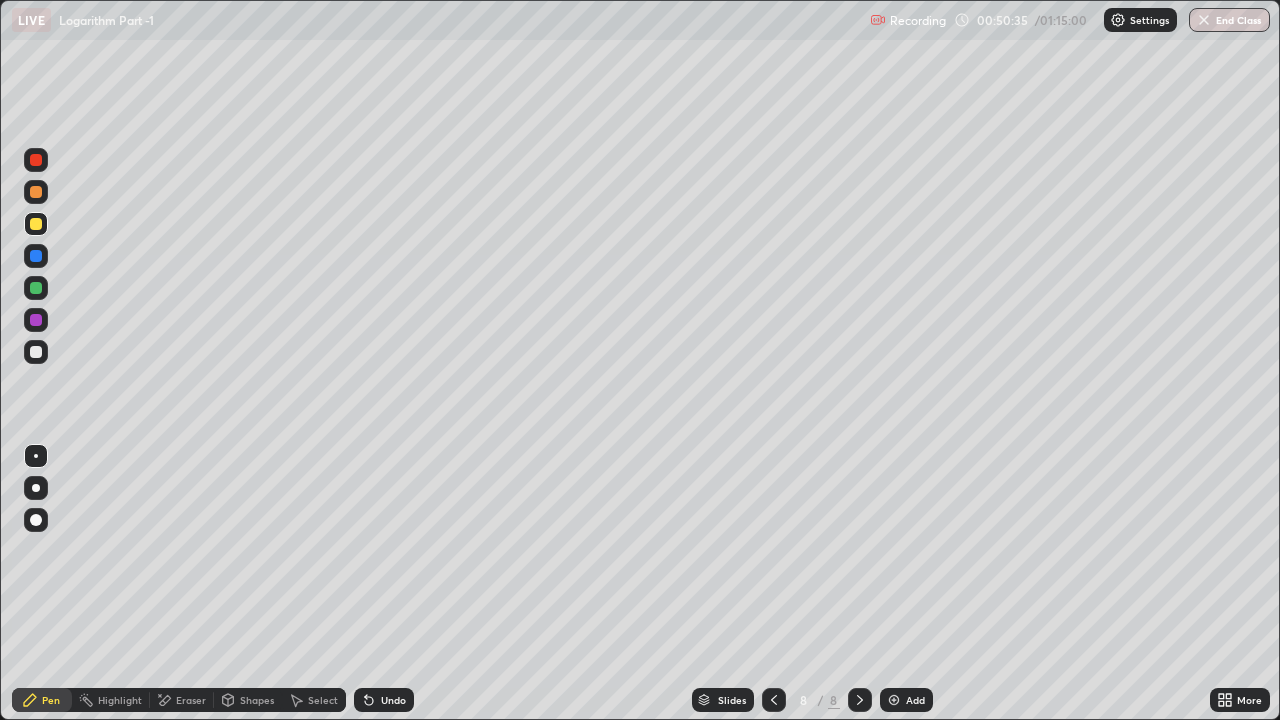 click at bounding box center (36, 352) 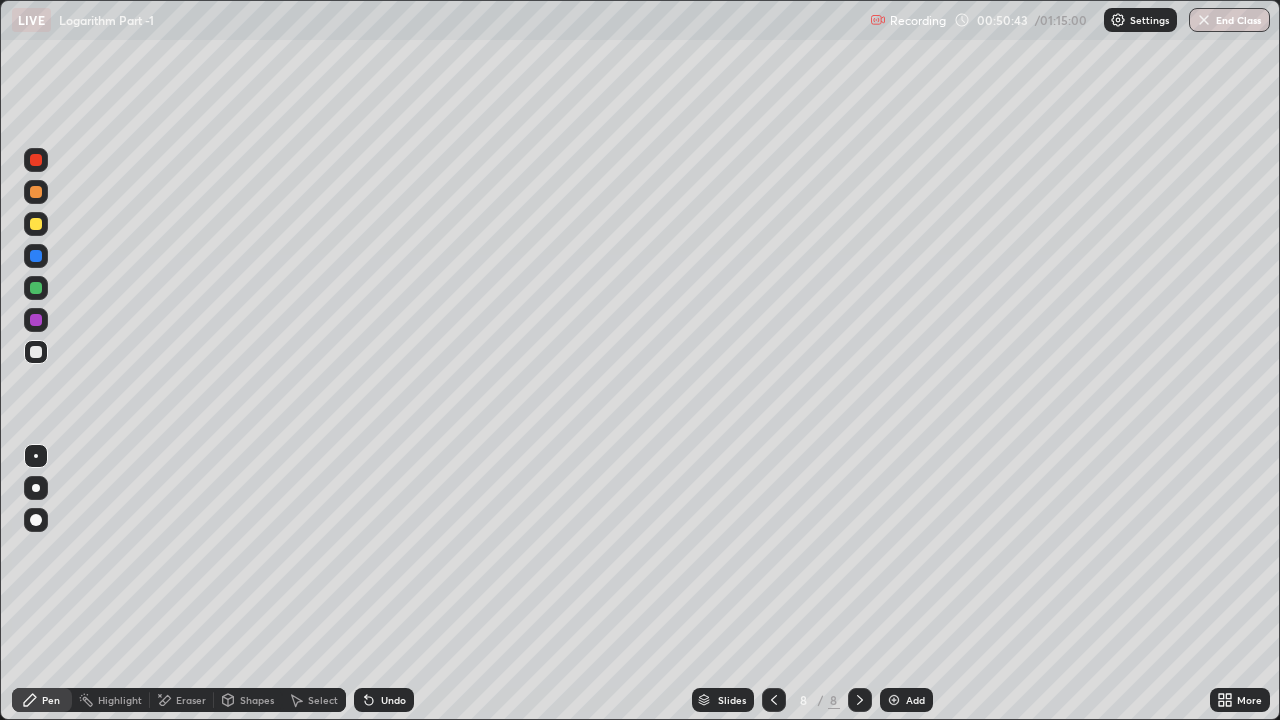 click at bounding box center [36, 192] 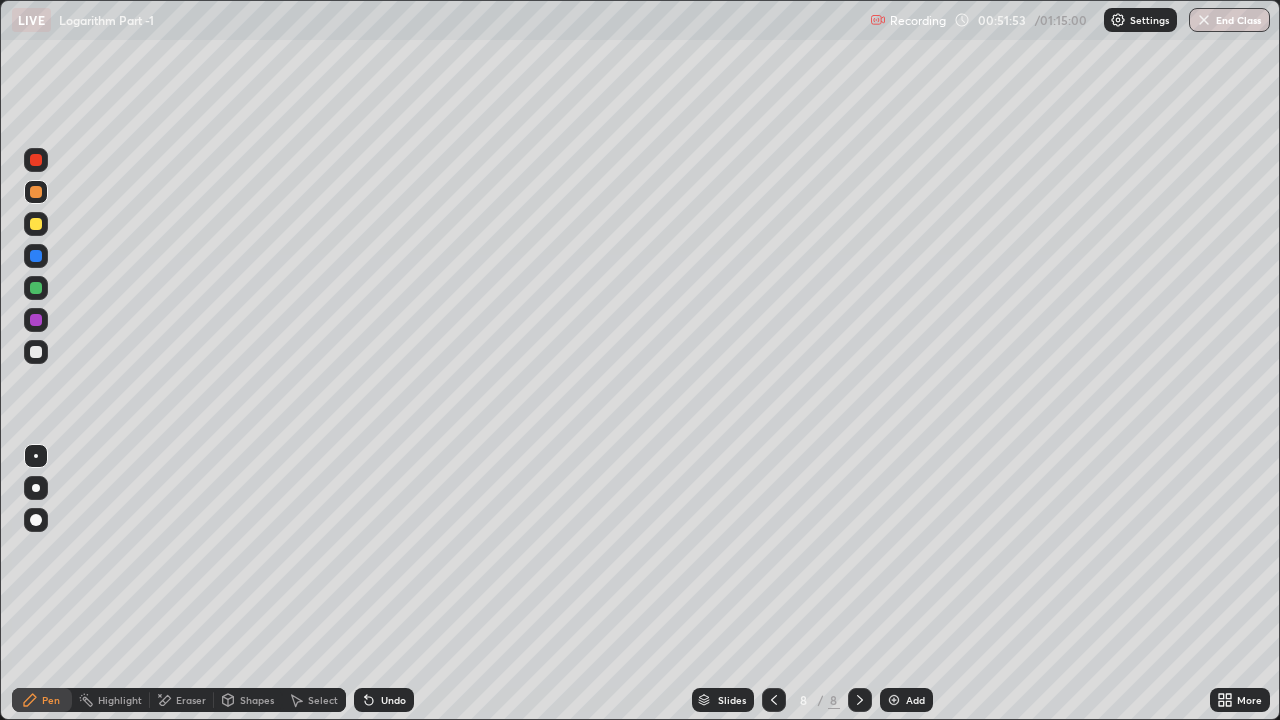click on "Add" at bounding box center [906, 700] 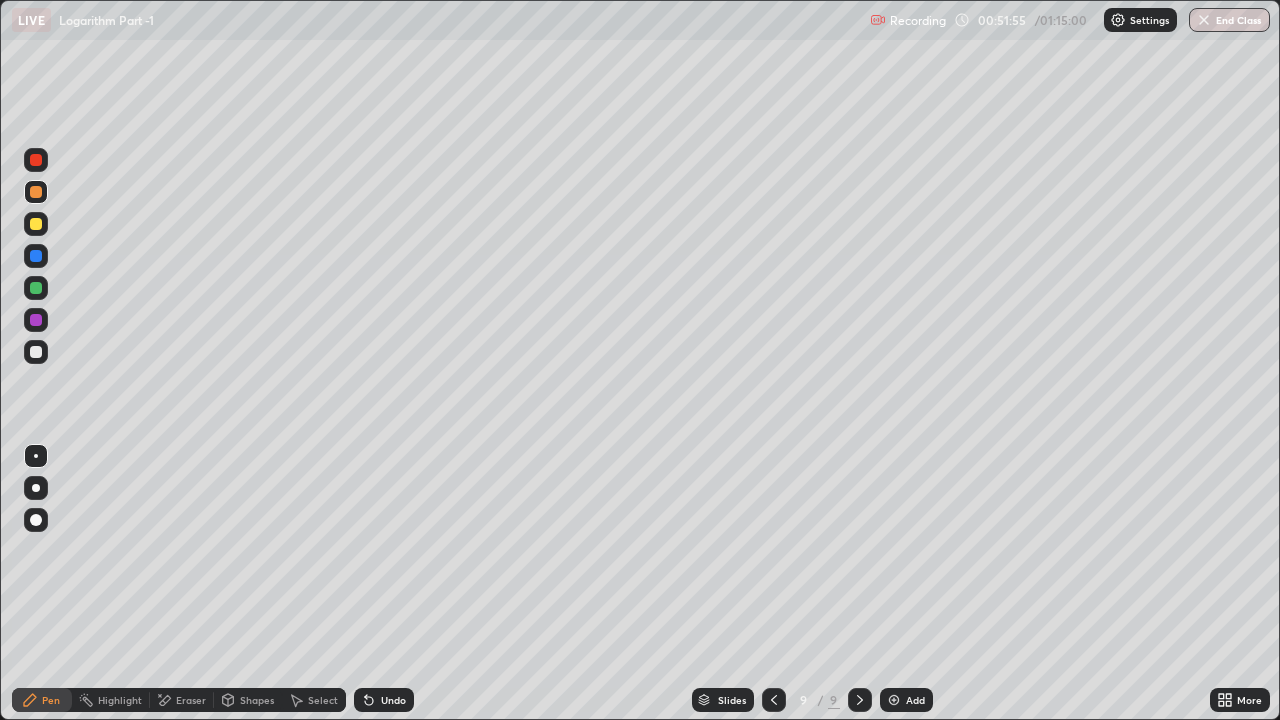 click on "Pen" at bounding box center [42, 700] 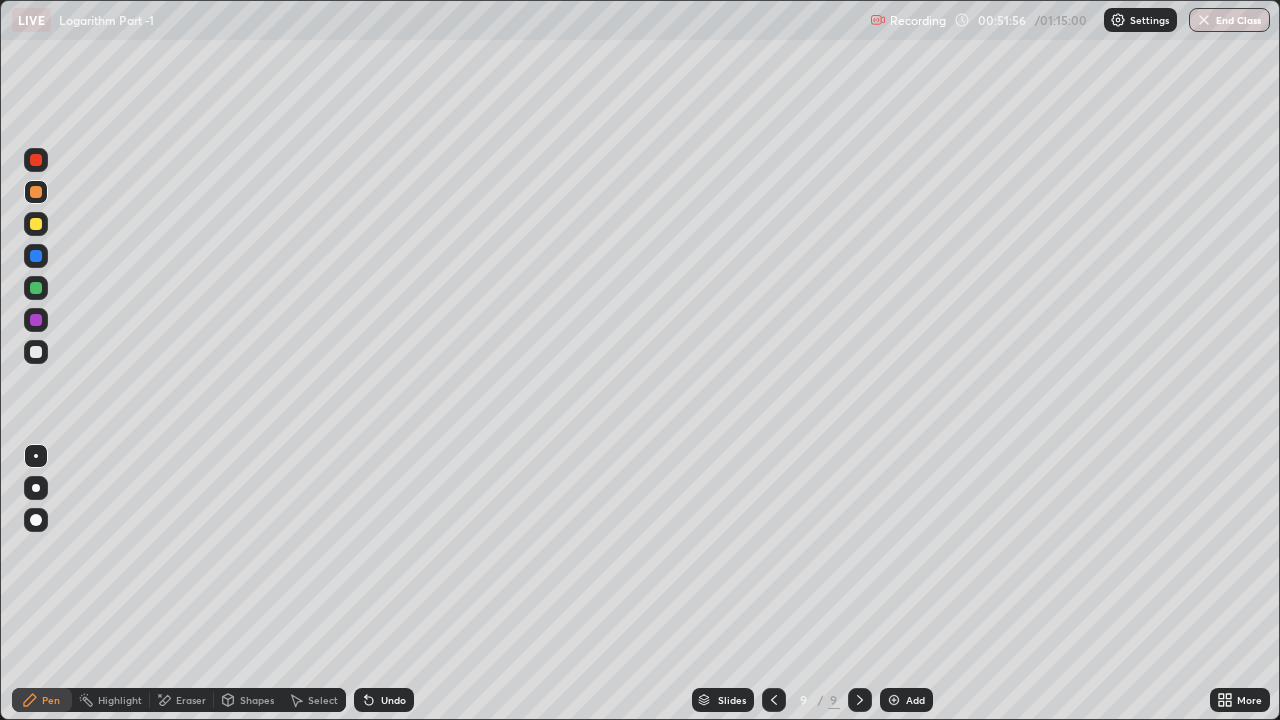 click at bounding box center [36, 224] 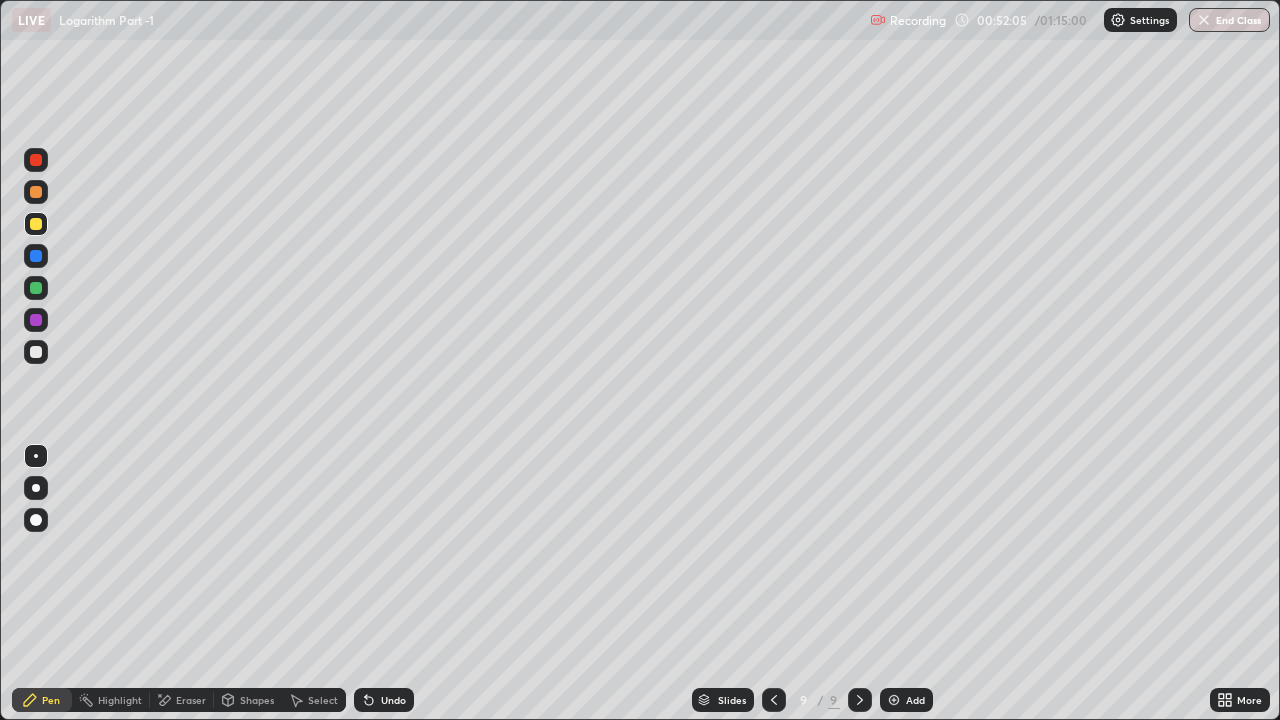 click at bounding box center (36, 352) 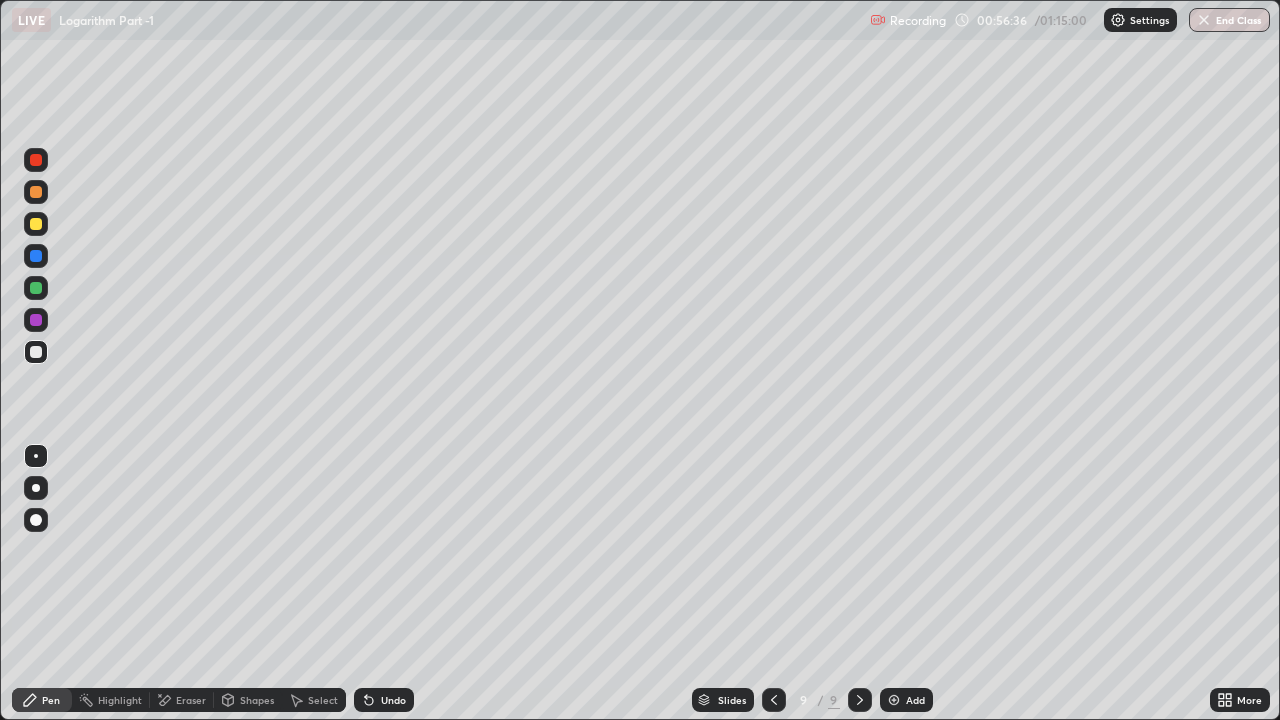 click at bounding box center (36, 224) 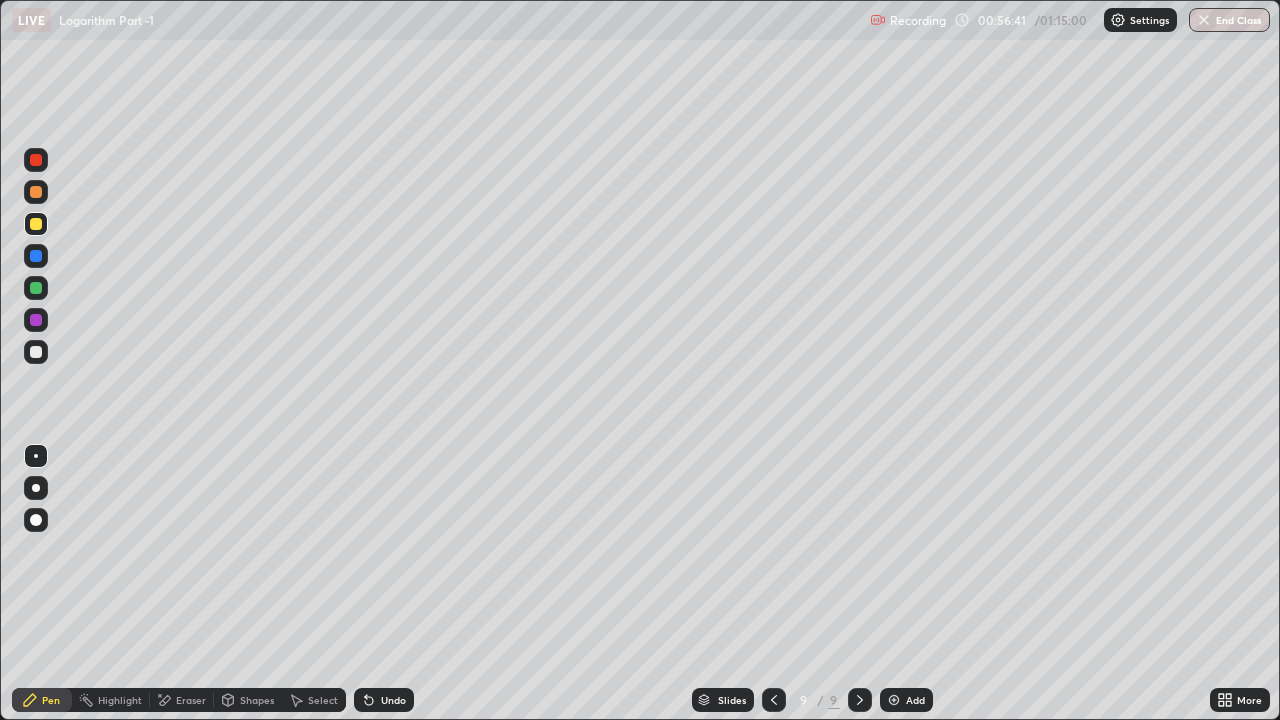 click at bounding box center [36, 192] 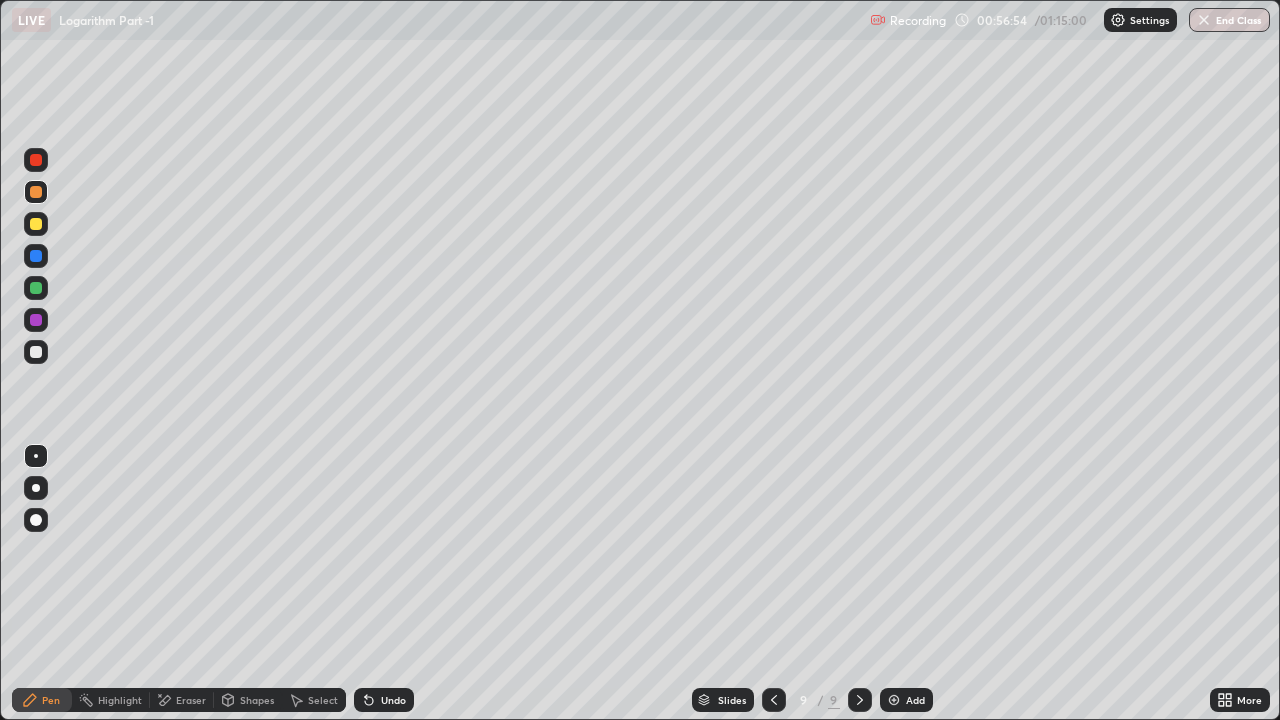 click at bounding box center (36, 288) 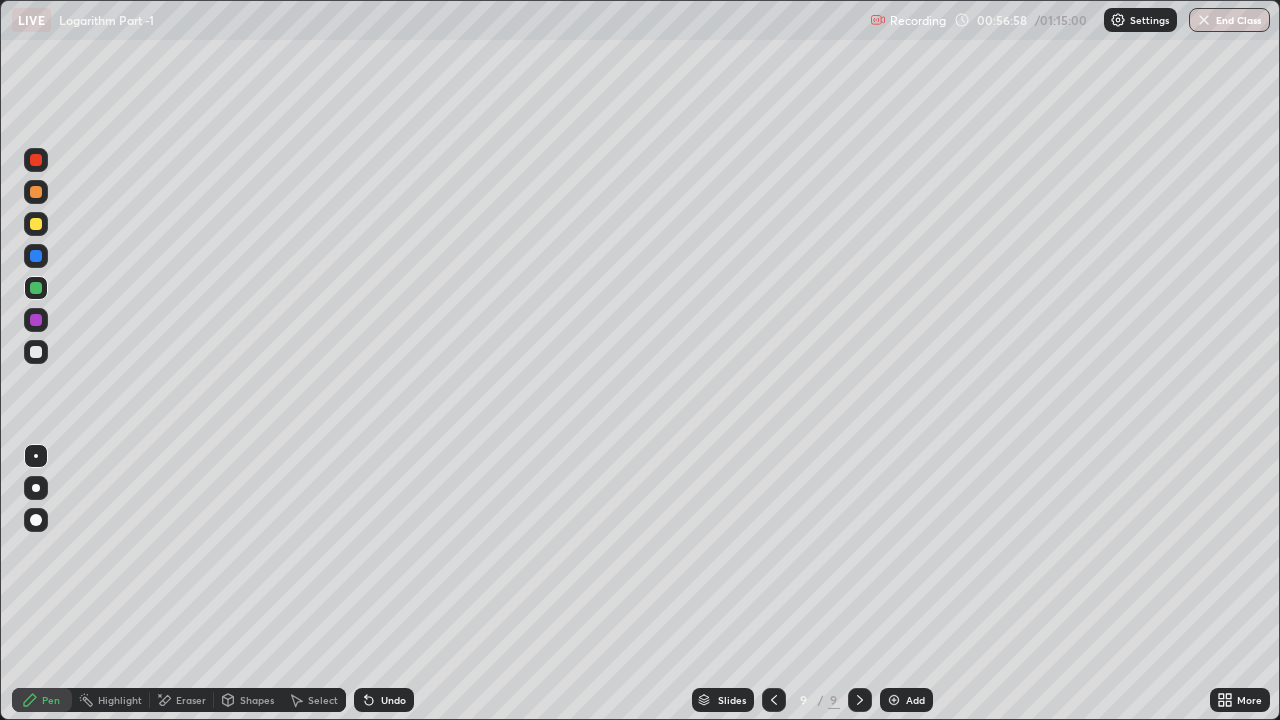 click at bounding box center [36, 352] 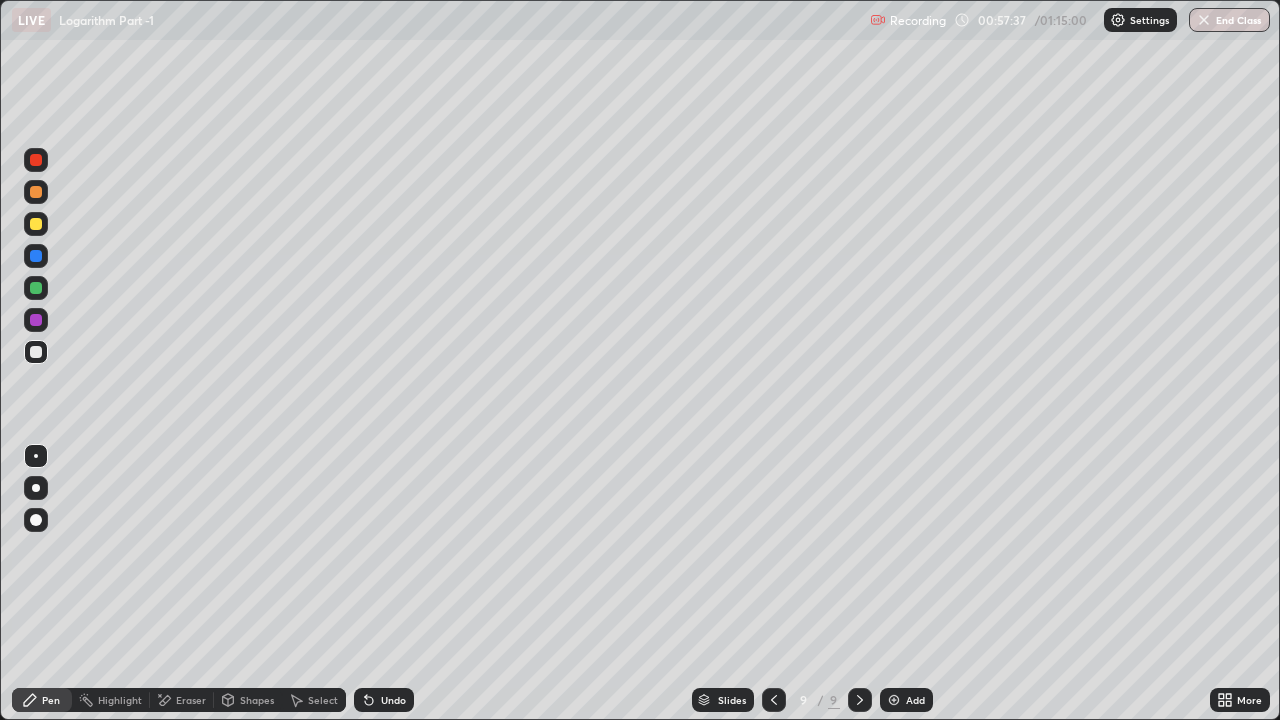 click at bounding box center [36, 224] 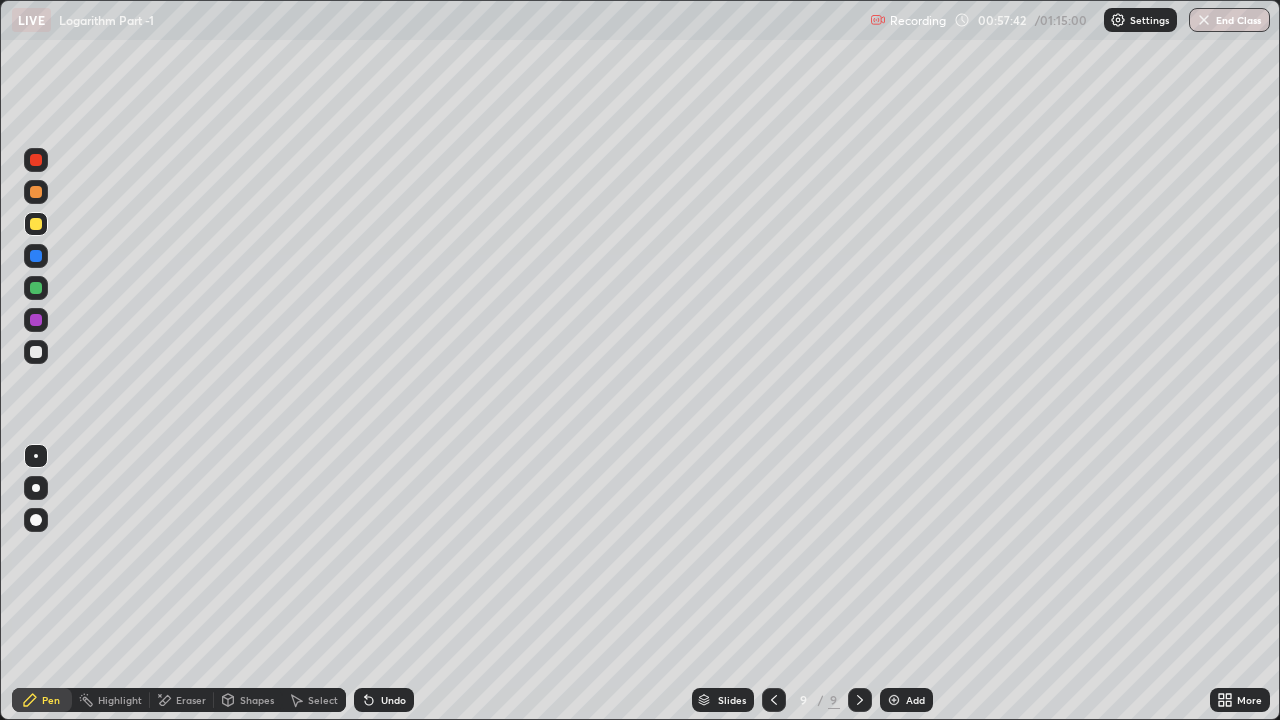 click at bounding box center (36, 256) 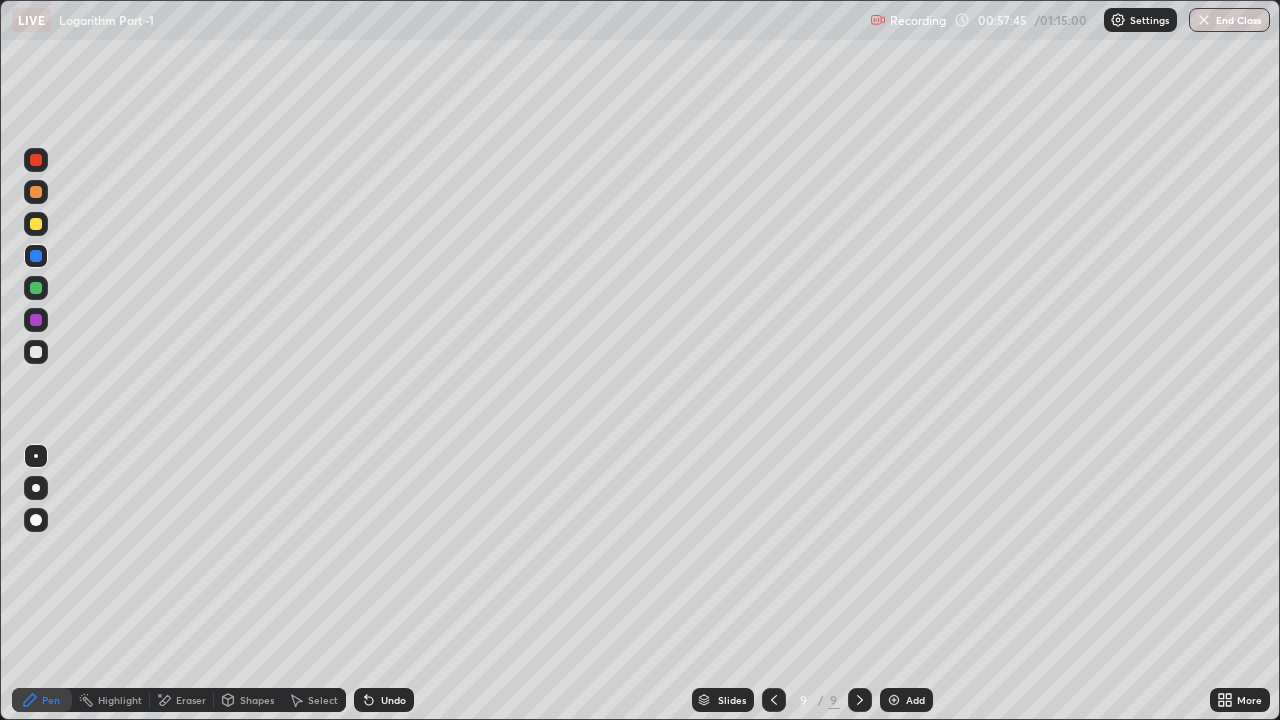 click at bounding box center [36, 160] 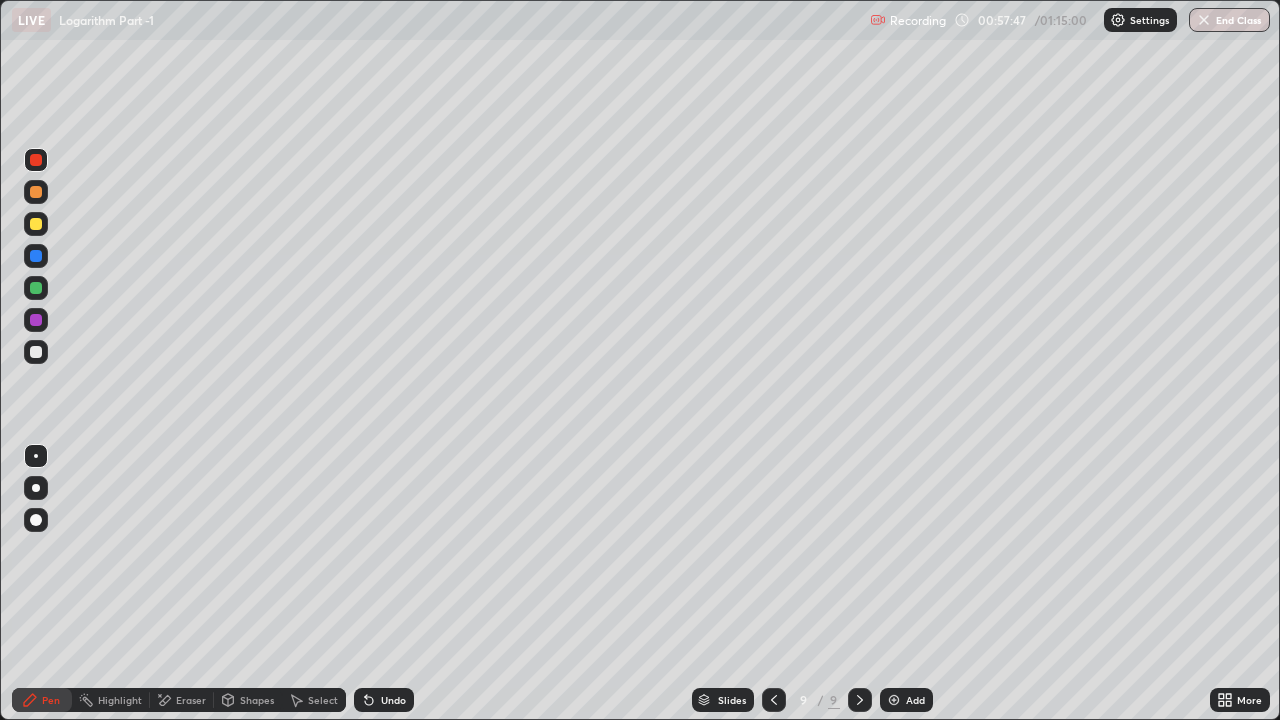 click at bounding box center [36, 288] 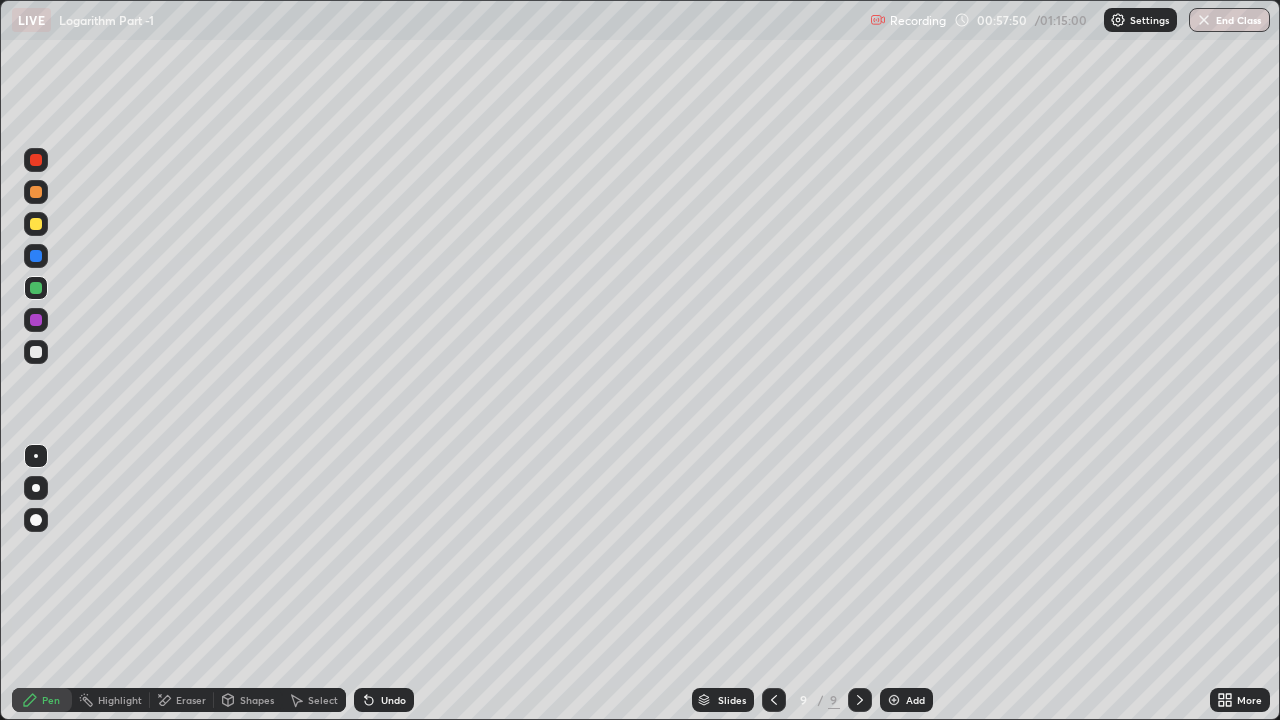click at bounding box center (36, 320) 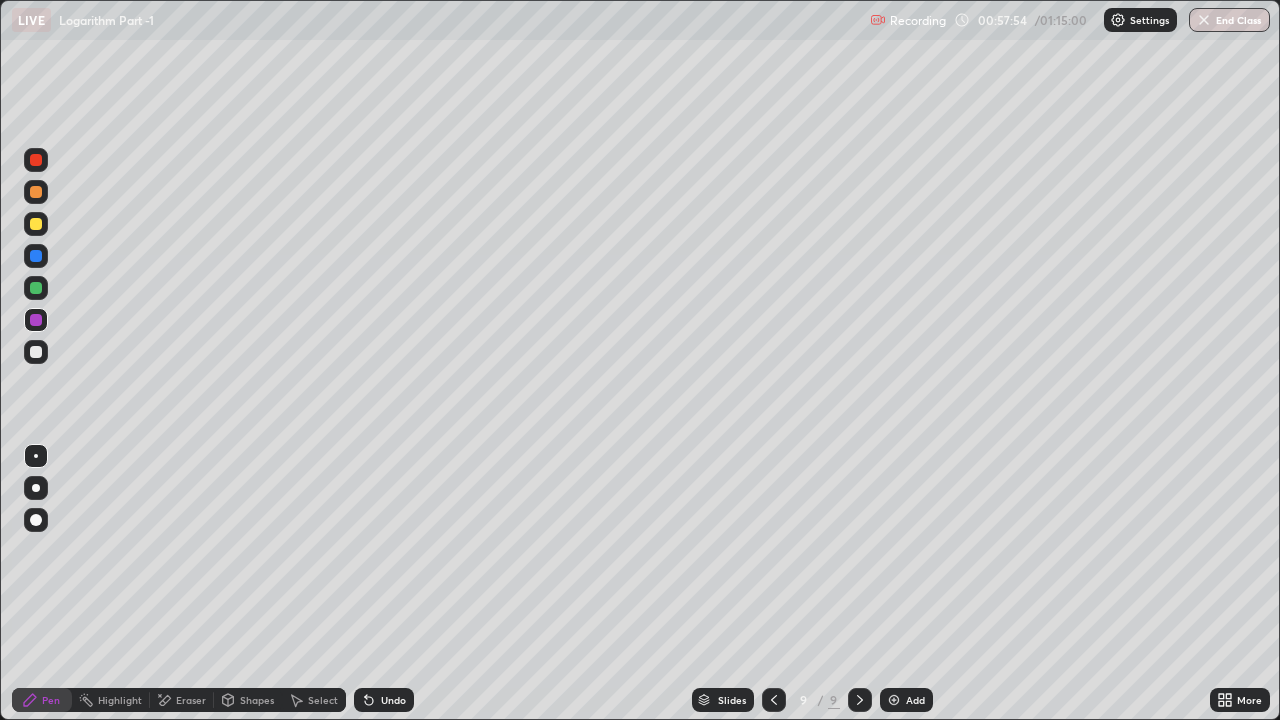 click at bounding box center [36, 352] 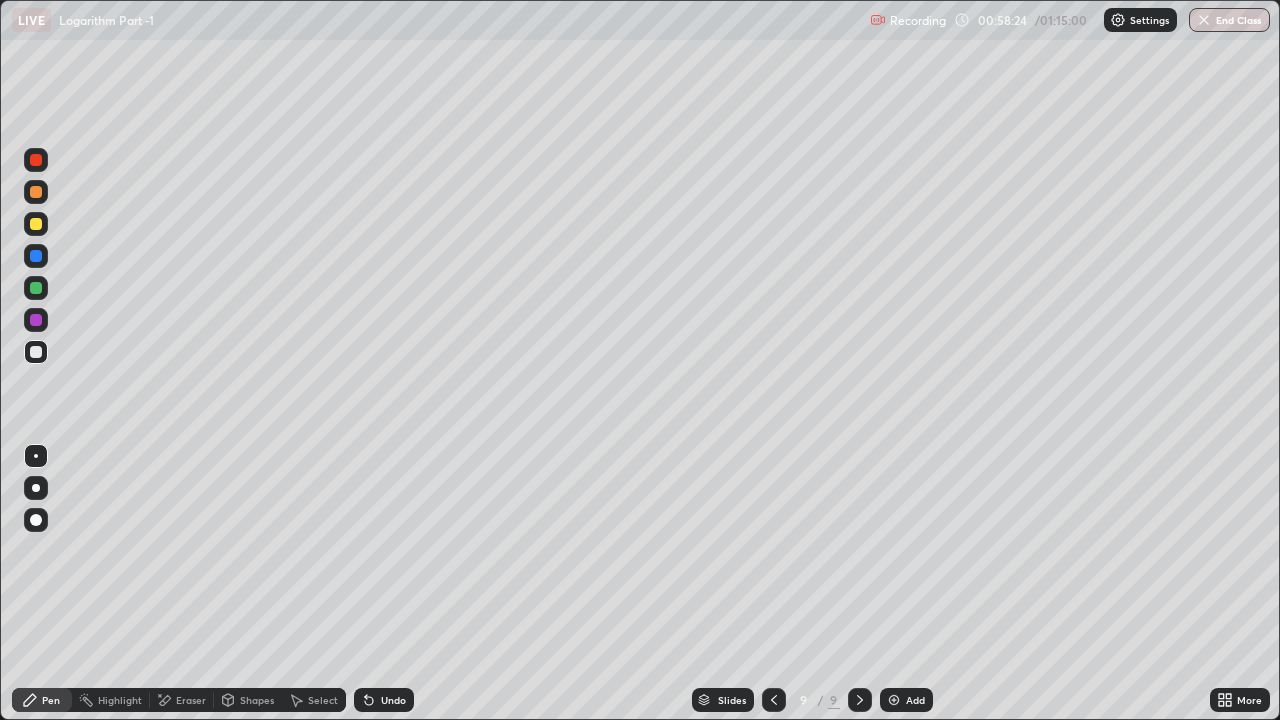 click on "Undo" at bounding box center (384, 700) 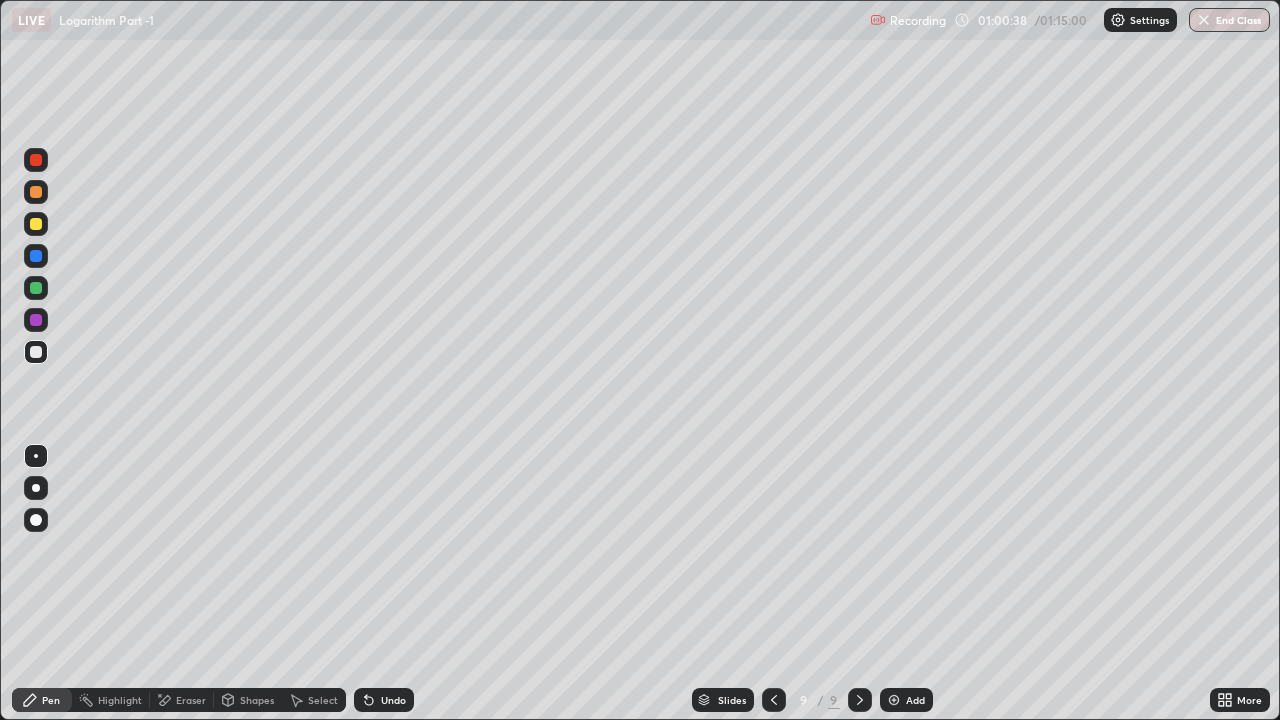 click on "End Class" at bounding box center [1229, 20] 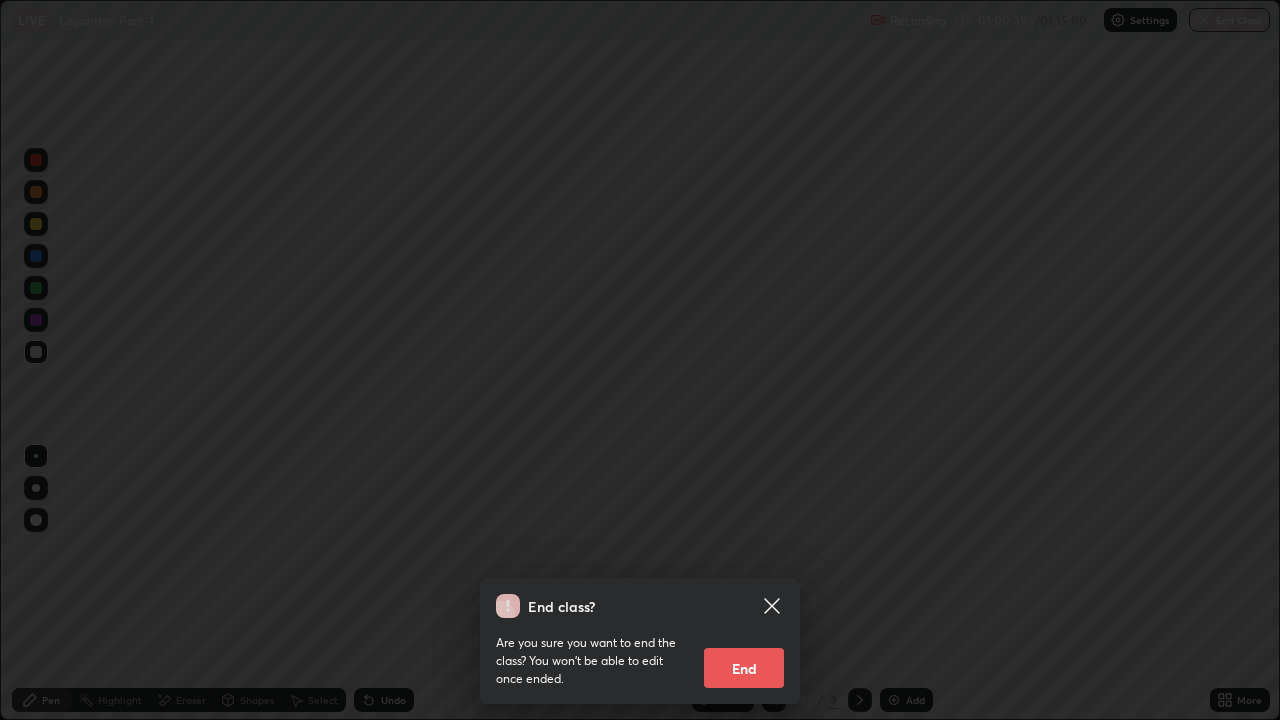click on "End" at bounding box center (744, 668) 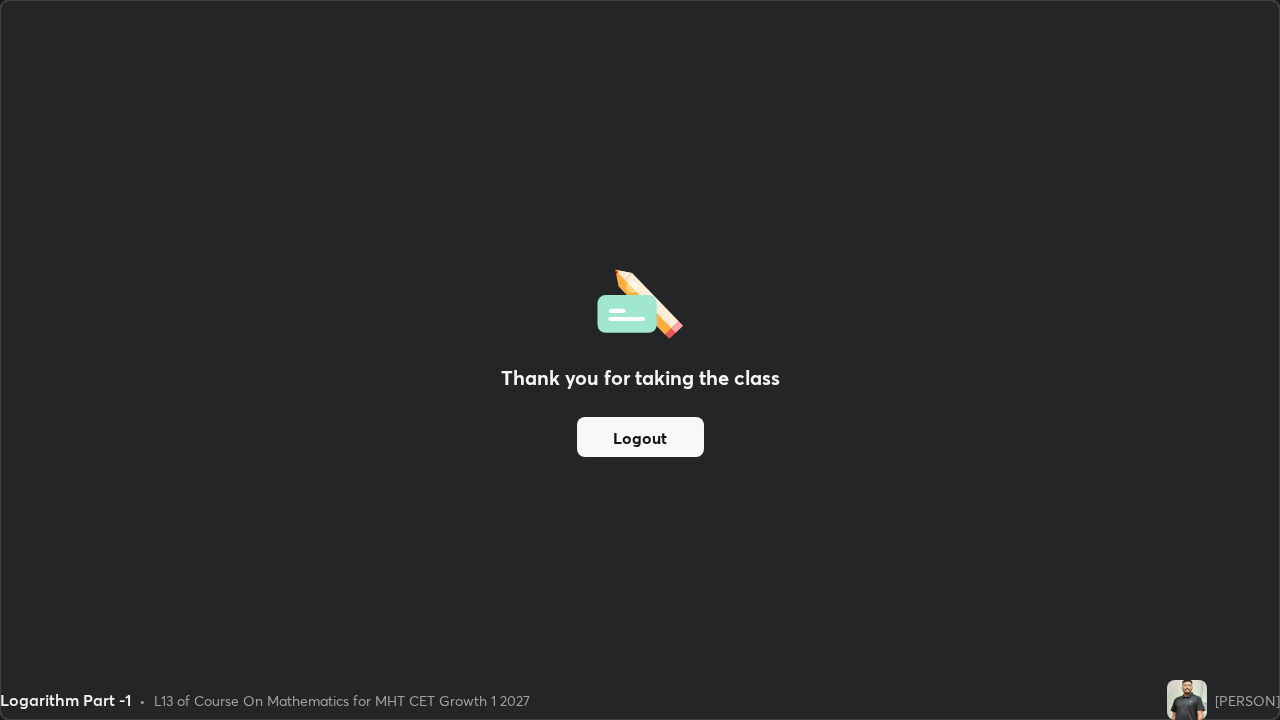 click on "Logout" at bounding box center (640, 437) 